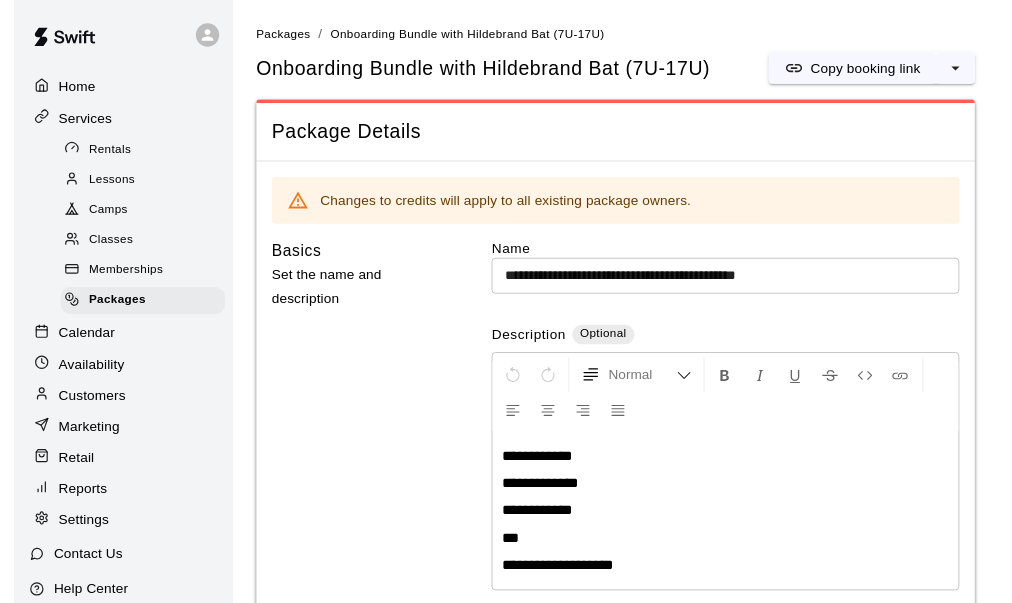 scroll, scrollTop: 0, scrollLeft: 0, axis: both 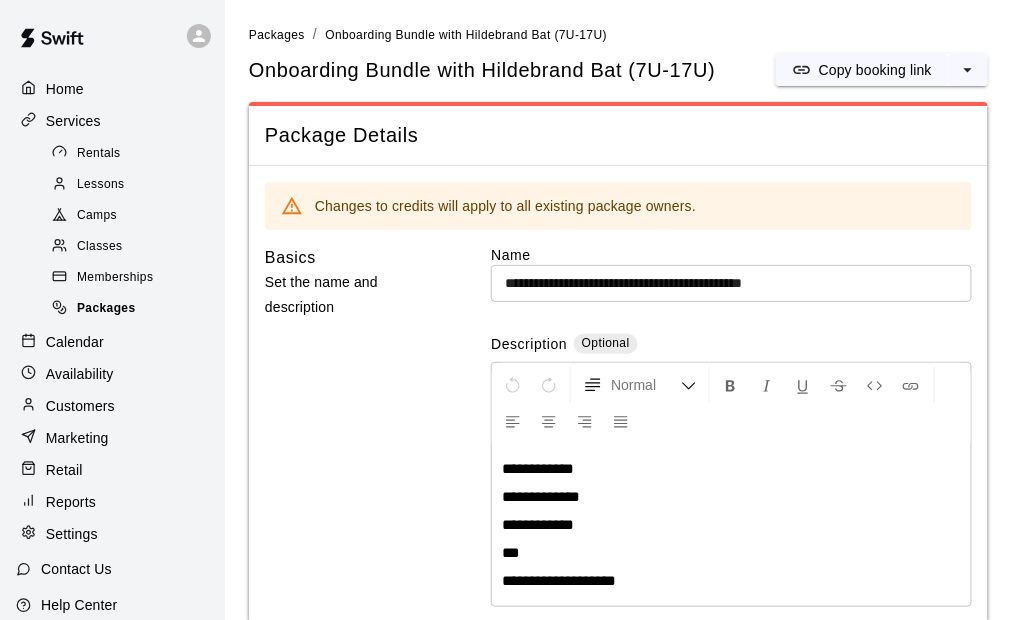 click on "Packages" at bounding box center [106, 309] 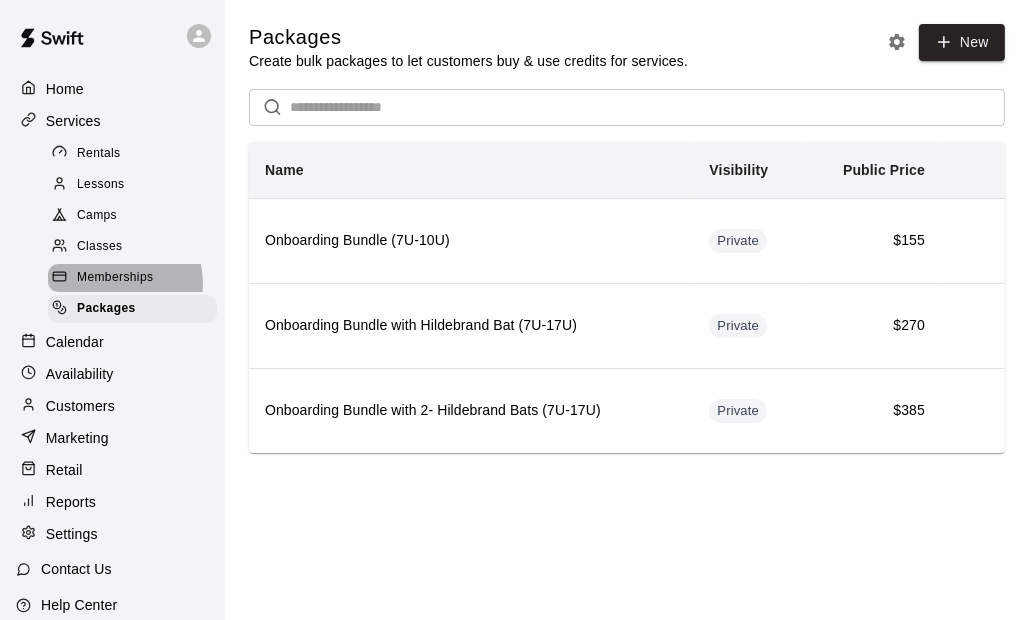 click on "Memberships" at bounding box center [115, 278] 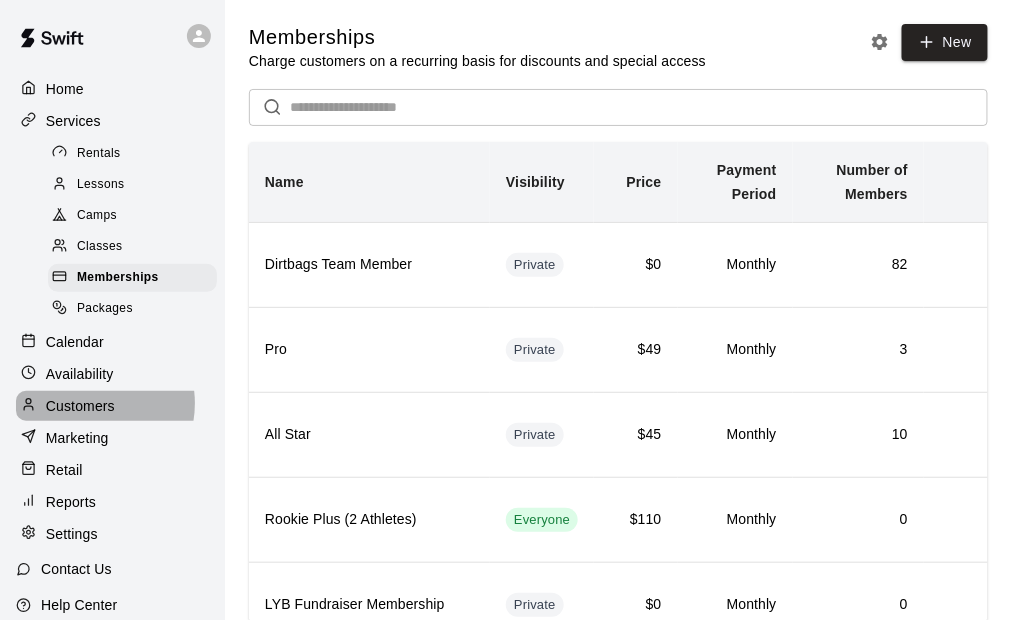 click on "Customers" at bounding box center [80, 406] 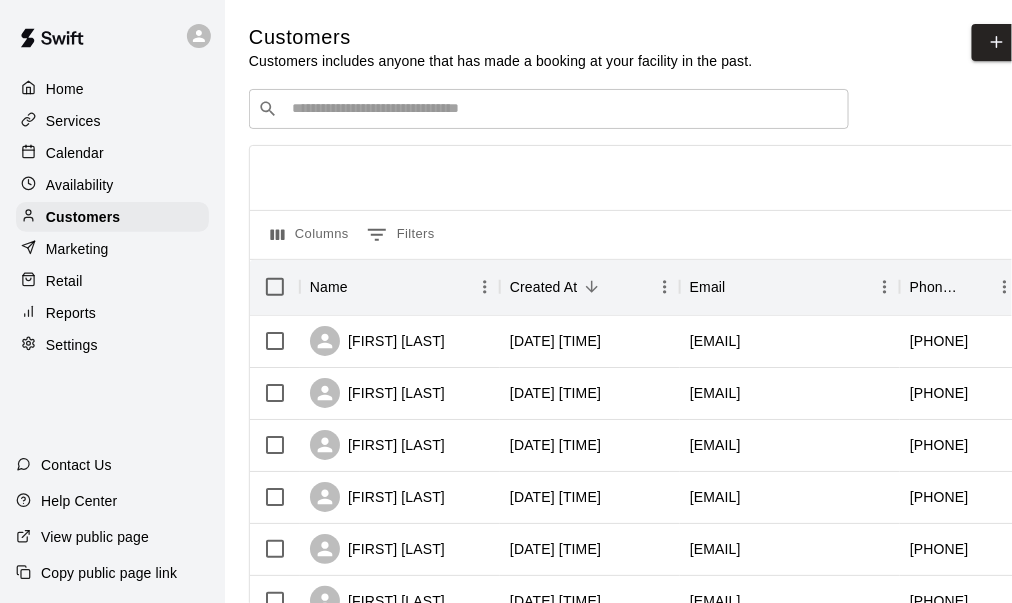 click at bounding box center [563, 109] 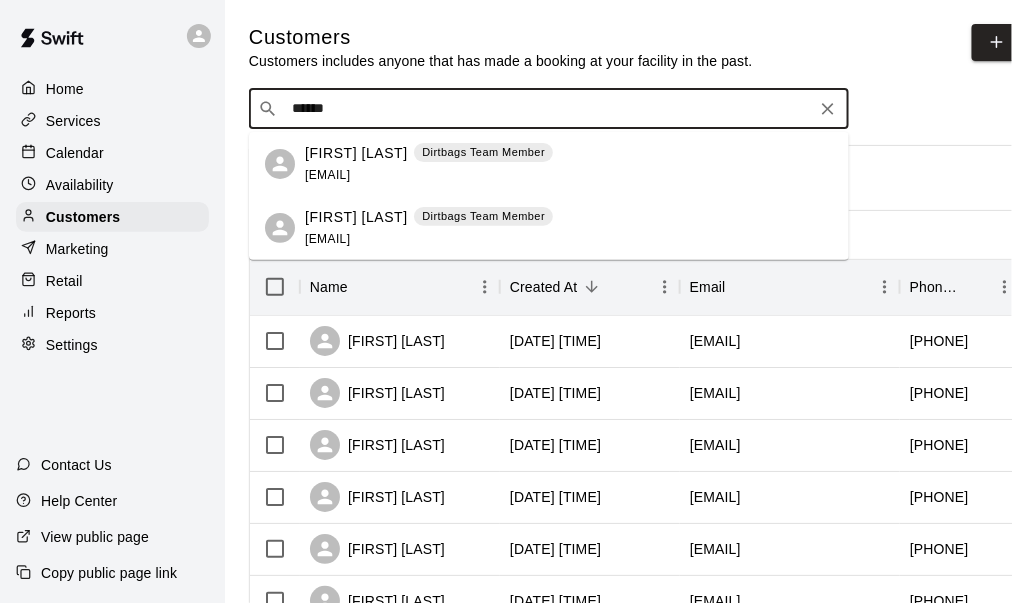 type on "*******" 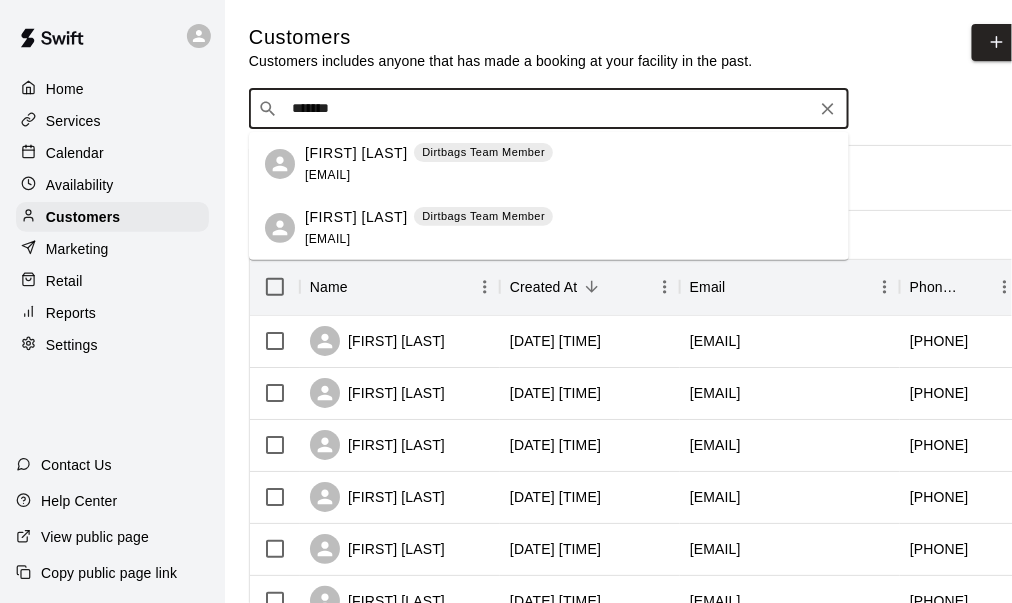 click on "Mark Vaughan" at bounding box center (356, 153) 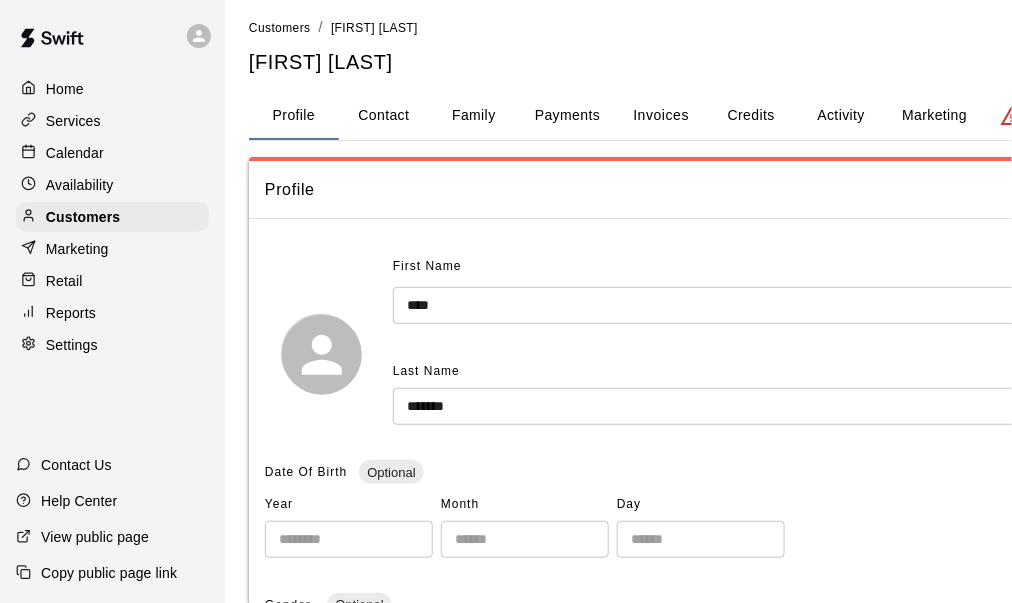 scroll, scrollTop: 0, scrollLeft: 0, axis: both 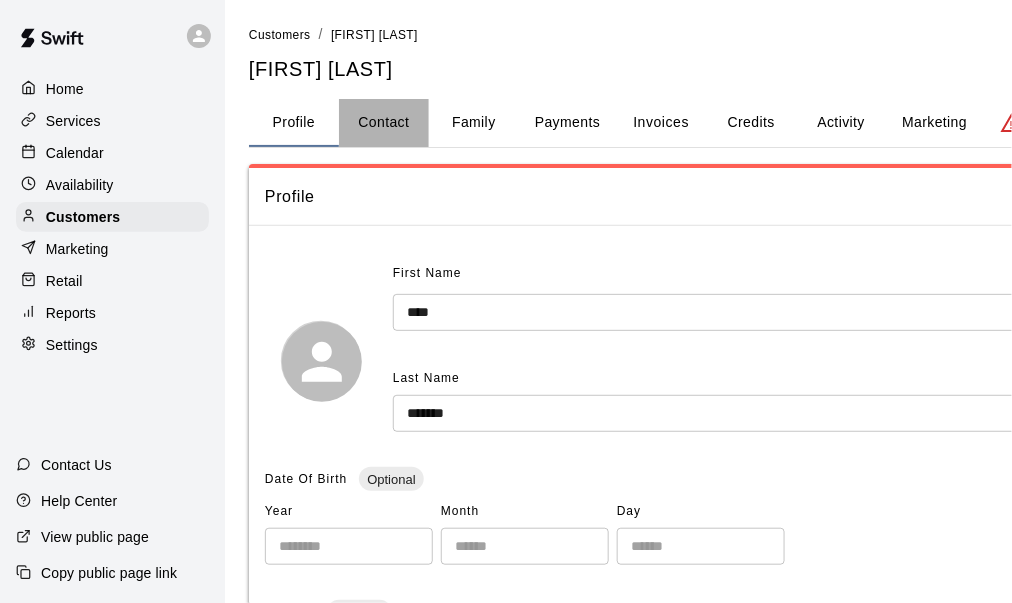 click on "Contact" at bounding box center [384, 123] 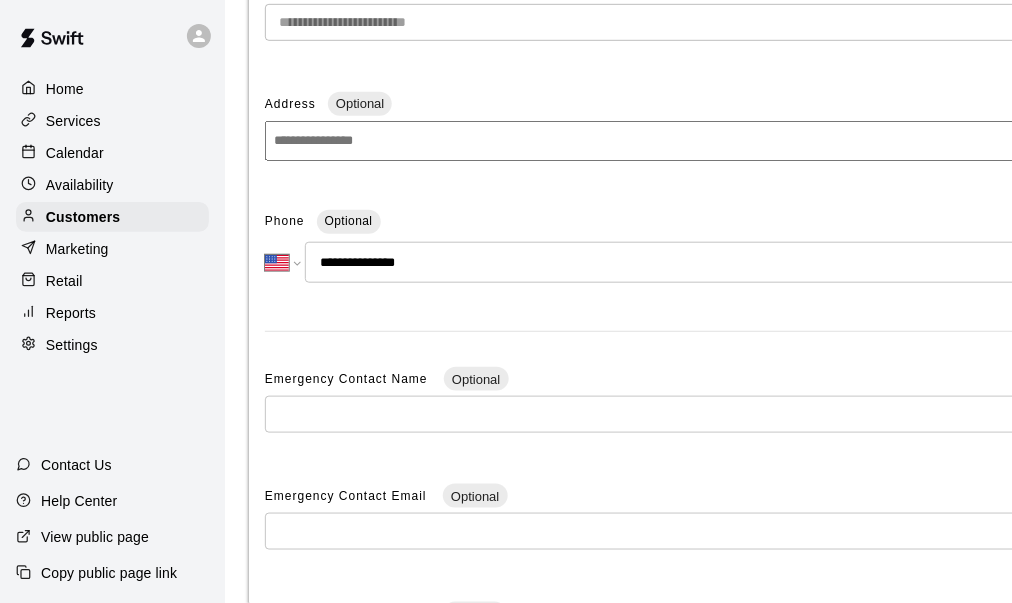 scroll, scrollTop: 237, scrollLeft: 0, axis: vertical 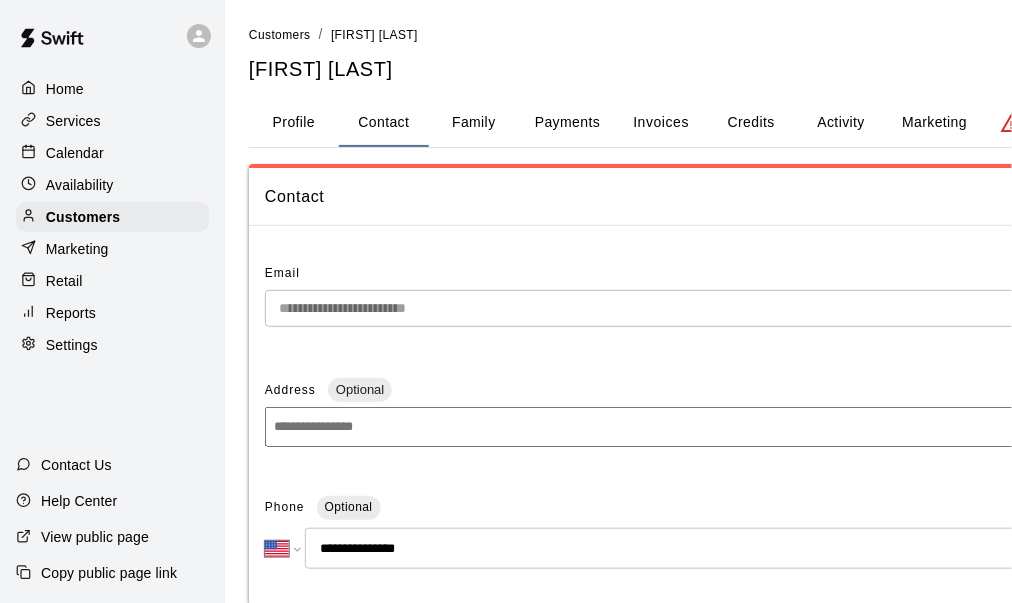 click on "Activity" at bounding box center (841, 123) 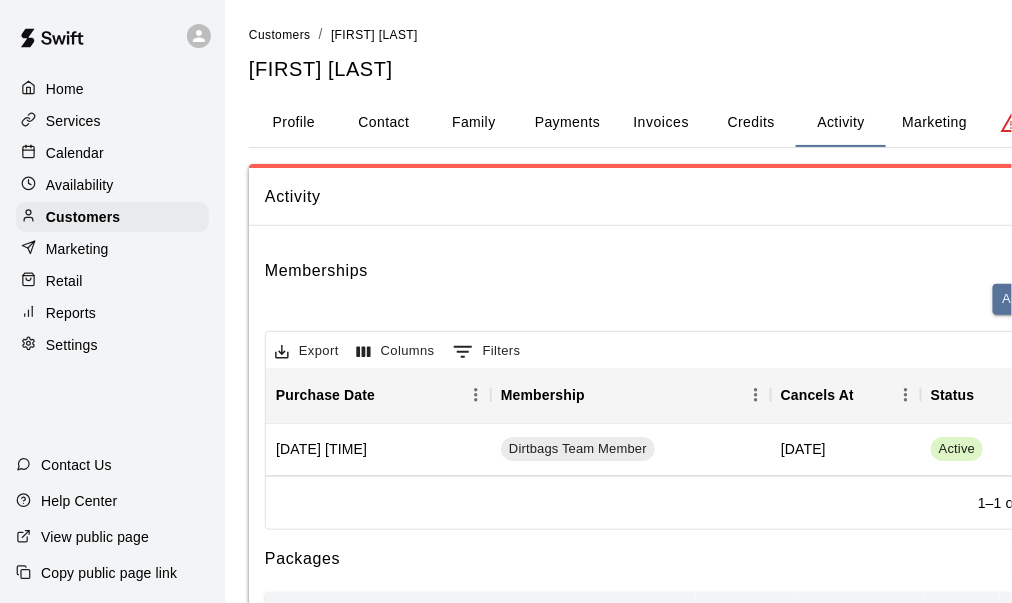scroll, scrollTop: 0, scrollLeft: 8, axis: horizontal 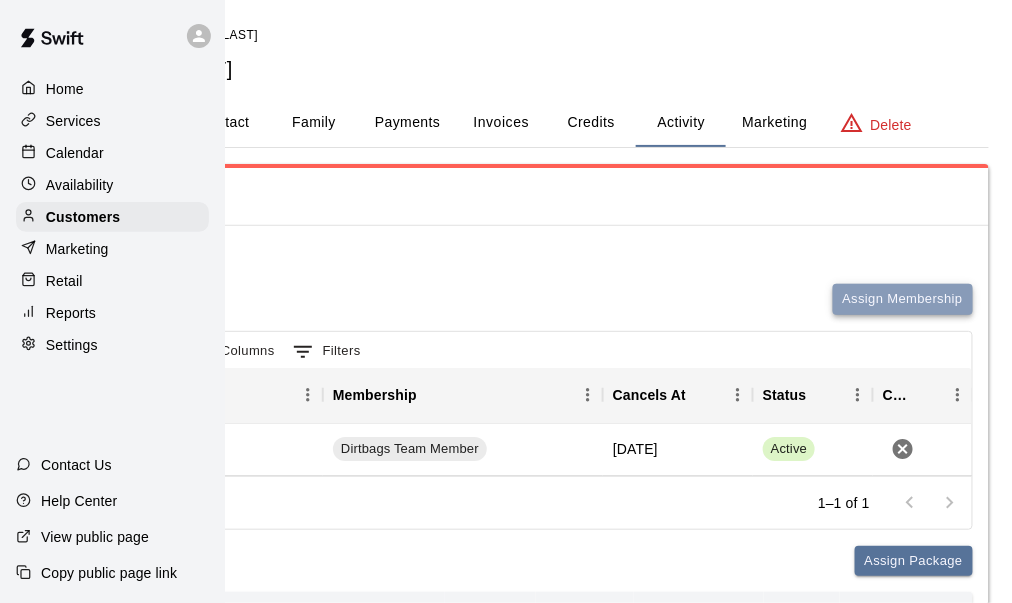 click on "Assign Membership" at bounding box center [903, 299] 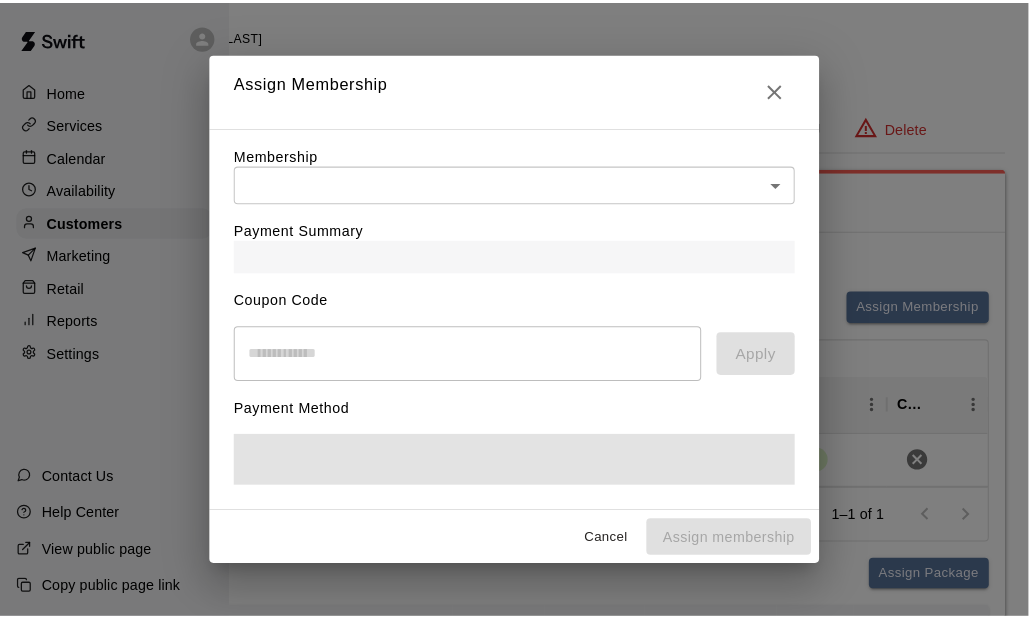 scroll, scrollTop: 0, scrollLeft: 144, axis: horizontal 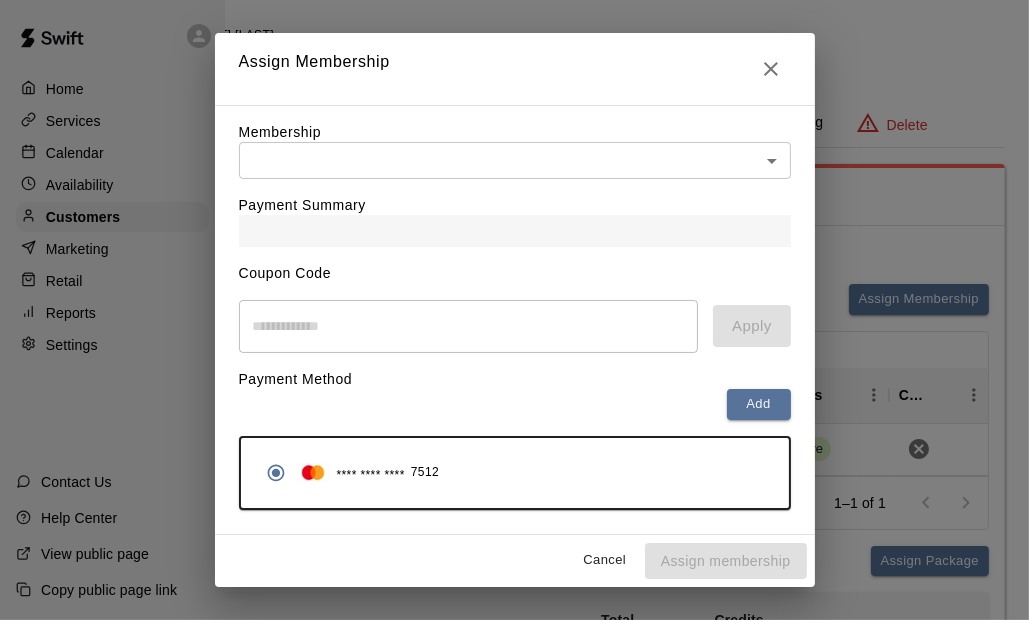 click on "Home Services Calendar Availability Customers Marketing Retail Reports Settings Contact Us Help Center View public page Copy public page link Customers / Mark Vaughan Mark Vaughan Profile Contact Family Payments Invoices Credits Activity Marketing Delete Activity Memberships Assign Membership Export Columns 0 Filters Purchase Date Membership Cancels At Status Cancel February 10, 2025 6:50 PM Dirtbags Team Member December 10, 2025 Active 1–1 of 1 Packages Assign Package Purchase Date   Package Services Total Credits Credits Remaining Expiry Credit Actions July 13, 2025 2:36 PM Onboarding Bundle (7U-10U) Water 1 1 None Add Redeem Rows per page: 5 * 1–1 of 1 Bookings This customer has no bookings. Swift - Edit Customer Close cross-small Assign Membership Membership ​ ​ Payment Summary Coupon Code ​ Apply Payment Method   Add **** **** **** 7512 Cancel Assign membership" at bounding box center (370, 461) 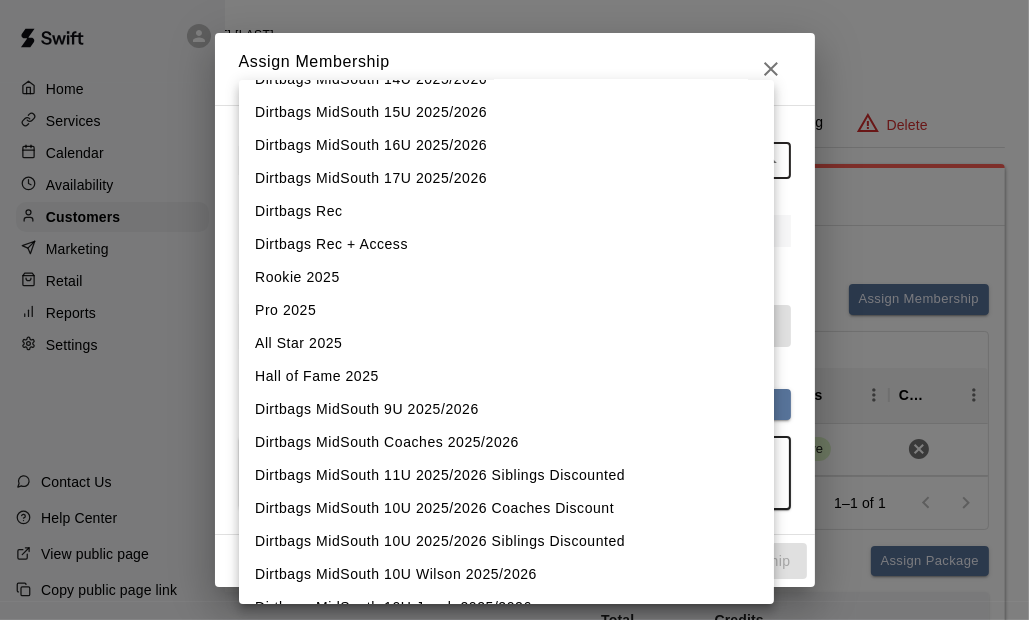 scroll, scrollTop: 581, scrollLeft: 0, axis: vertical 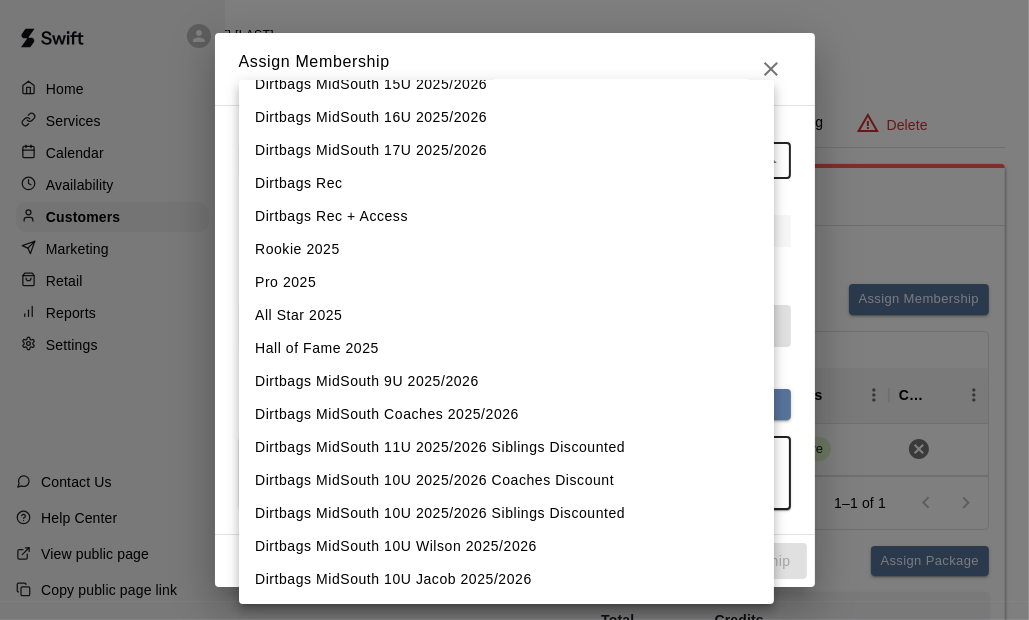 click on "Dirtbags MidSouth 10U Wilson 2025/2026" at bounding box center (506, 546) 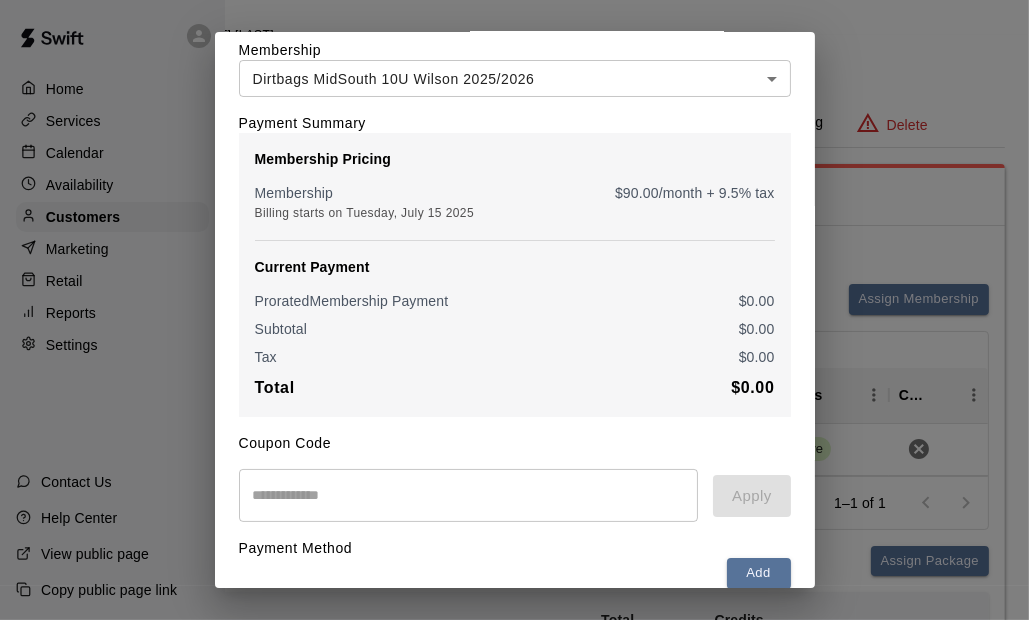 scroll, scrollTop: 259, scrollLeft: 0, axis: vertical 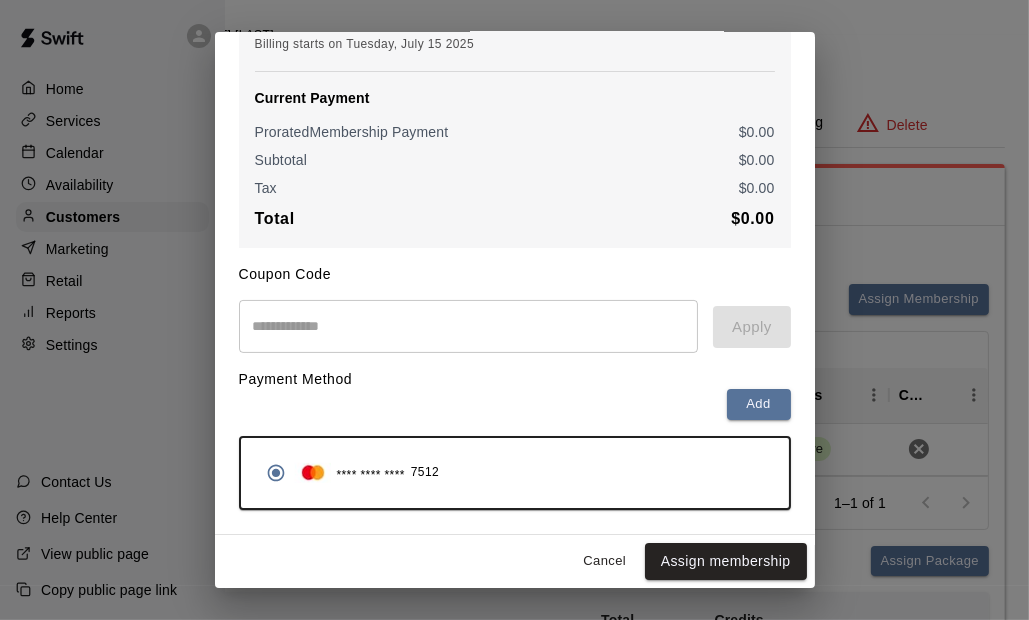 click on "Assign membership" at bounding box center (726, 561) 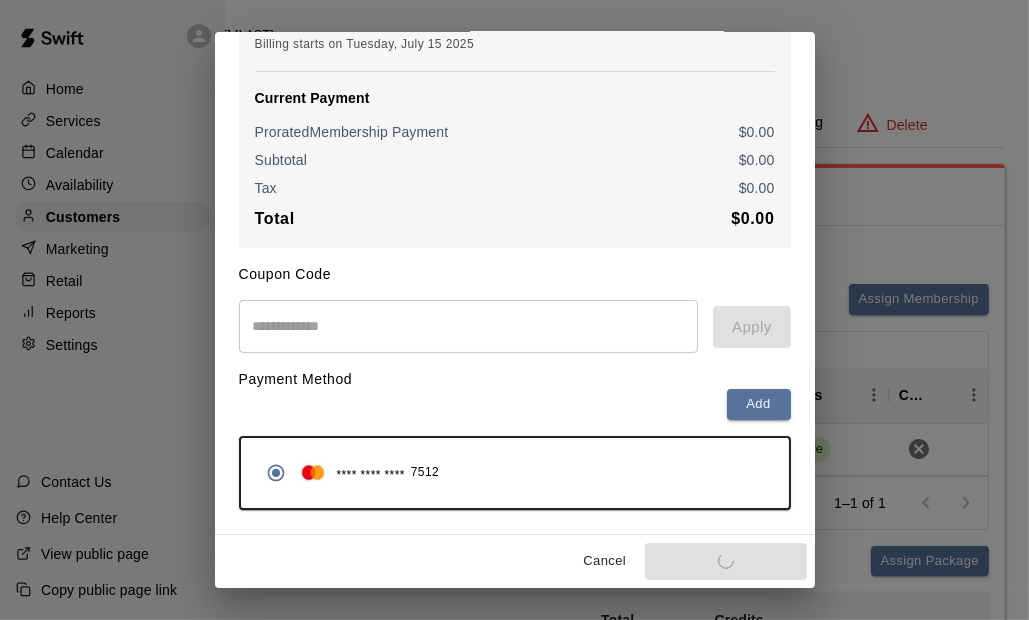 scroll, scrollTop: 258, scrollLeft: 0, axis: vertical 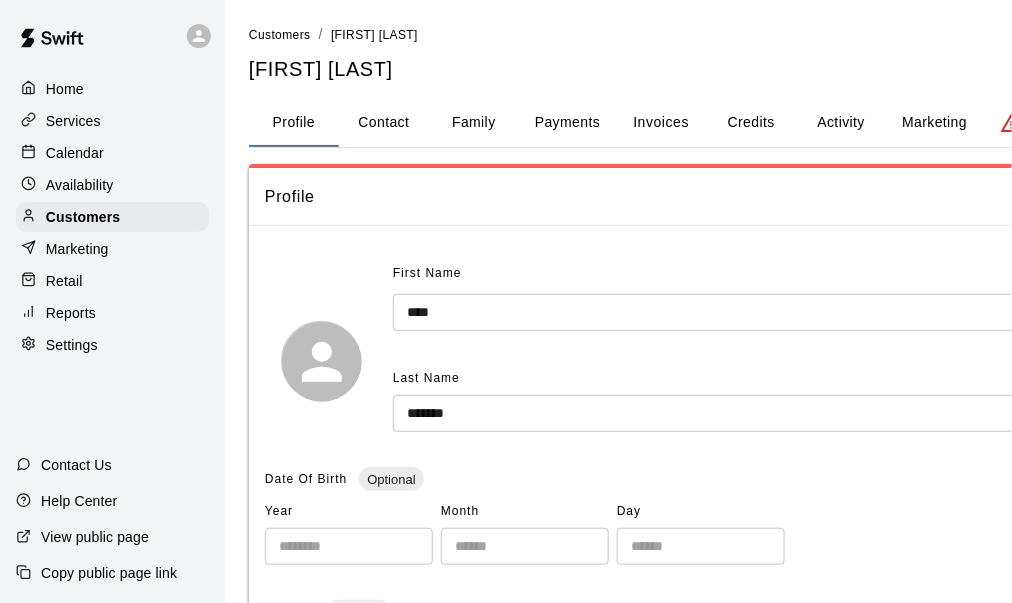 click on "Activity" at bounding box center (841, 123) 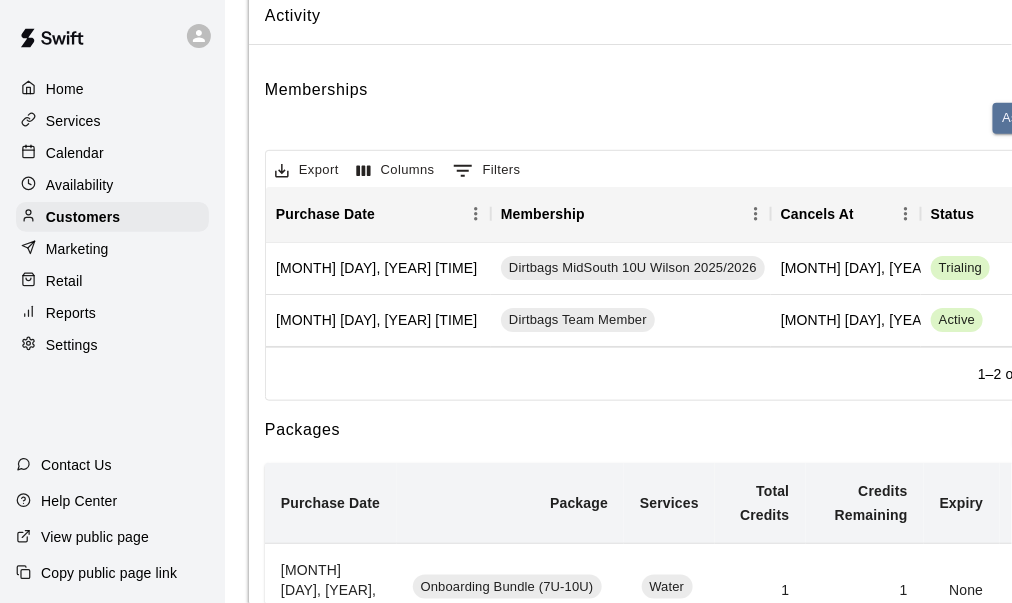 scroll, scrollTop: 0, scrollLeft: 0, axis: both 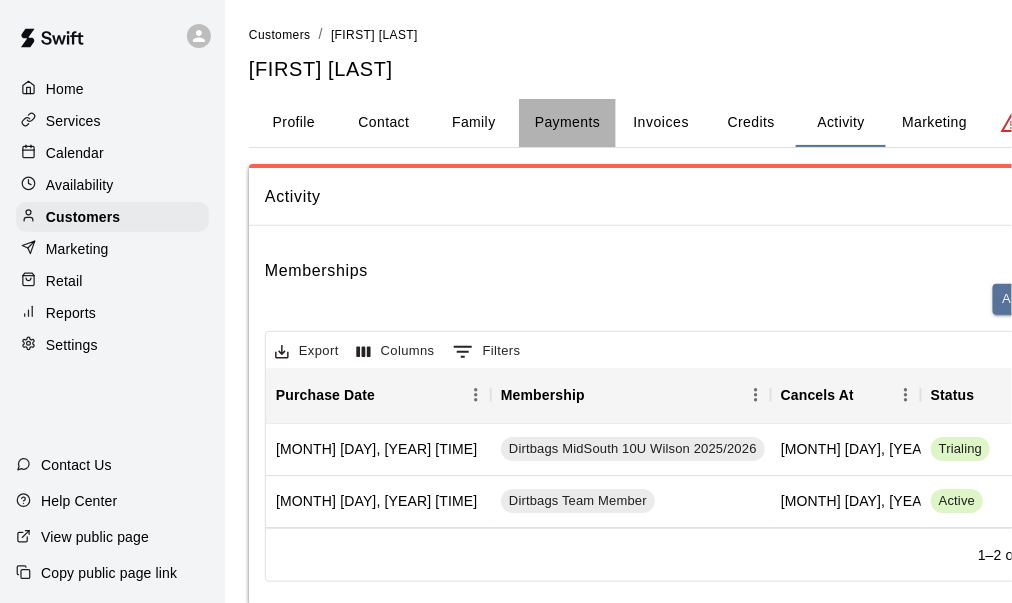 click on "Payments" at bounding box center [567, 123] 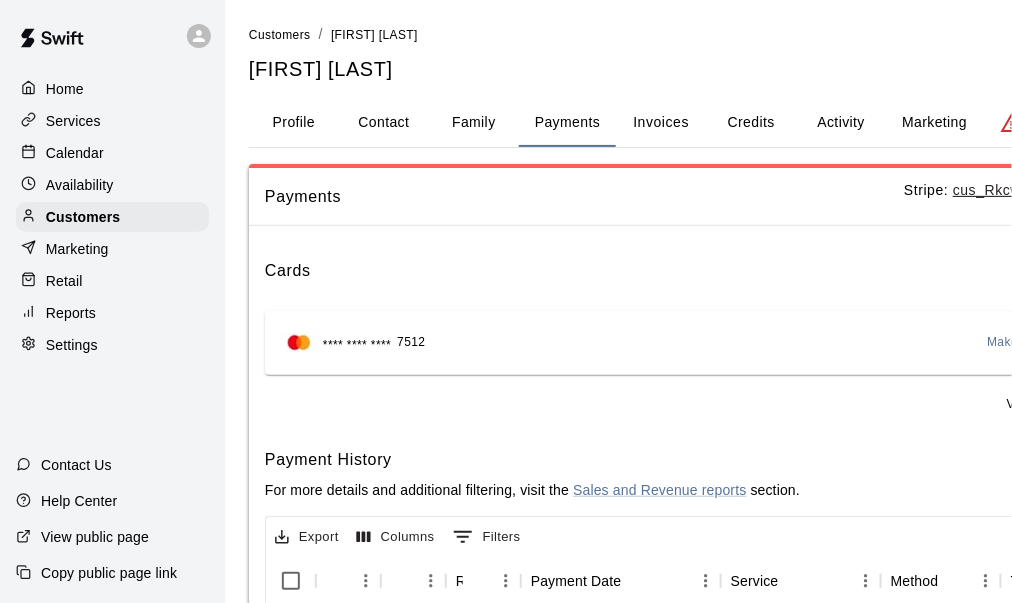 scroll, scrollTop: 0, scrollLeft: 160, axis: horizontal 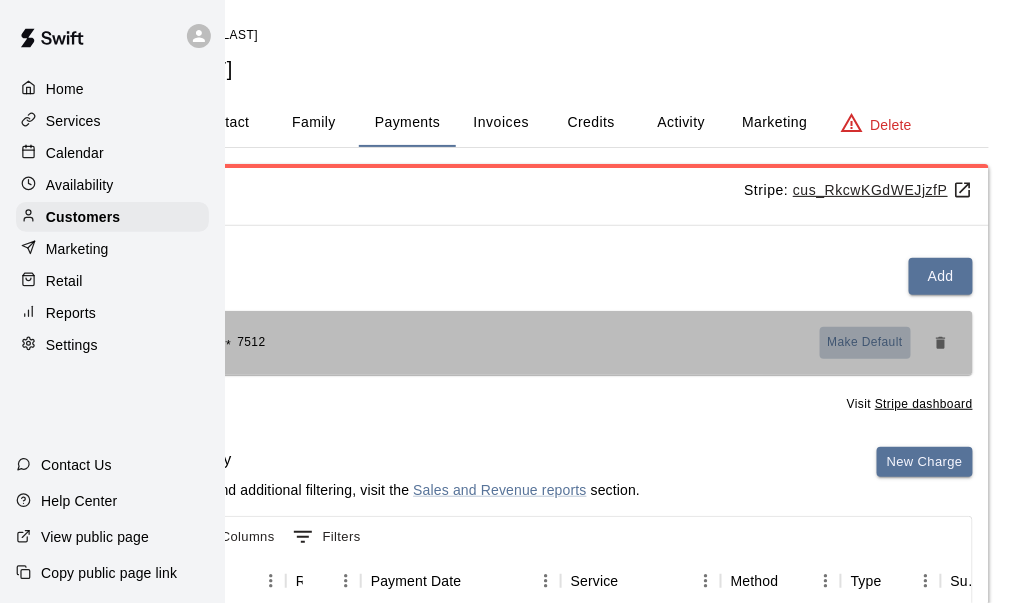 click on "Make Default" at bounding box center [866, 343] 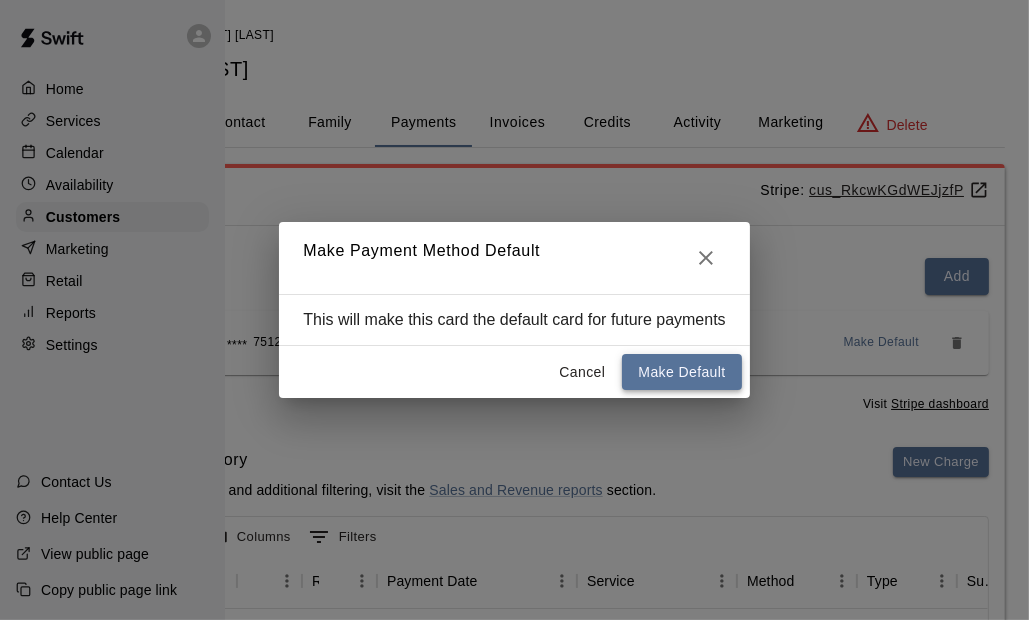 click on "Make Default" at bounding box center [681, 372] 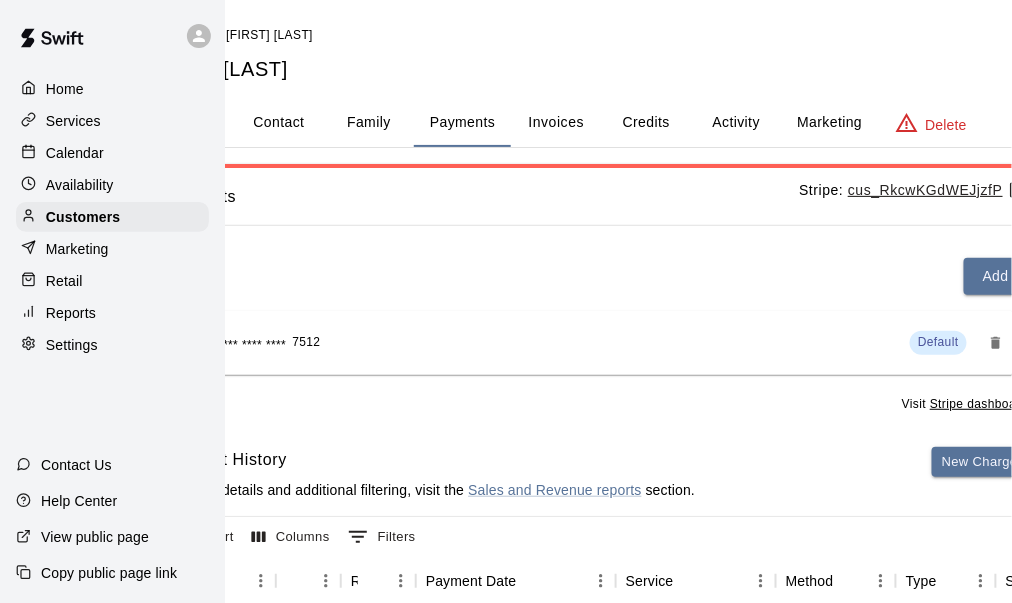scroll, scrollTop: 0, scrollLeft: 0, axis: both 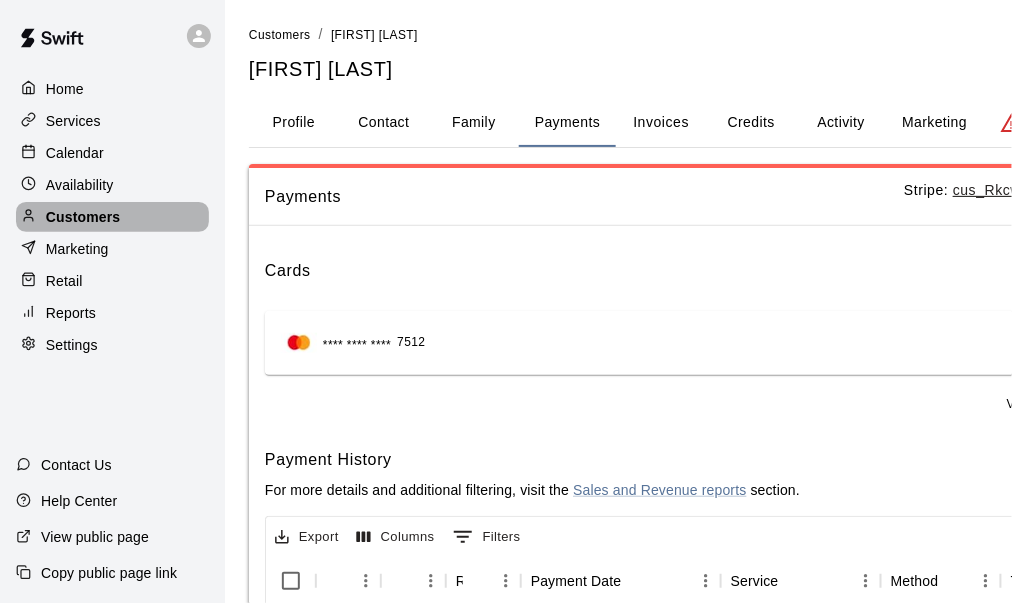 click on "Customers" at bounding box center (83, 217) 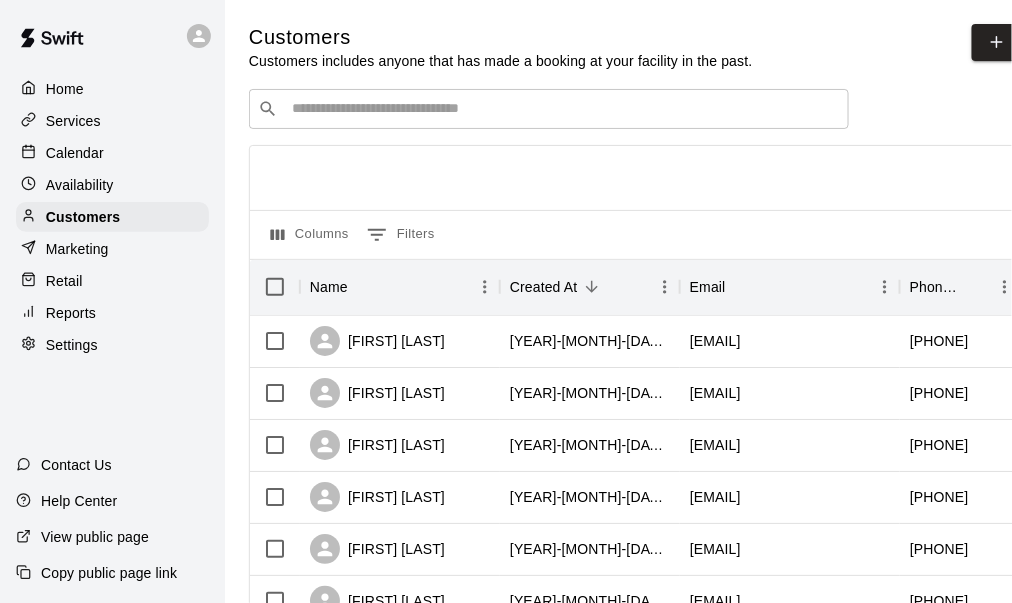click at bounding box center [563, 109] 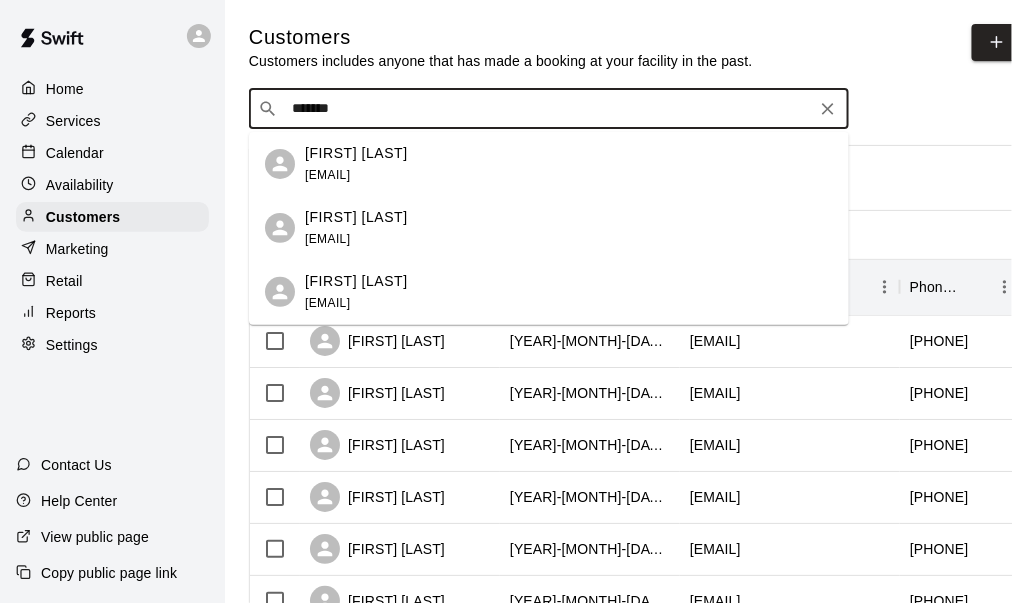 type on "********" 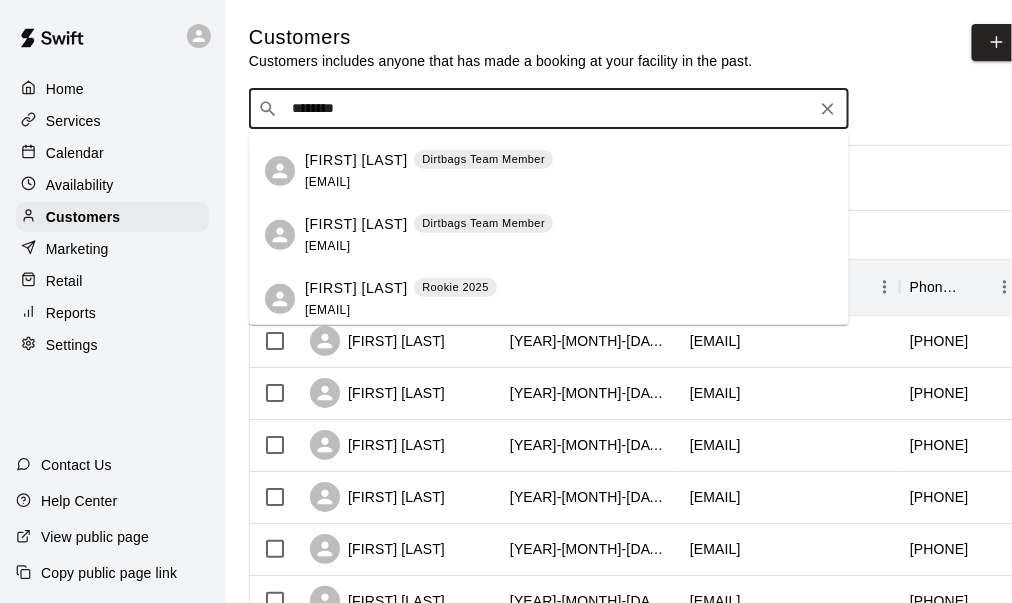 scroll, scrollTop: 200, scrollLeft: 0, axis: vertical 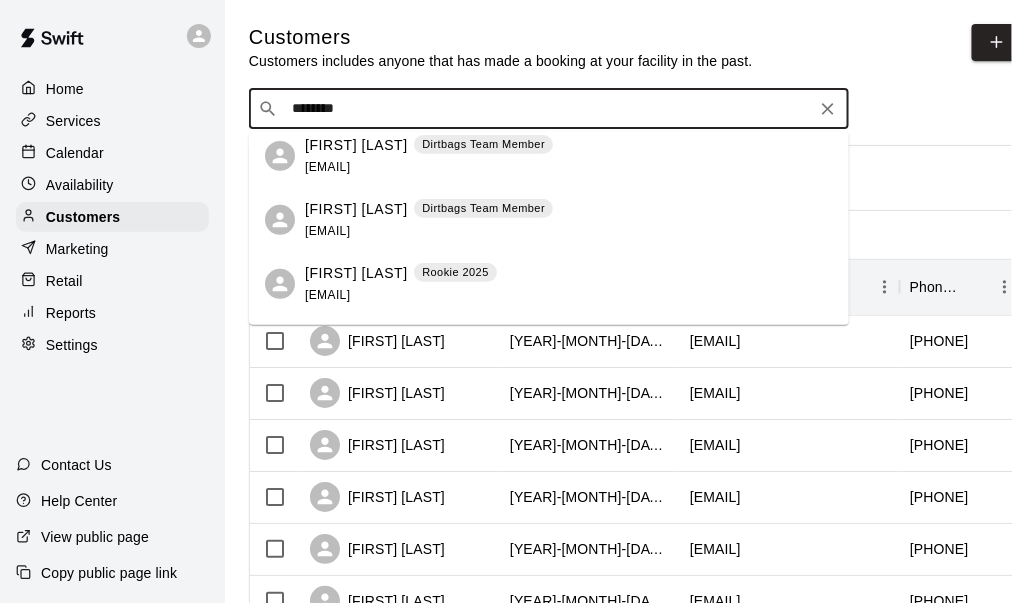 click on "Brandon Thompson Dirtbags Team Member thompson.brandon.r@gmail.com" at bounding box center [429, 220] 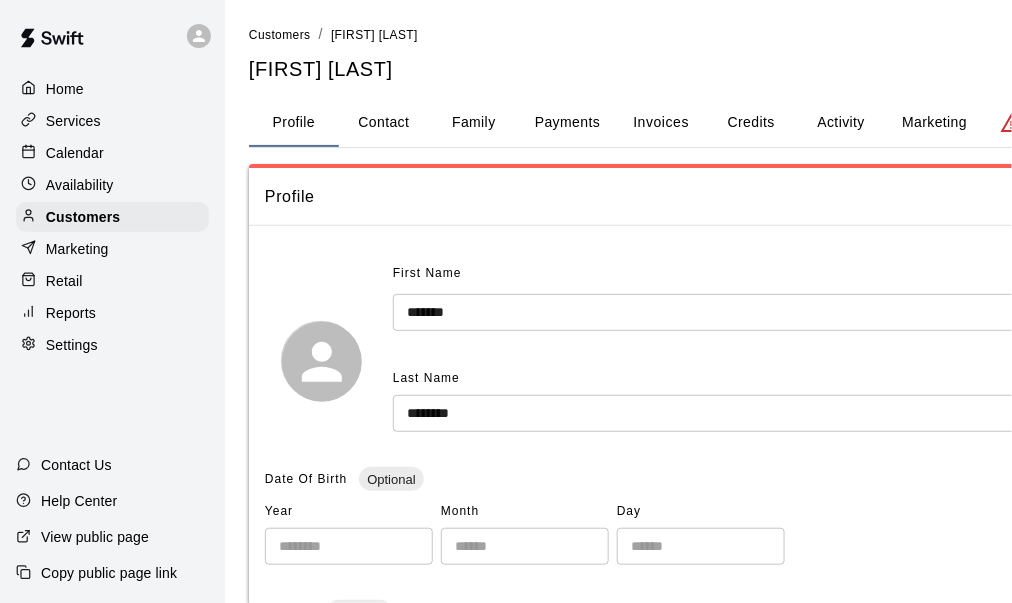 click on "Activity" at bounding box center [841, 123] 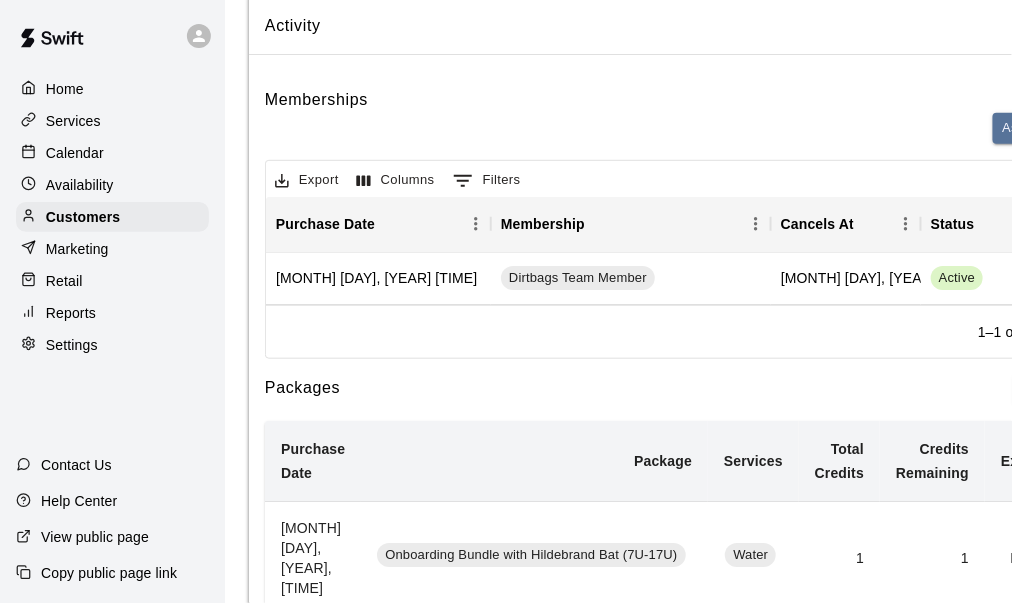 scroll, scrollTop: 0, scrollLeft: 0, axis: both 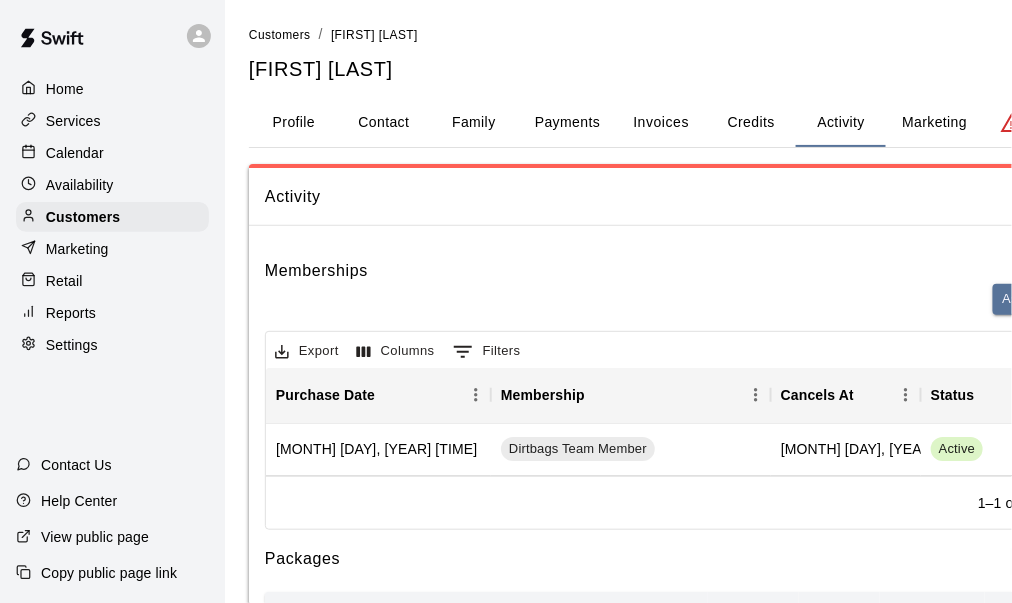 click on "Payments" at bounding box center (567, 123) 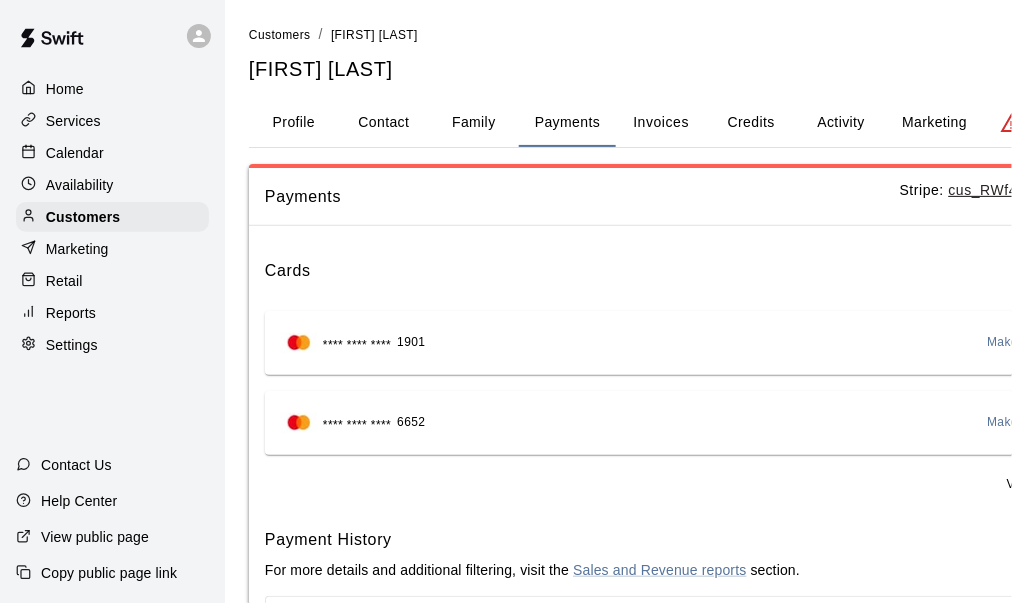 scroll, scrollTop: 0, scrollLeft: 160, axis: horizontal 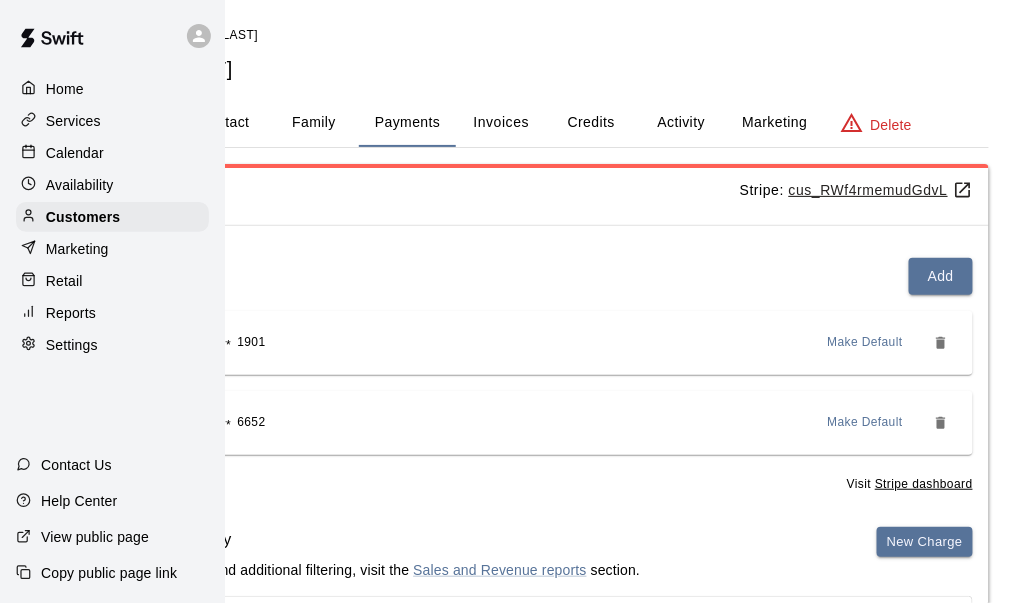 click on "Make Default" at bounding box center (866, 343) 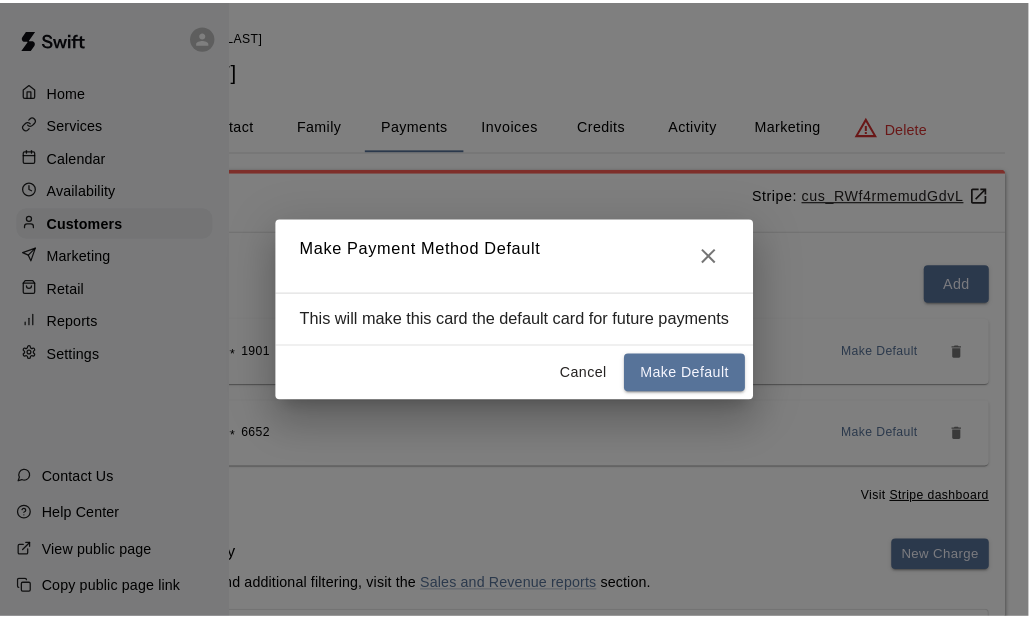 scroll, scrollTop: 0, scrollLeft: 144, axis: horizontal 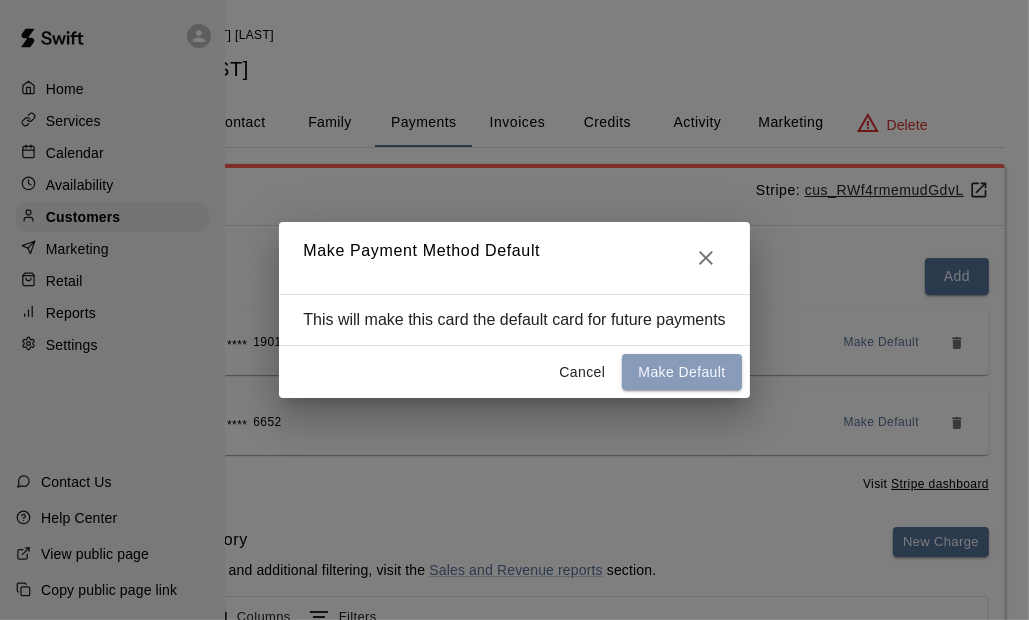 click on "Make Default" at bounding box center [681, 372] 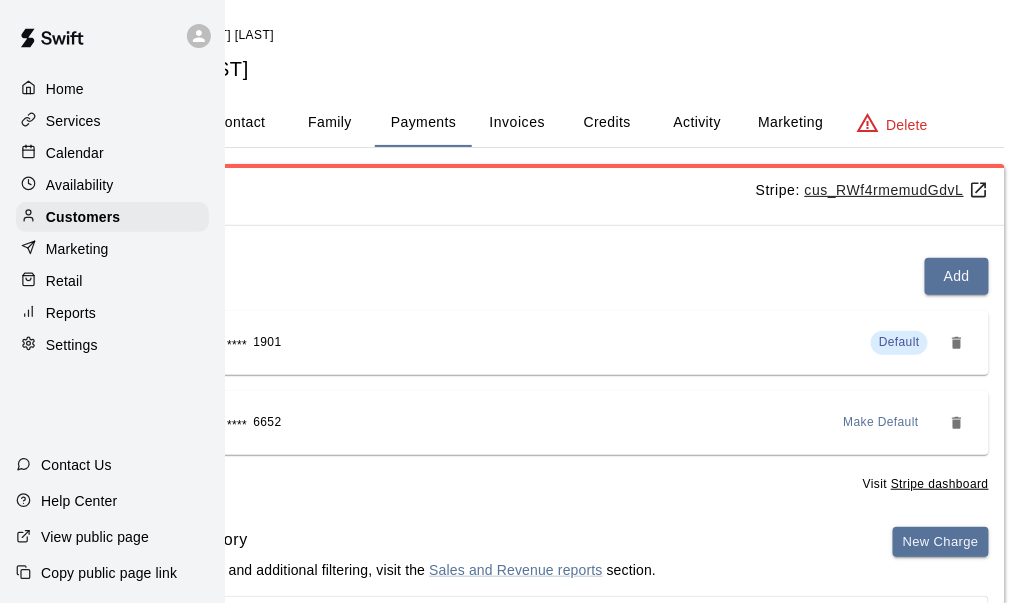 click on "Activity" at bounding box center [697, 123] 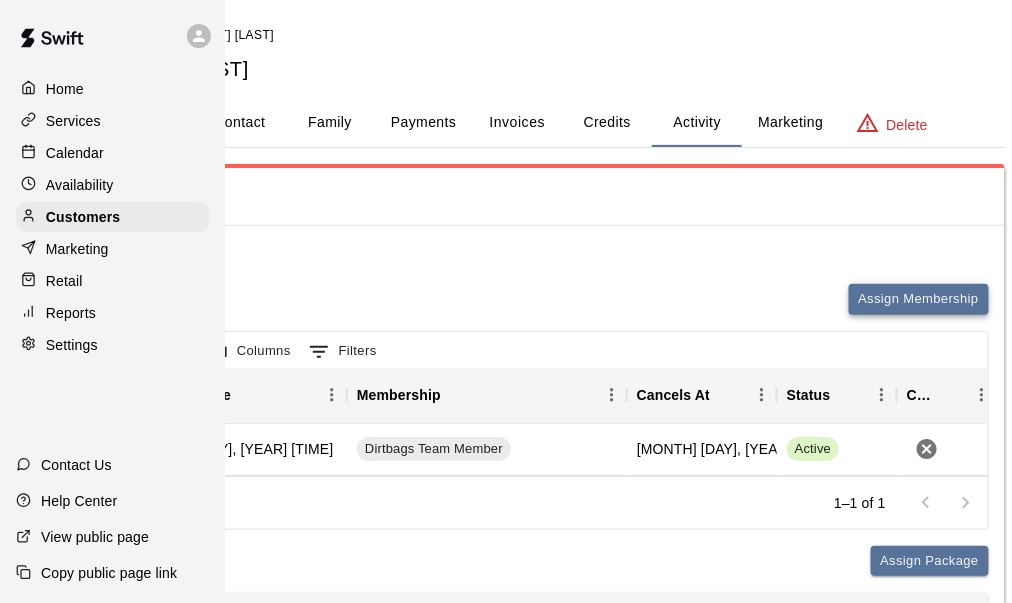 click on "Assign Membership" at bounding box center (919, 299) 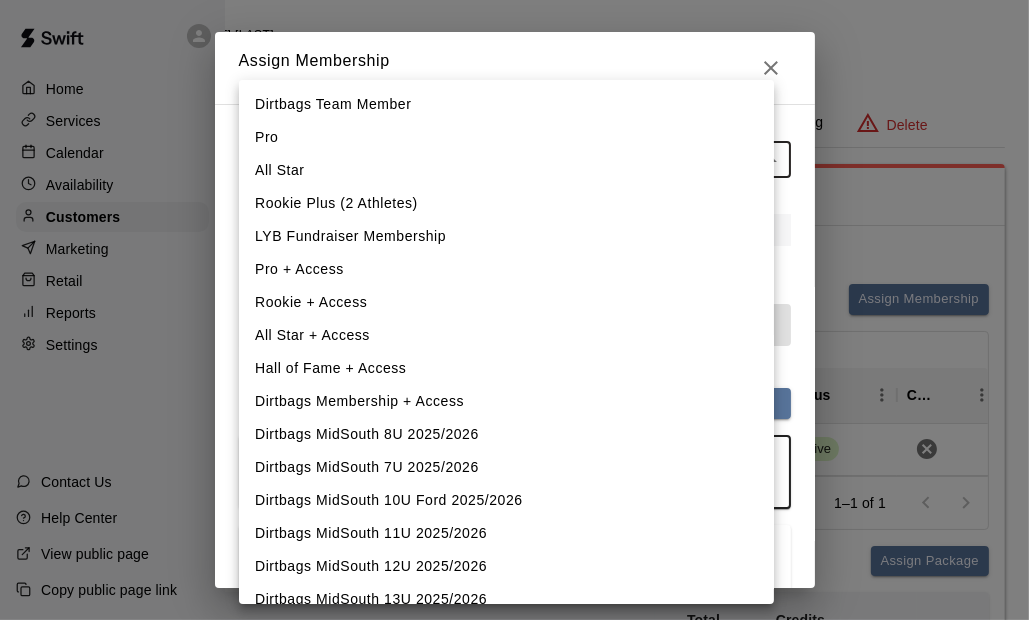click on "Home Services Calendar Availability Customers Marketing Retail Reports Settings Contact Us Help Center View public page Copy public page link Customers / Brandon Thompson Brandon Thompson Profile Contact Family Payments Invoices Credits Activity Marketing Delete Activity Memberships Assign Membership Export Columns 0 Filters Purchase Date Membership Cancels At Status Cancel January 04, 2025 1:26 PM Dirtbags Team Member November 04, 2025 Active 1–1 of 1 Packages Assign Package Purchase Date   Package Services Total Credits Credits Remaining Expiry Credit Actions July 13, 2025 2:55 PM Onboarding Bundle with Hildebrand Bat (7U-17U)  Water 1 1 None Add Redeem Rows per page: 5 * 1–1 of 1 Bookings Booking Date   Service For Amount Paid Payment Method Credits Used Attendance Status Participating Staff July 16, 2025 5:00 PM Summer Strength/Speed Program Easten Thompson 20.53 Card N/A Unknown John Dowless July 14, 2025 5:00 PM Summer Strength/Speed Program Easten Thompson 20.53 Card N/A Unknown John Dowless 20.53" at bounding box center [370, 1093] 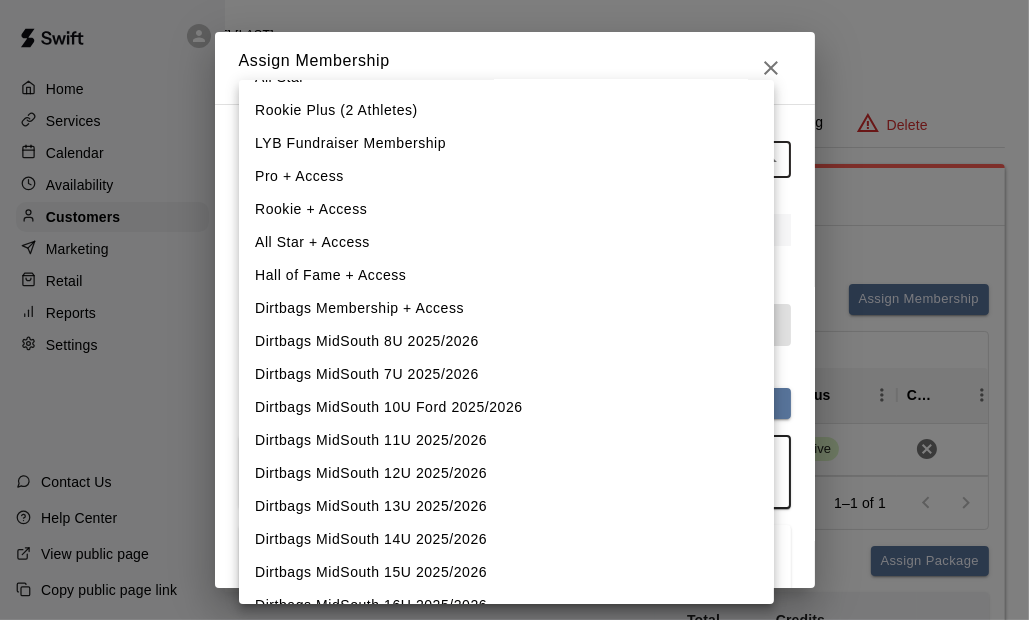 scroll, scrollTop: 400, scrollLeft: 0, axis: vertical 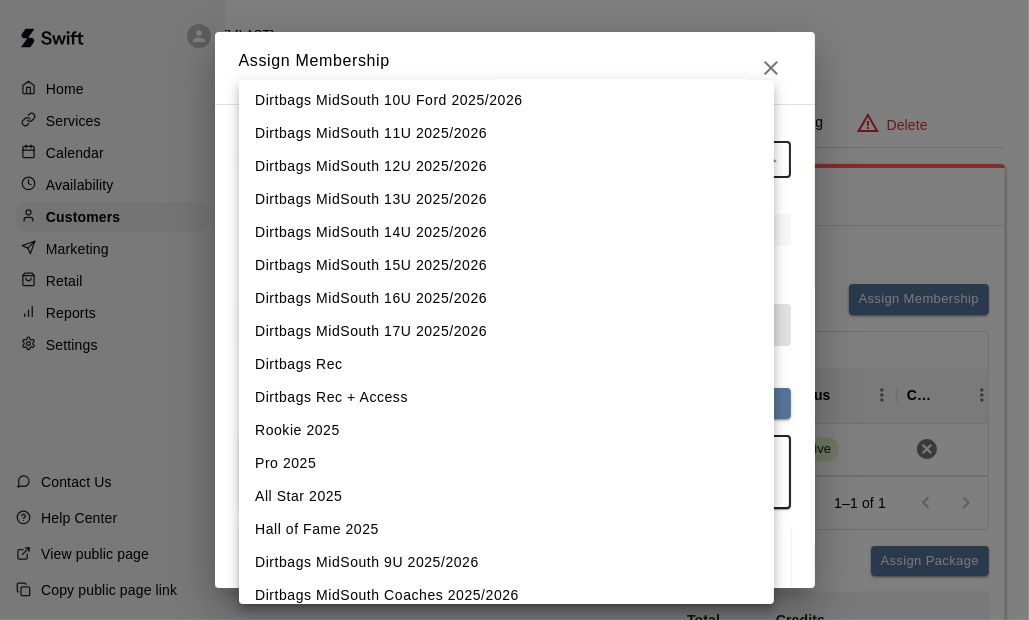 click on "Dirtbags MidSouth 15U 2025/2026" at bounding box center (506, 265) 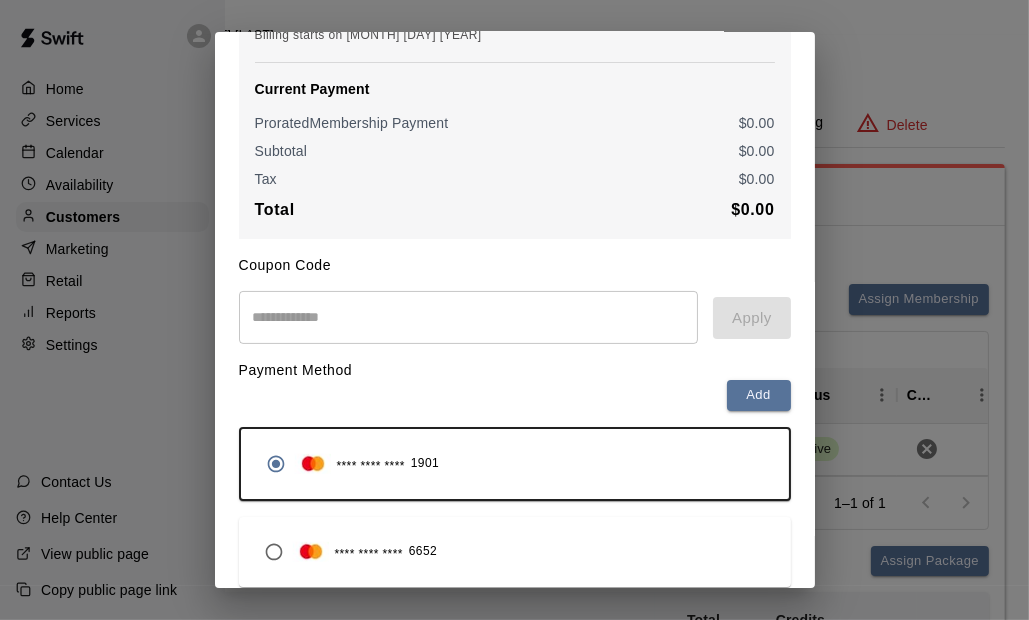 scroll, scrollTop: 345, scrollLeft: 0, axis: vertical 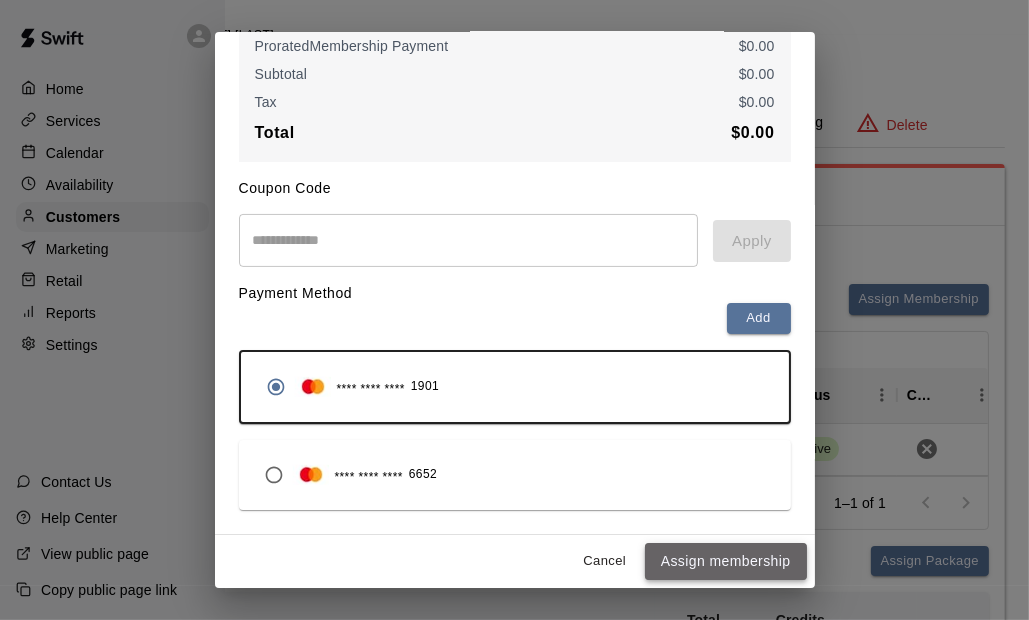 click on "Assign membership" at bounding box center [726, 561] 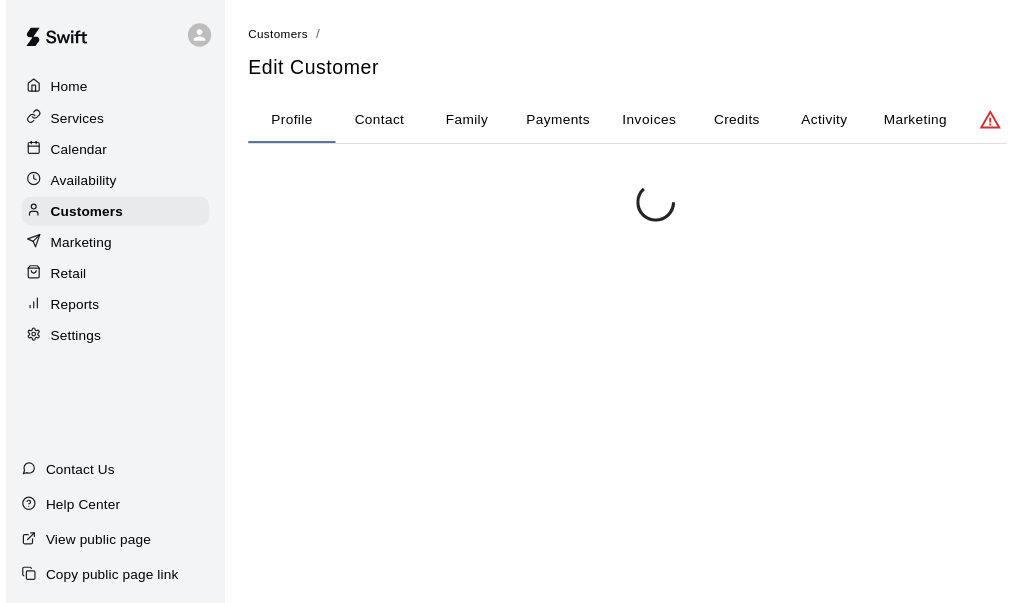 scroll, scrollTop: 0, scrollLeft: 0, axis: both 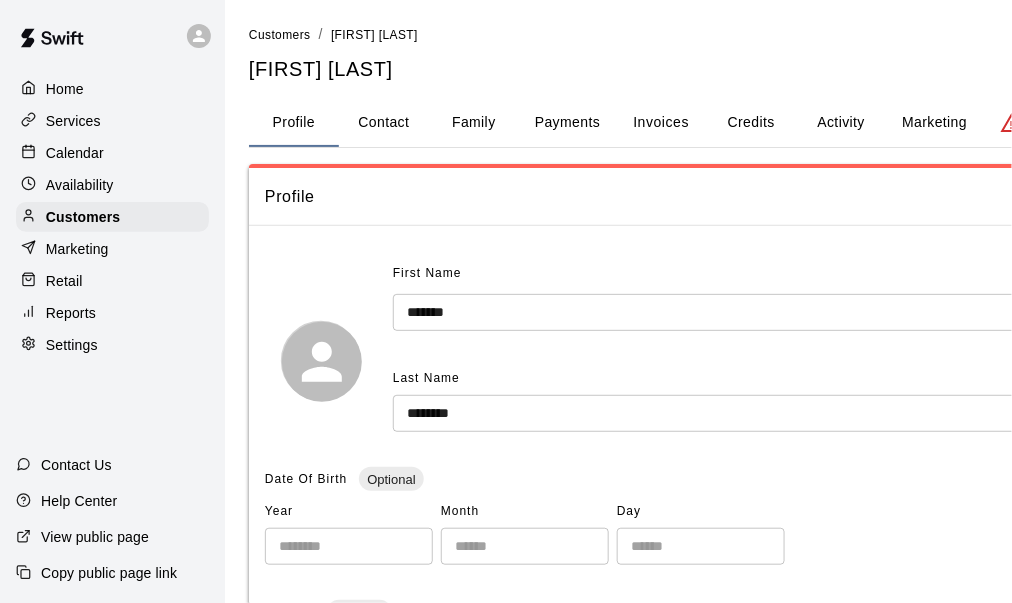 click on "Activity" at bounding box center [841, 123] 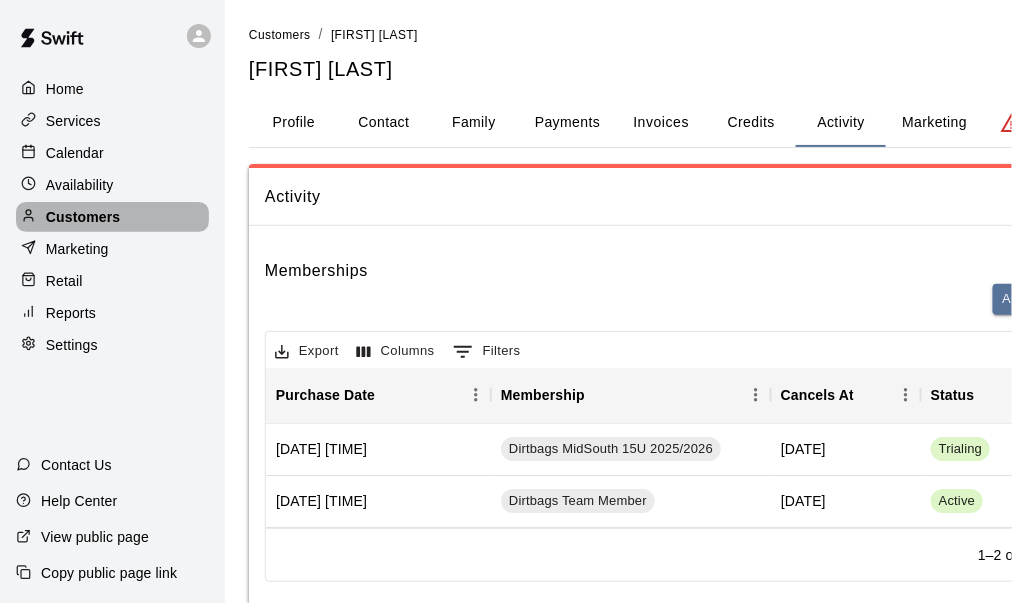 click on "Customers" at bounding box center (83, 217) 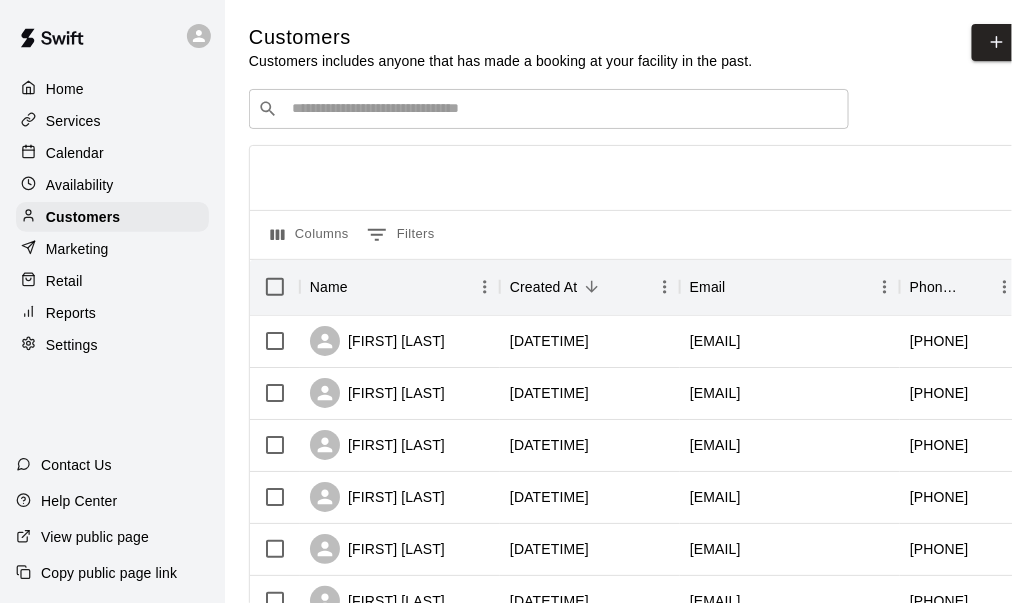 click at bounding box center (563, 109) 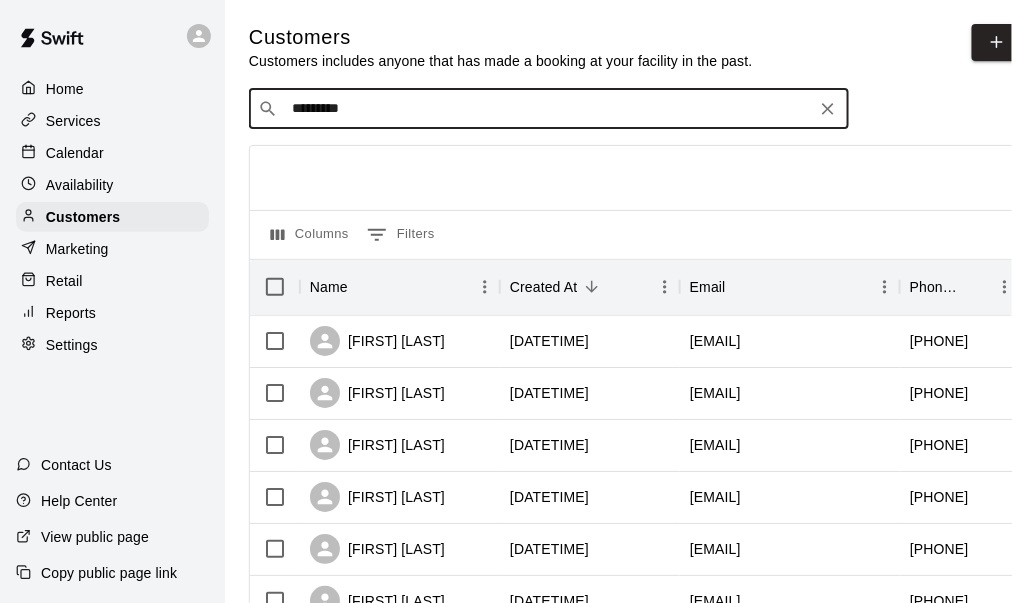 type on "**********" 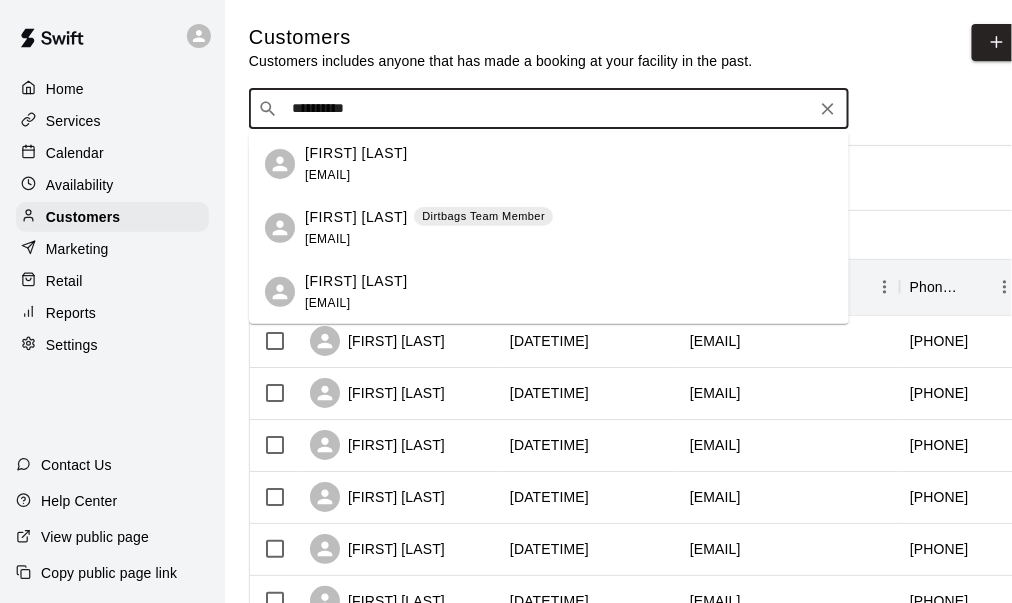 click on "[FIRST] [LAST] Dirtbags Team Member [EMAIL]" at bounding box center [429, 228] 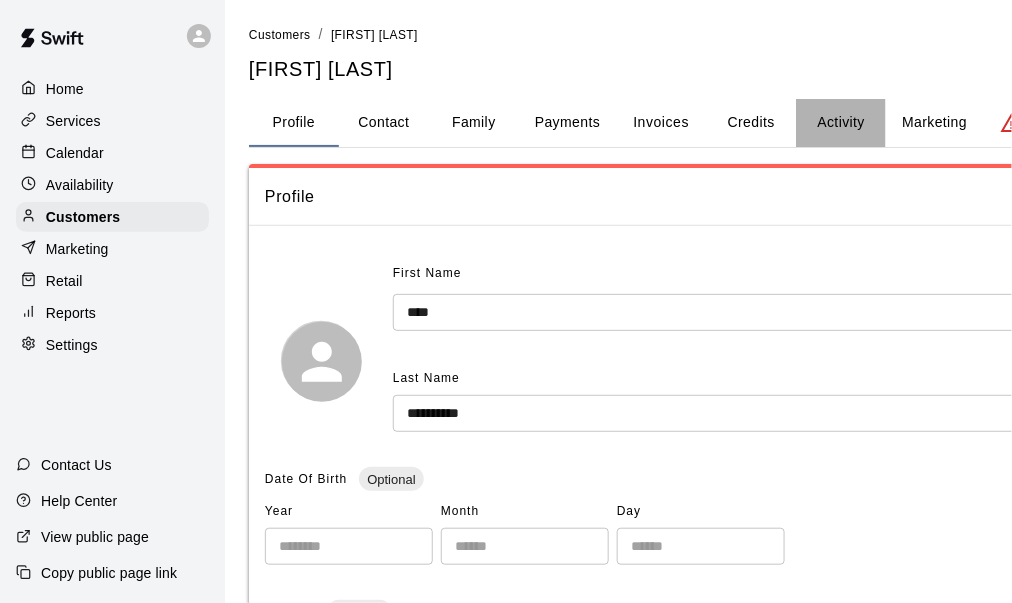 click on "Activity" at bounding box center (841, 123) 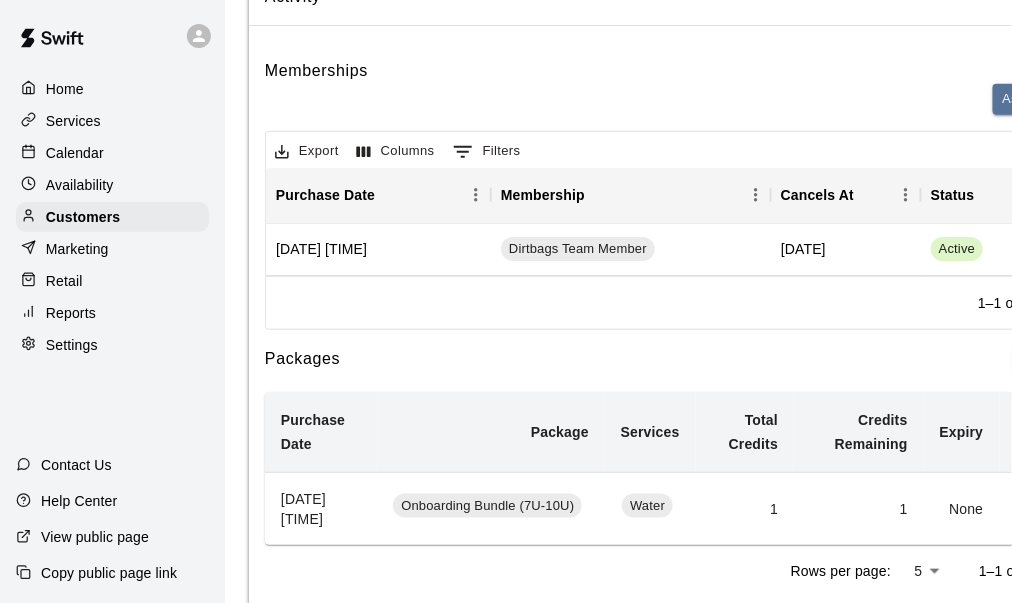 scroll, scrollTop: 0, scrollLeft: 0, axis: both 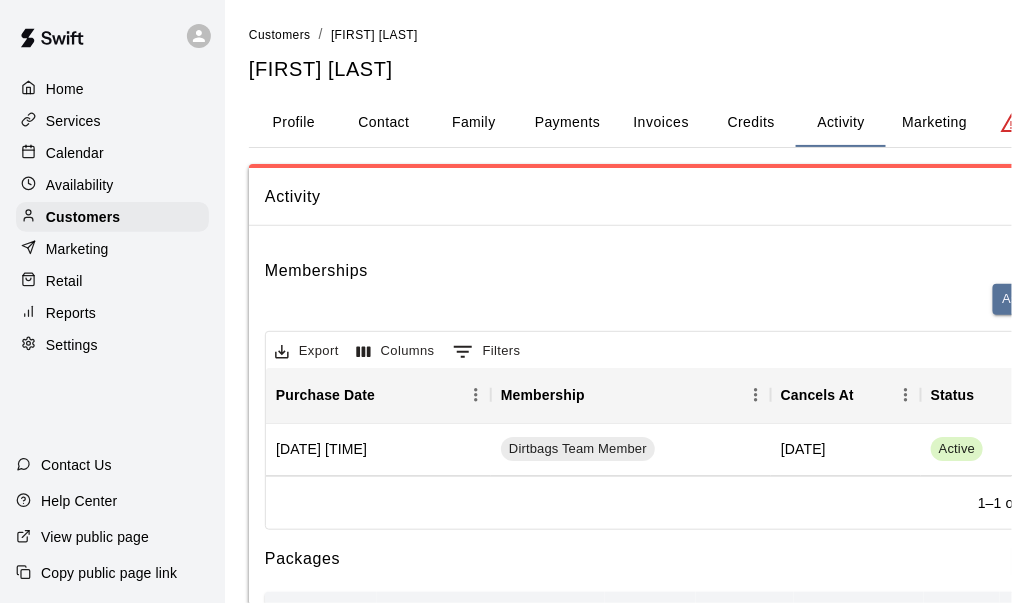 drag, startPoint x: 573, startPoint y: 122, endPoint x: 589, endPoint y: 132, distance: 18.867962 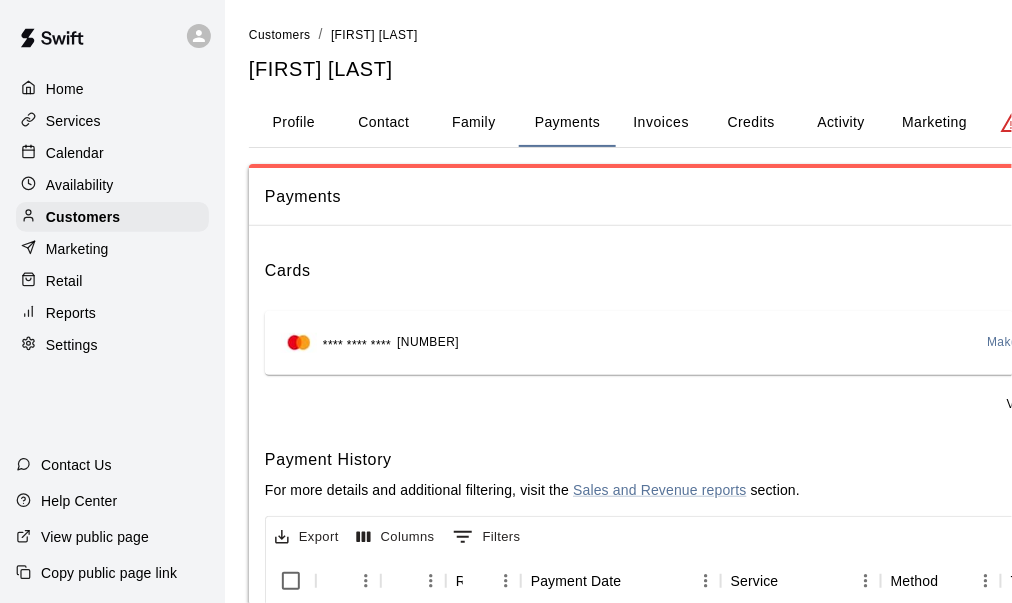 scroll, scrollTop: 0, scrollLeft: 160, axis: horizontal 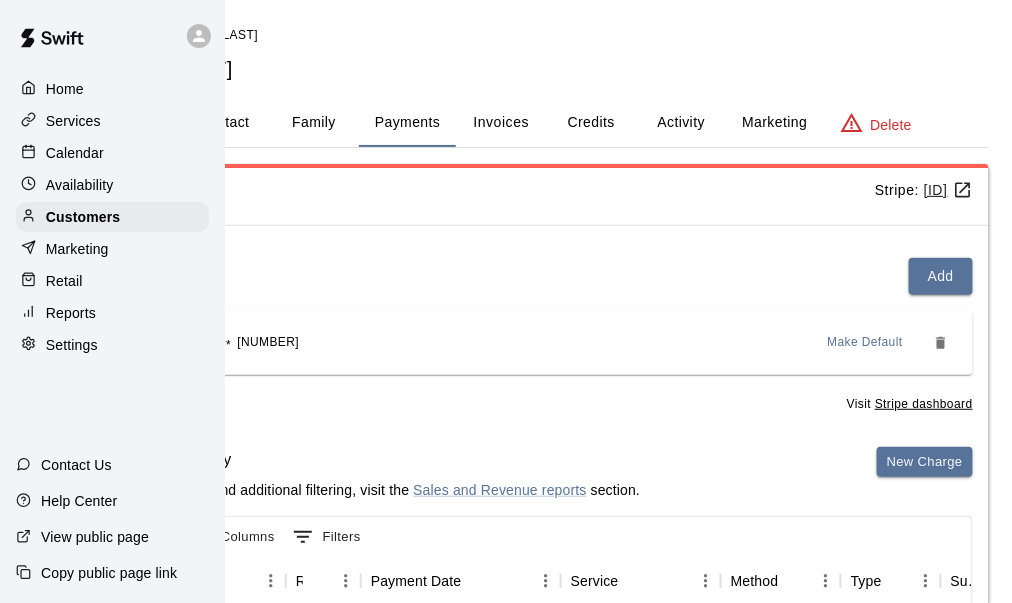click on "Make Default" at bounding box center [866, 343] 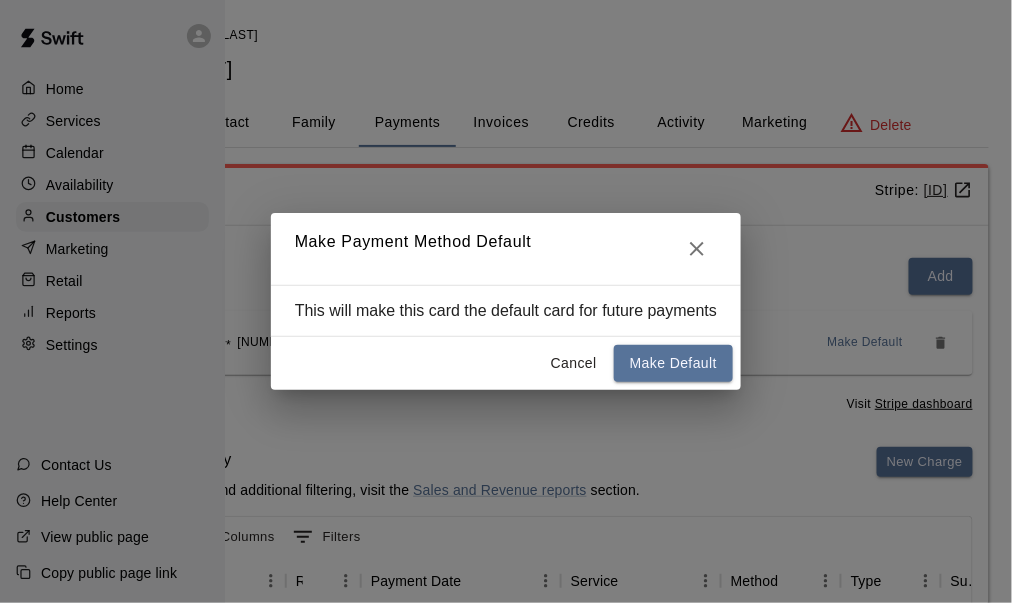 scroll, scrollTop: 0, scrollLeft: 144, axis: horizontal 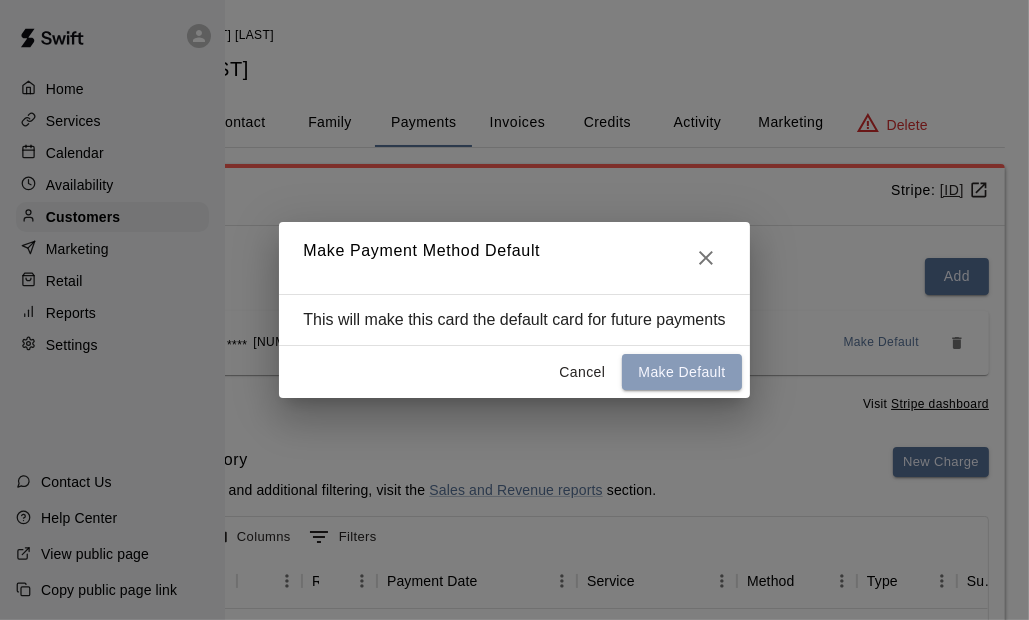 click on "Make Default" at bounding box center [681, 372] 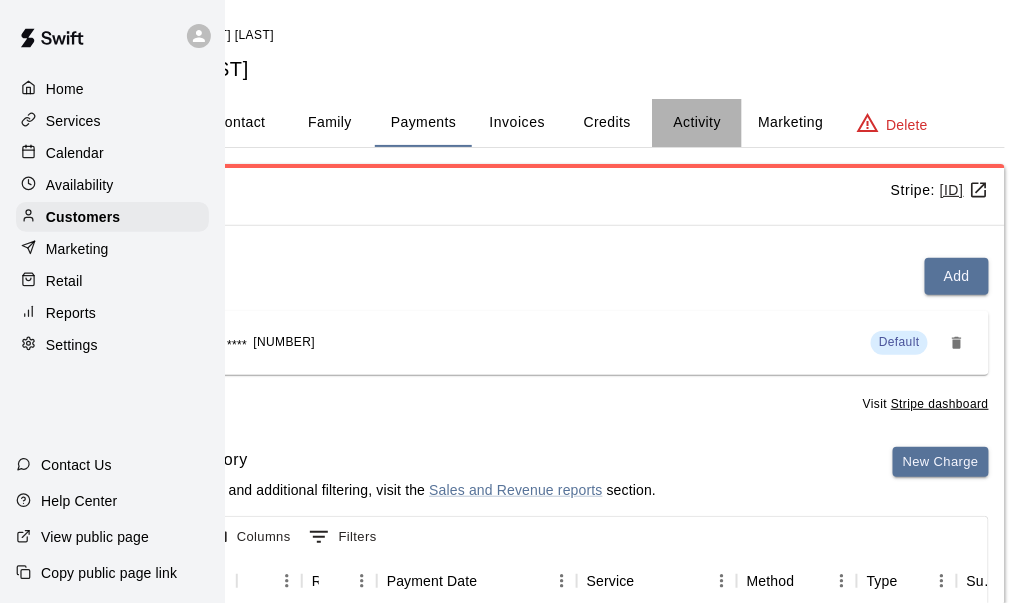 click on "Activity" at bounding box center [697, 123] 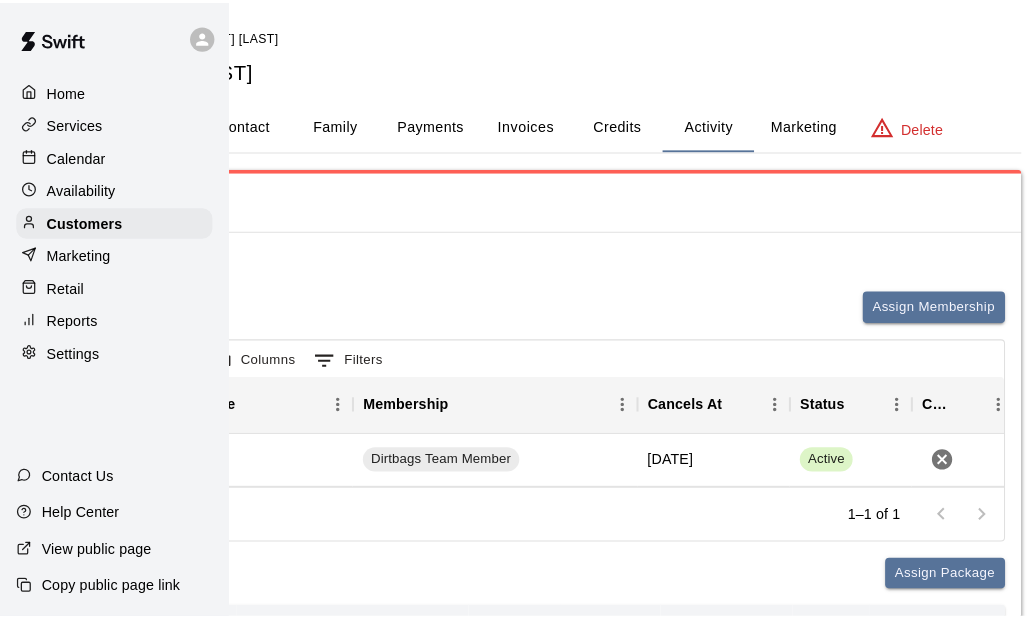scroll, scrollTop: 0, scrollLeft: 99, axis: horizontal 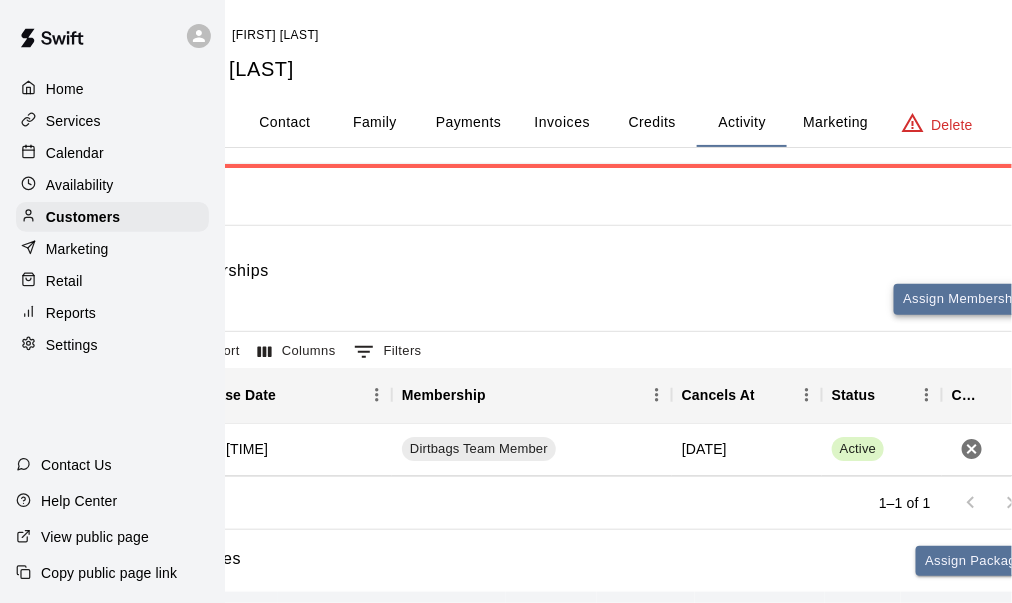 click on "Assign Membership" at bounding box center [964, 299] 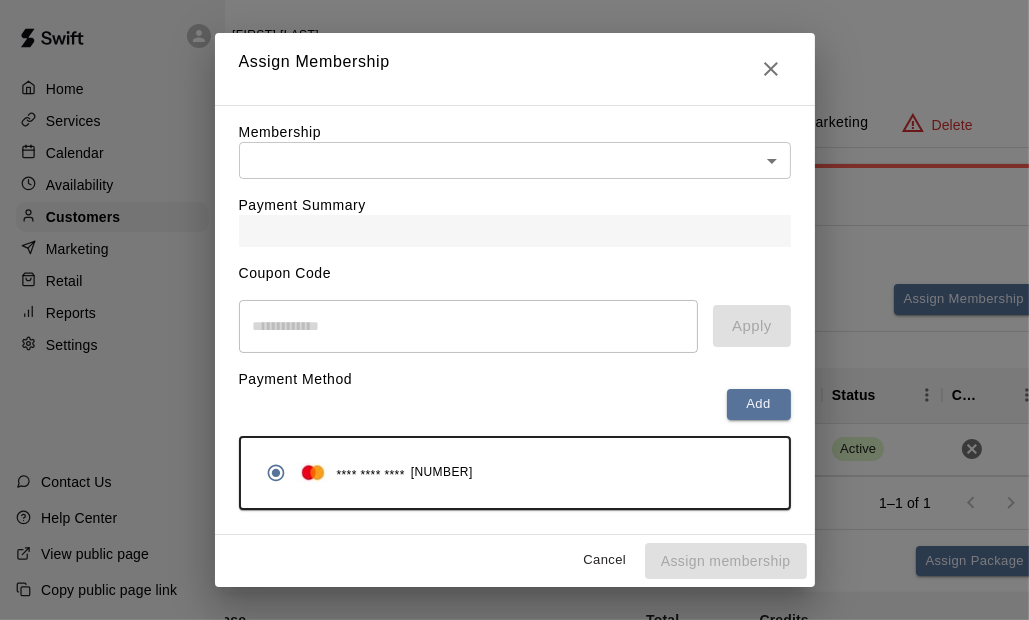 click on "Home Services Calendar Availability Customers Marketing Retail Reports Settings Contact Us Help Center View public page Copy public page link Customers / Matt Williamson Matt Williamson Profile Contact Family Payments Invoices Credits Activity Marketing Delete Activity Memberships Assign Membership Export Columns 0 Filters Purchase Date Membership Cancels At Status Cancel February 10, 2025 6:49 PM Dirtbags Team Member December 10, 2025 Active 1–1 of 1 Packages Assign Package Purchase Date   Package Services Total Credits Credits Remaining Expiry Credit Actions July 13, 2025 4:22 PM Onboarding Bundle (7U-10U) Water 1 1 None Add Redeem Rows per page: 5 * 1–1 of 1 Bookings This customer has no bookings. Swift - Edit Customer Close cross-small Assign Membership Membership ​ ​ Payment Summary Coupon Code ​ Apply Payment Method   Add **** **** **** 7124 Cancel Assign membership" at bounding box center (415, 461) 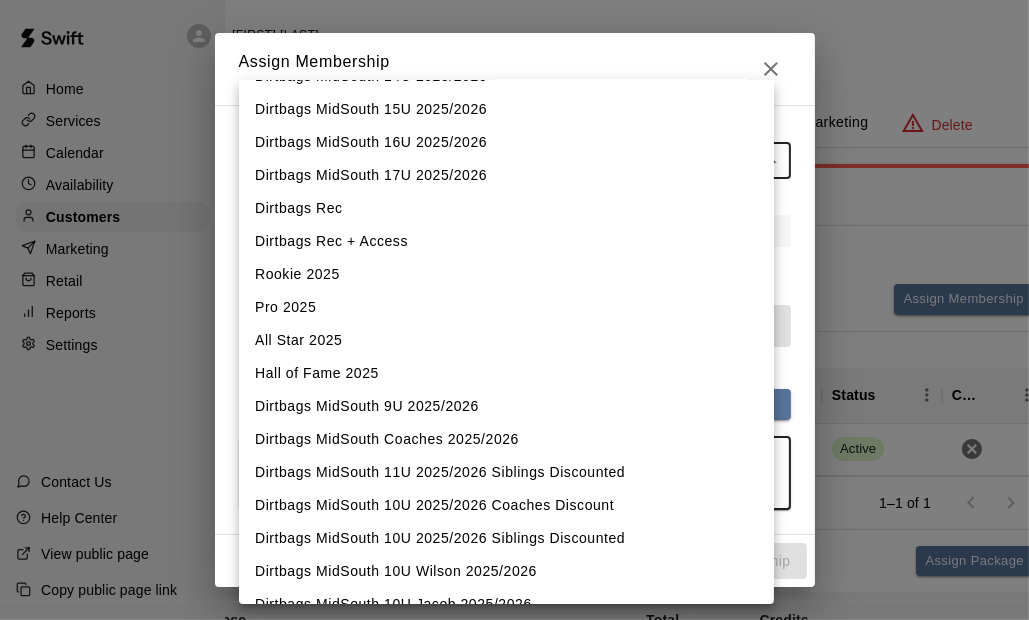 scroll, scrollTop: 581, scrollLeft: 0, axis: vertical 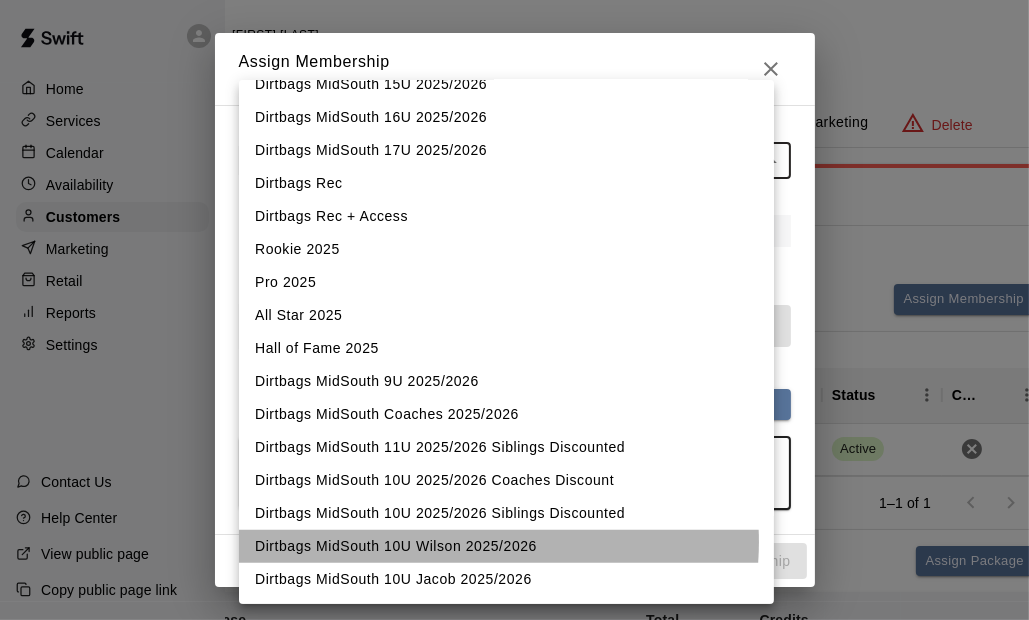 click on "Dirtbags MidSouth 10U Wilson 2025/2026" at bounding box center [506, 546] 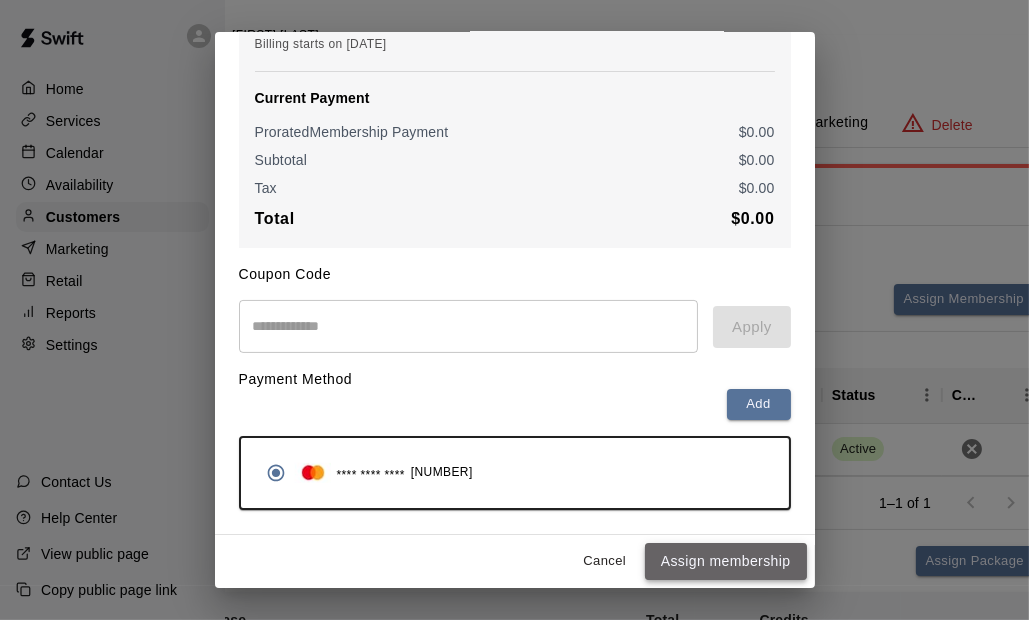 click on "Assign membership" at bounding box center [726, 561] 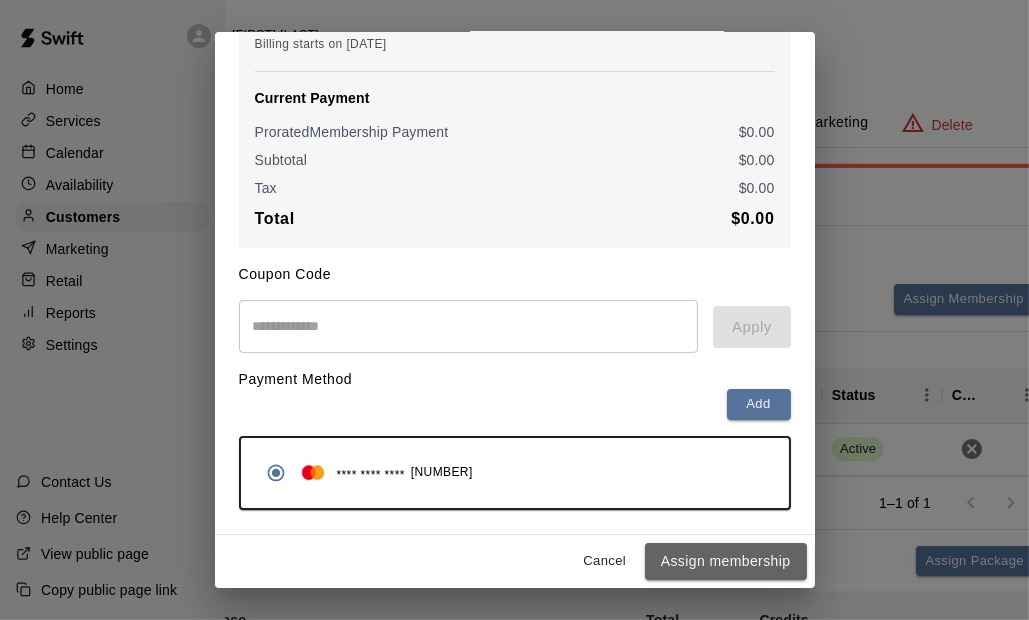 scroll, scrollTop: 258, scrollLeft: 0, axis: vertical 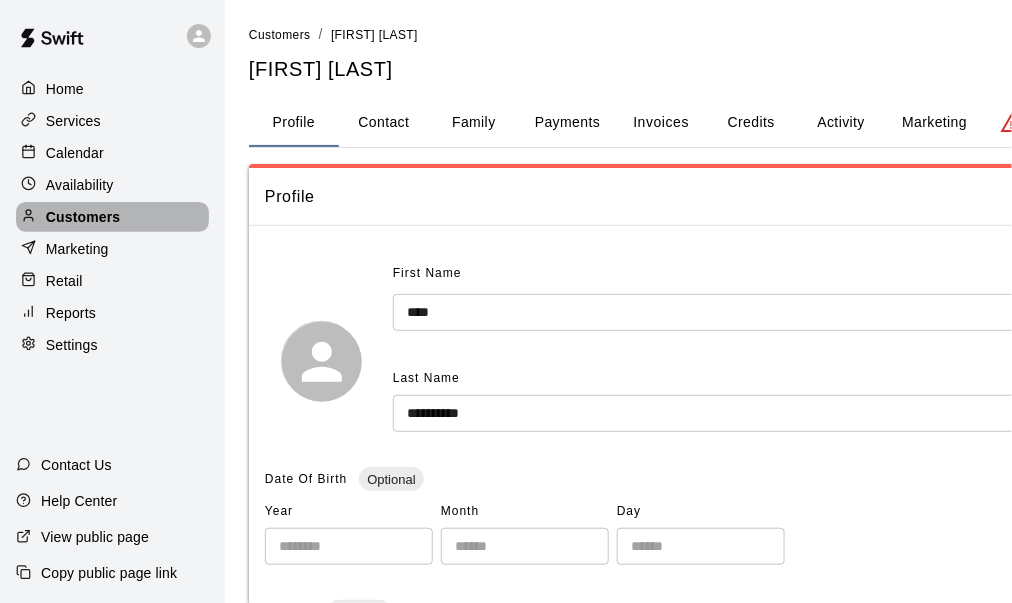 click on "Customers" at bounding box center (83, 217) 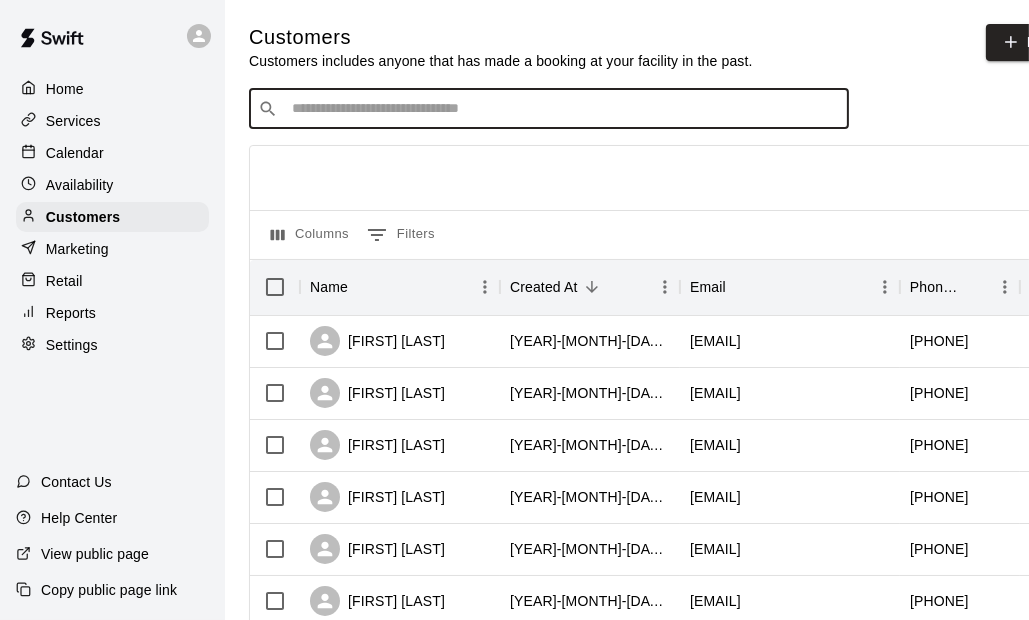 click at bounding box center (563, 109) 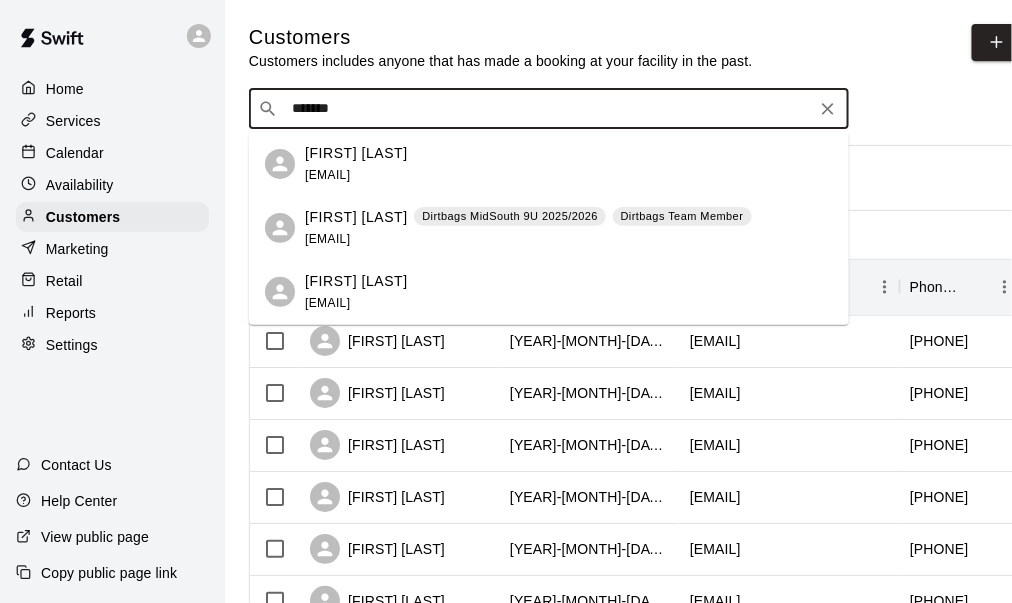type on "********" 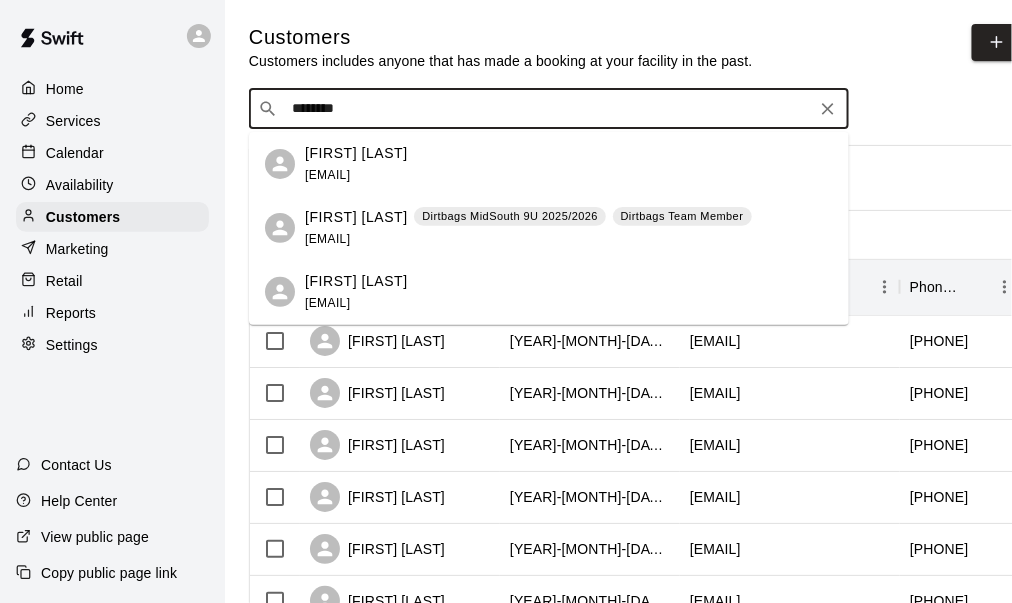 click on "Ashle Scoggins Dirtbags MidSouth 9U 2025/2026  Dirtbags Team Member ashle.scoggins@aol.com" at bounding box center (528, 228) 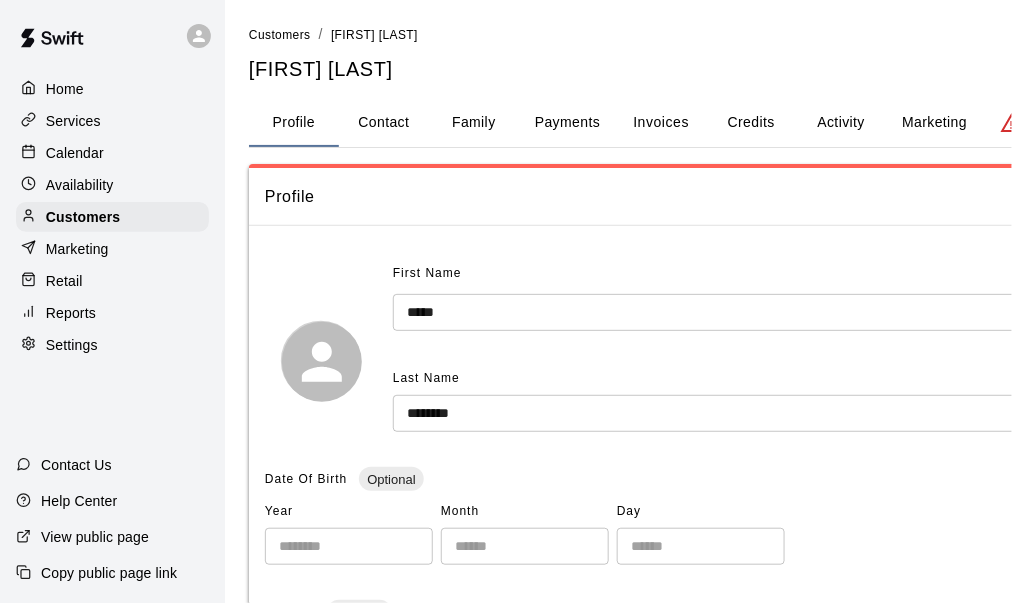 click on "Payments" at bounding box center [567, 123] 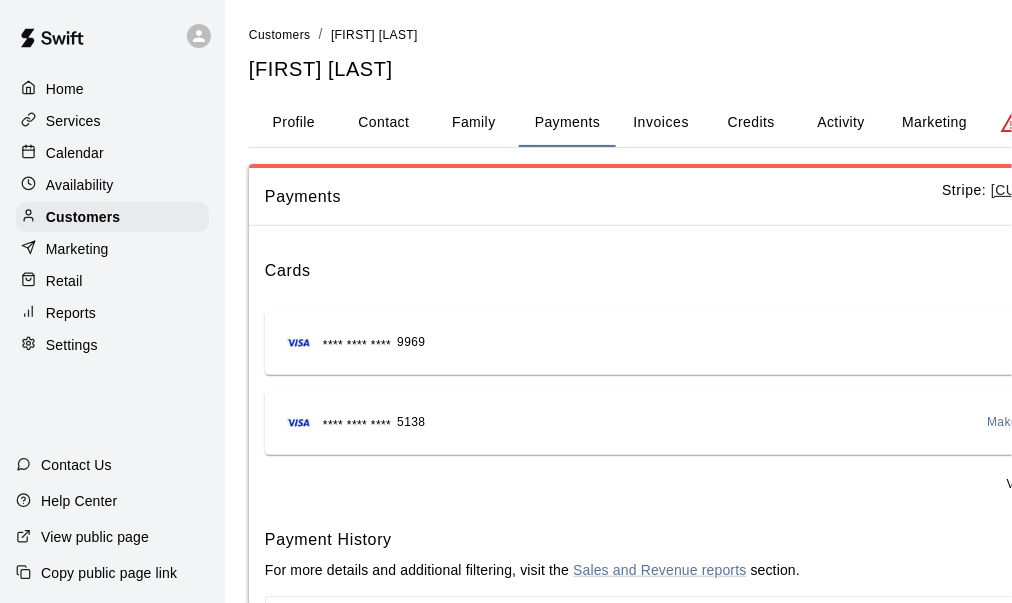 click on "Activity" at bounding box center (841, 123) 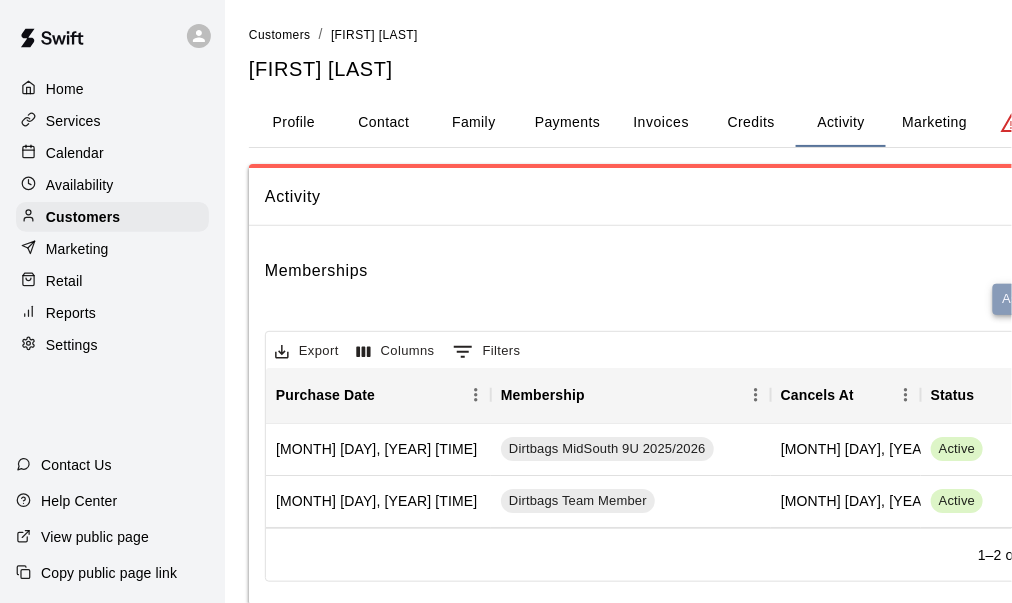 click on "Assign Membership" at bounding box center [1063, 299] 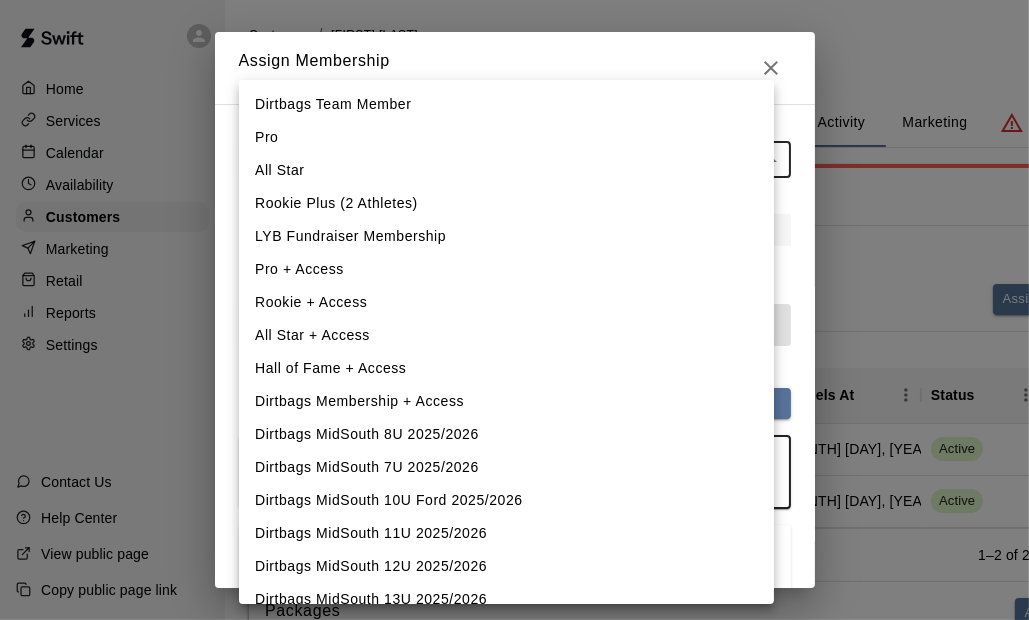 click on "Home Services Calendar Availability Customers Marketing Retail Reports Settings Contact Us Help Center View public page Copy public page link Customers / Ashle Scoggins Ashle Scoggins Profile Contact Family Payments Invoices Credits Activity Marketing Delete Activity Memberships Assign Membership Export Columns 0 Filters Purchase Date Membership Cancels At Status Cancel June 22, 2025 6:27 PM Dirtbags MidSouth 9U 2025/2026  July 01, 2026 Active January 28, 2025 4:54 PM Dirtbags Team Member November 28, 2025 Active 1–2 of 2 Packages Assign Package Purchase Date   Package Services Total Credits Credits Remaining Expiry Credit Actions June 20, 2025 7:12 PM Onboarding Bundle (7U-10U) Water 1 1 None Add Redeem Rows per page: 5 * 1–1 of 1 Bookings Booking Date   Service For Amount Paid Payment Method Credits Used Attendance Status Participating Staff February 15, 2025 10:00 AM Catching Academy 8U-12U Sutter  Scoggins  59.31 Card N/A Unknown Zach Tompkins February 08, 2025 10:00 AM Catching Academy 8U-12U 59.31" at bounding box center [514, 892] 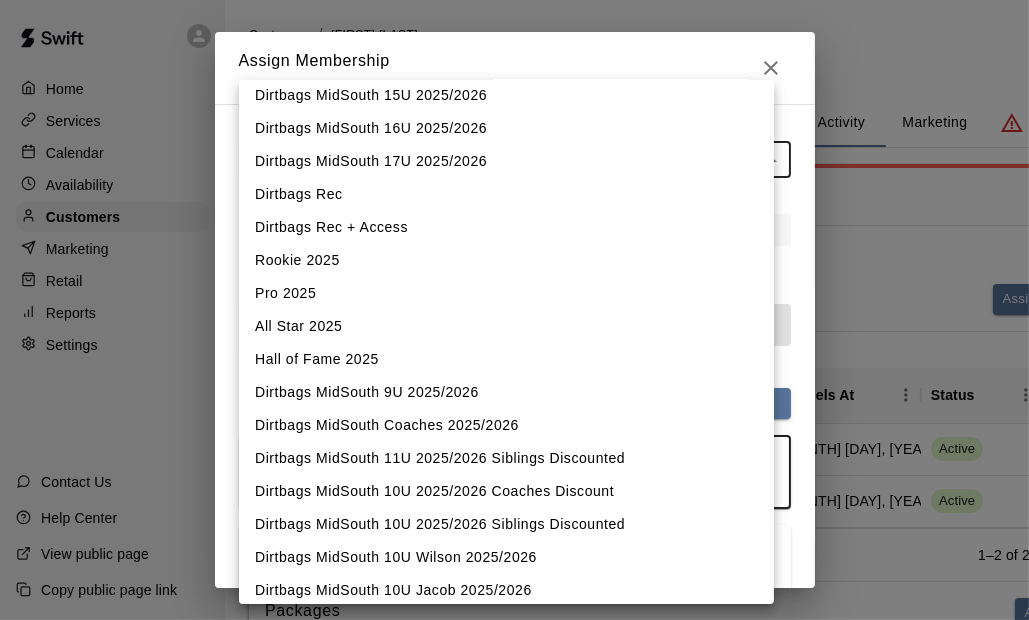 scroll, scrollTop: 581, scrollLeft: 0, axis: vertical 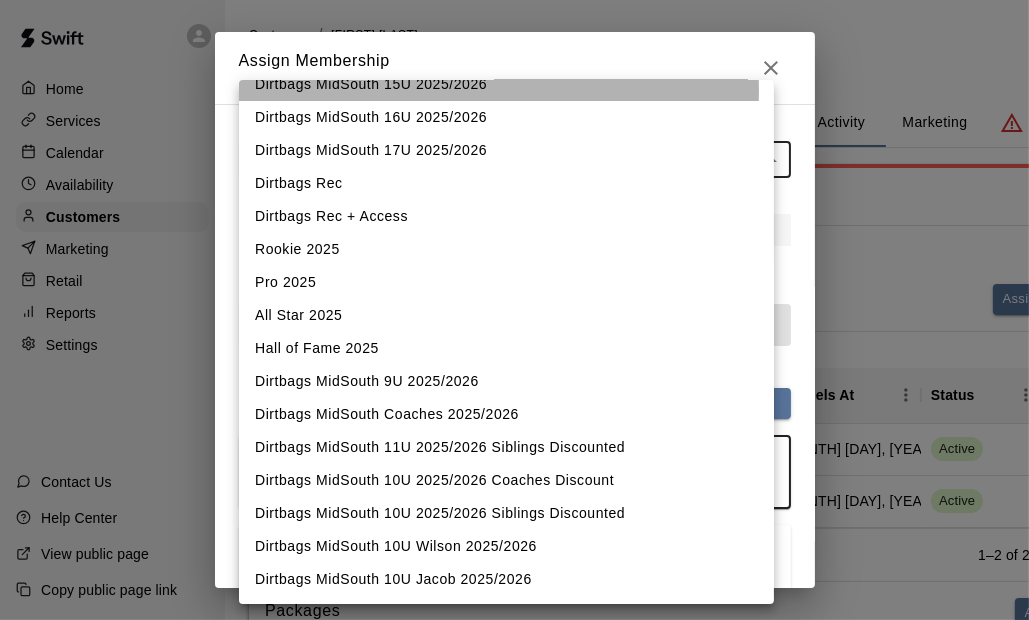 click on "Dirtbags MidSouth 15U 2025/2026" at bounding box center [506, 84] 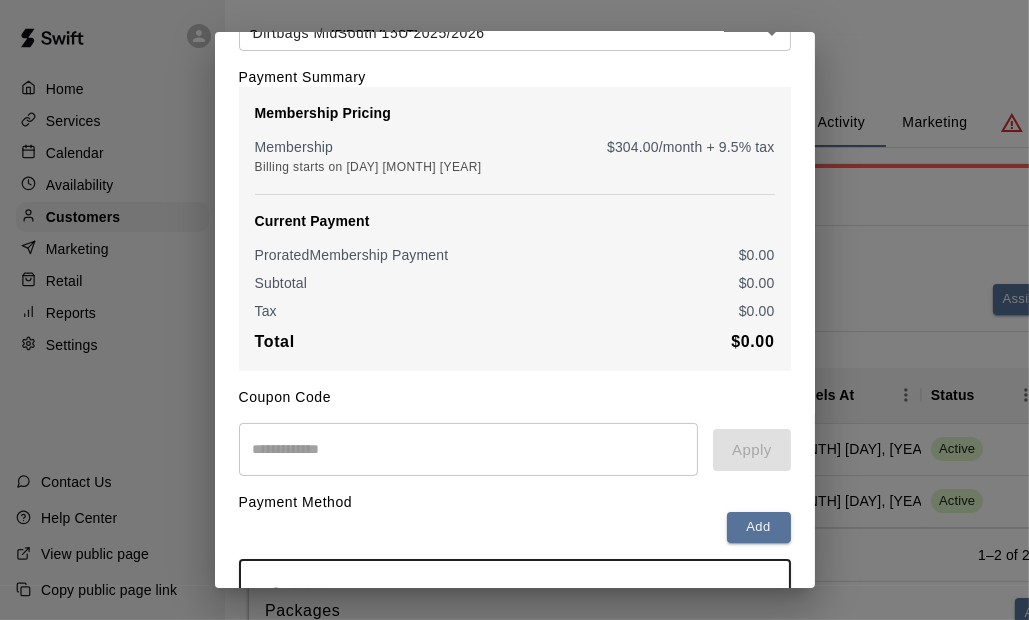 scroll, scrollTop: 345, scrollLeft: 0, axis: vertical 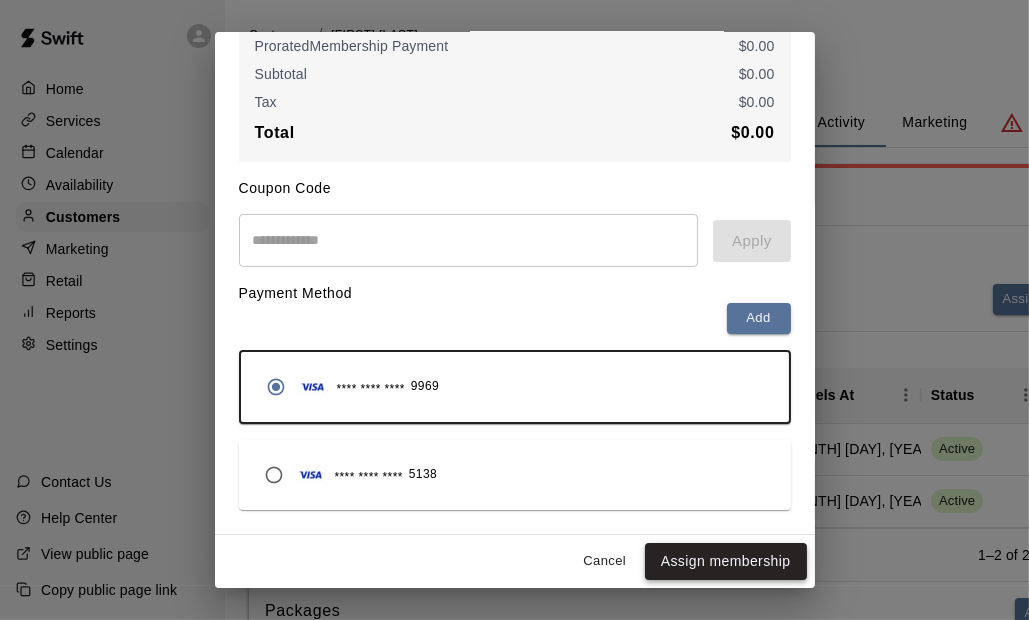 click on "Assign membership" at bounding box center [726, 561] 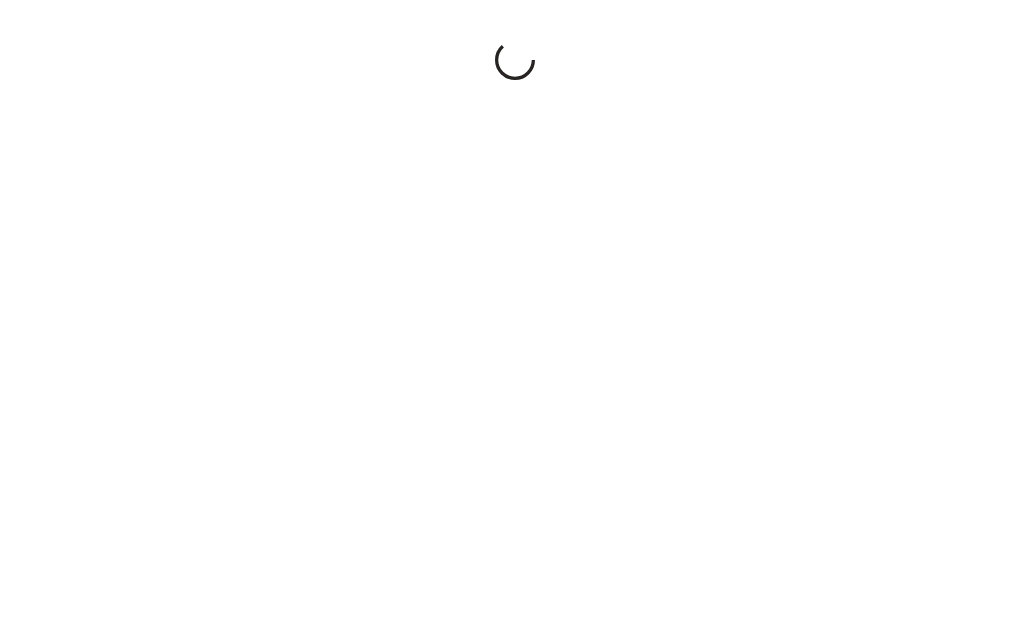scroll, scrollTop: 0, scrollLeft: 0, axis: both 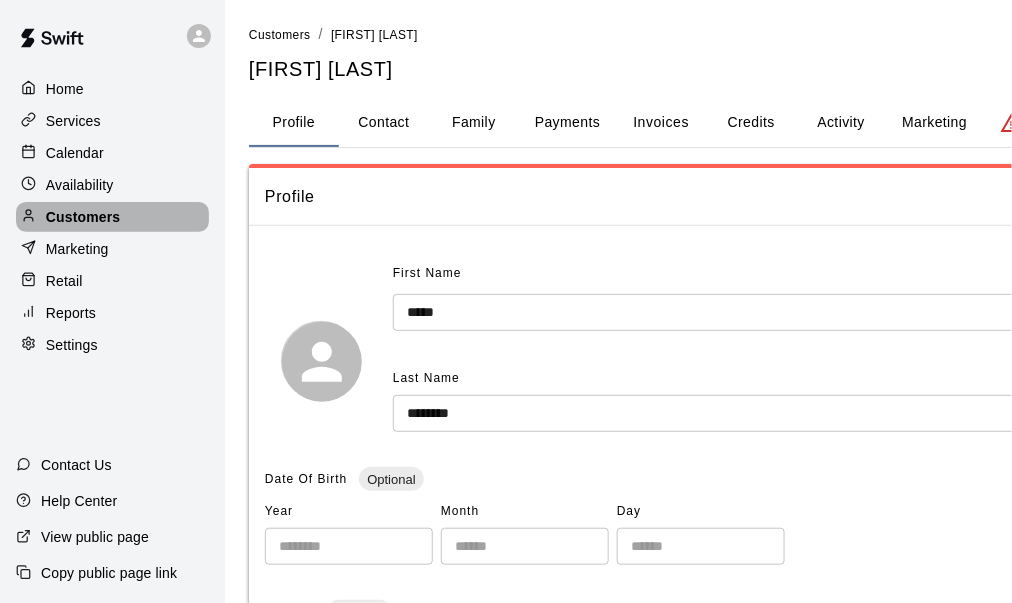 click on "Customers" at bounding box center (83, 217) 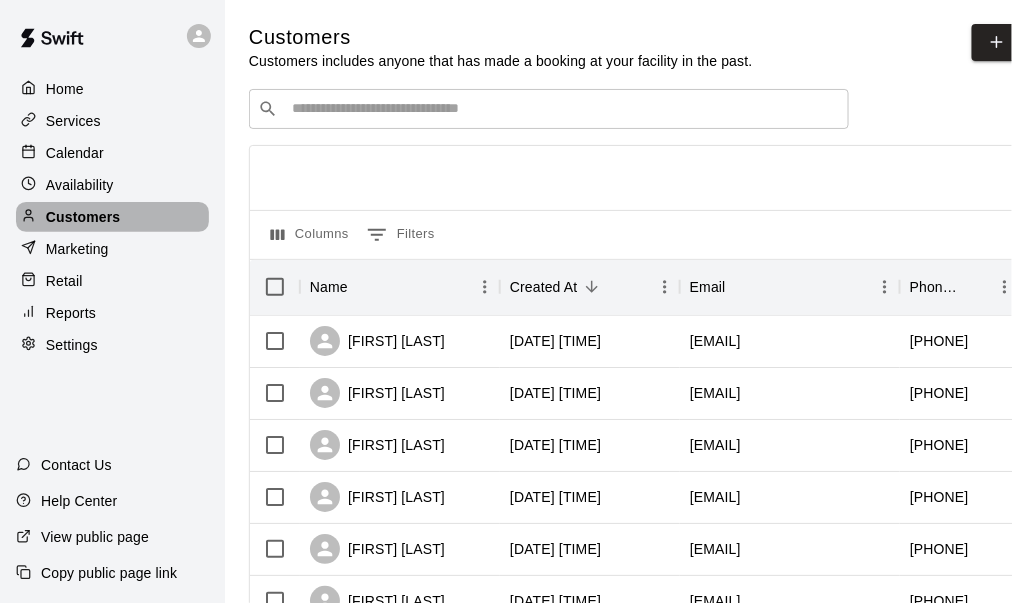 click on "Customers" at bounding box center (83, 217) 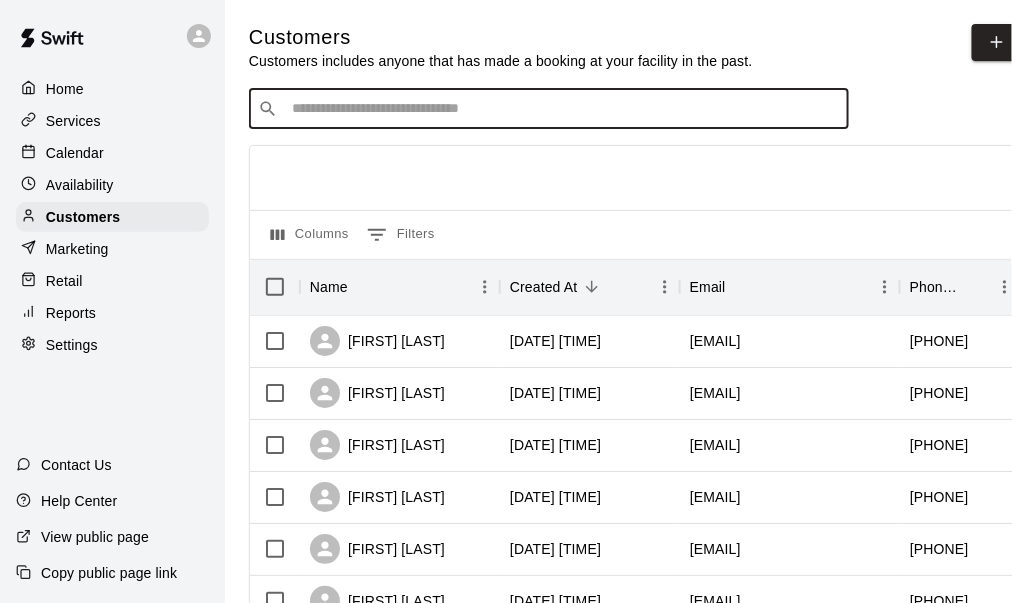 click at bounding box center (563, 109) 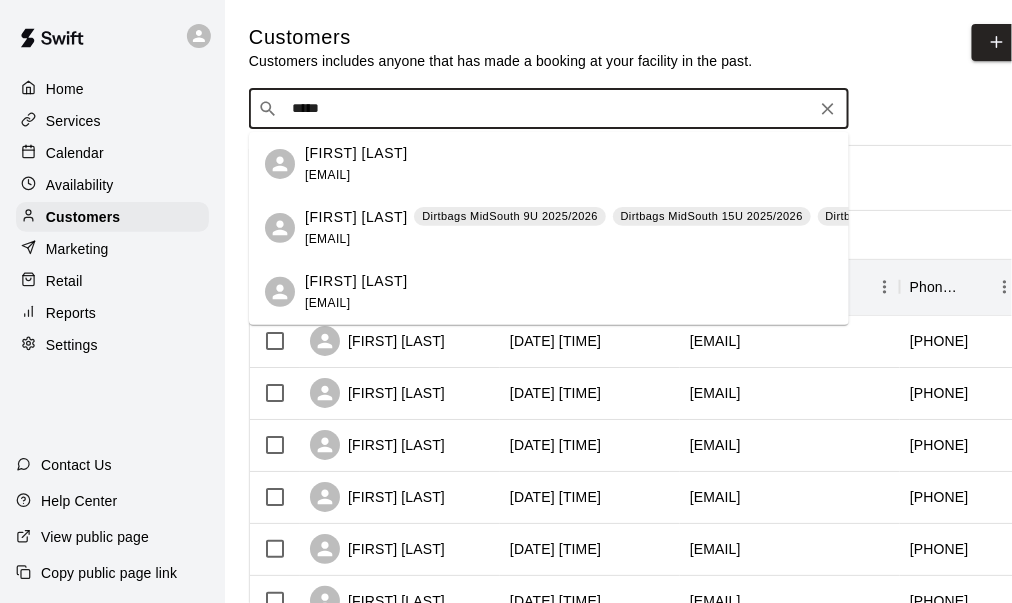 type on "*****" 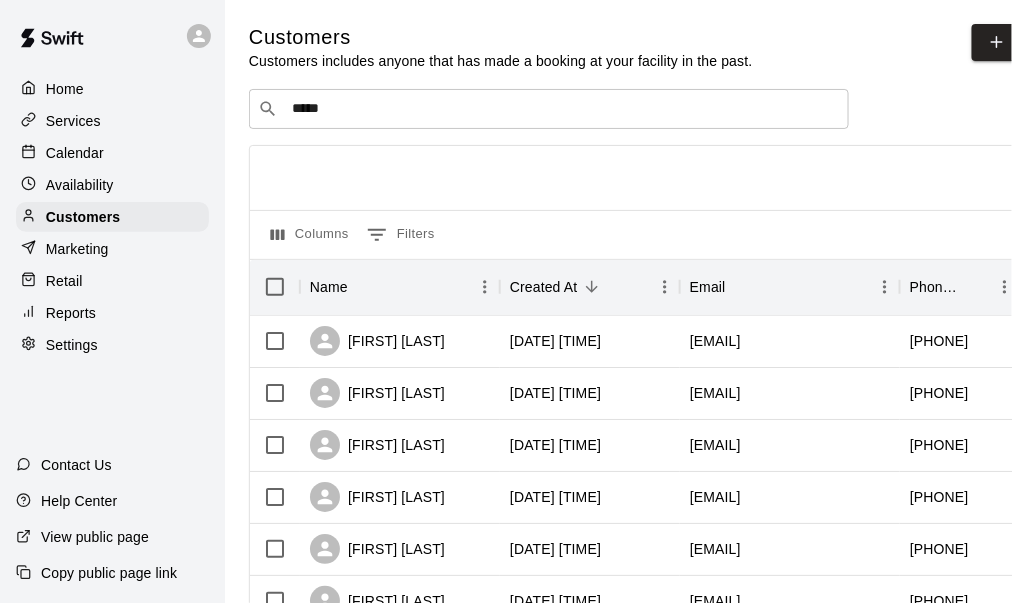 click on "Retail" at bounding box center (64, 281) 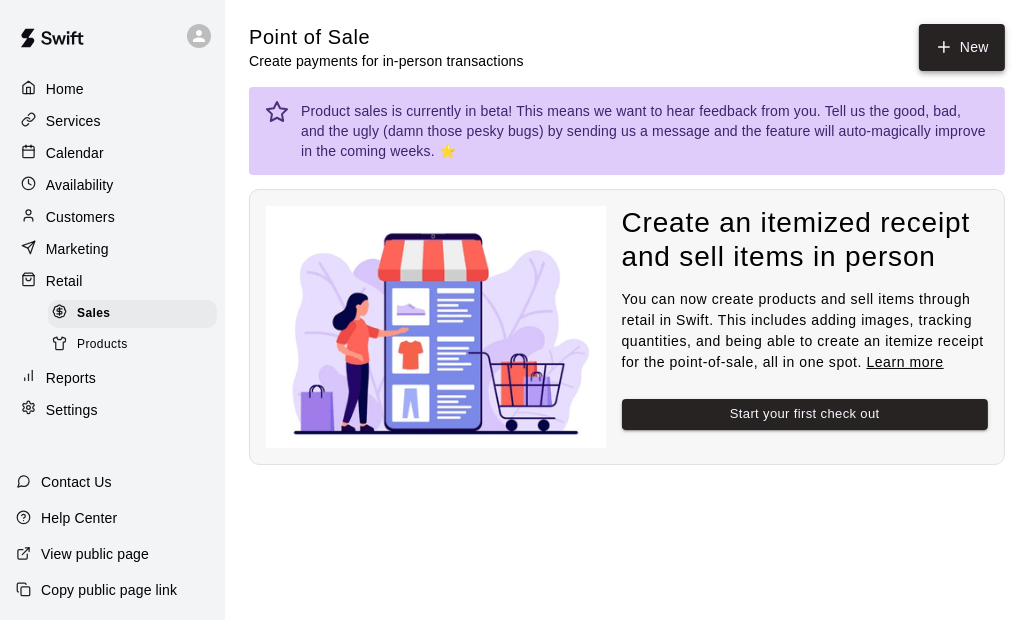 click on "New" at bounding box center [962, 47] 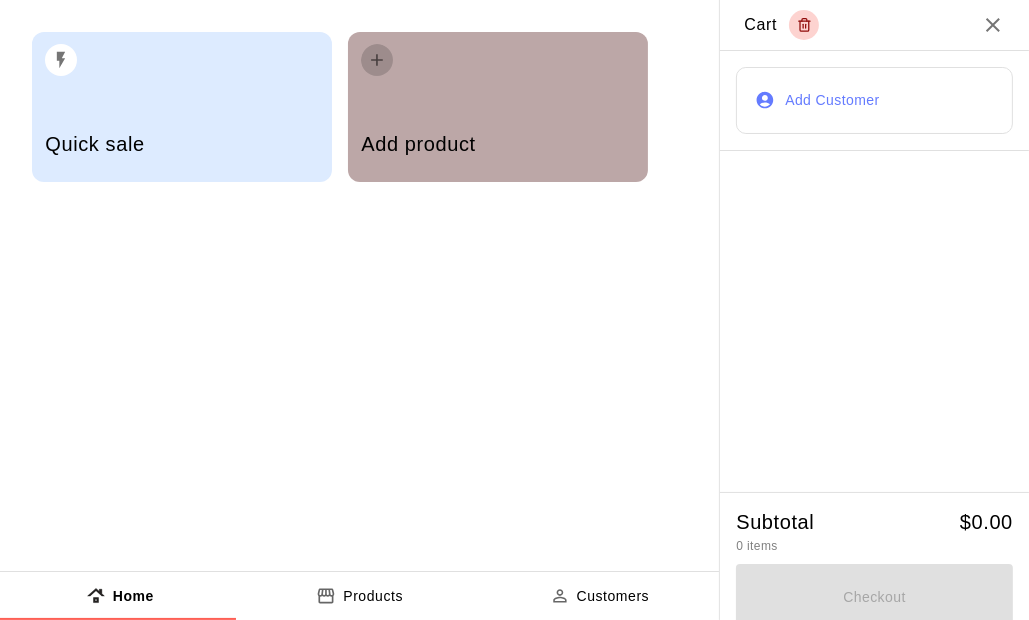 click at bounding box center (377, 60) 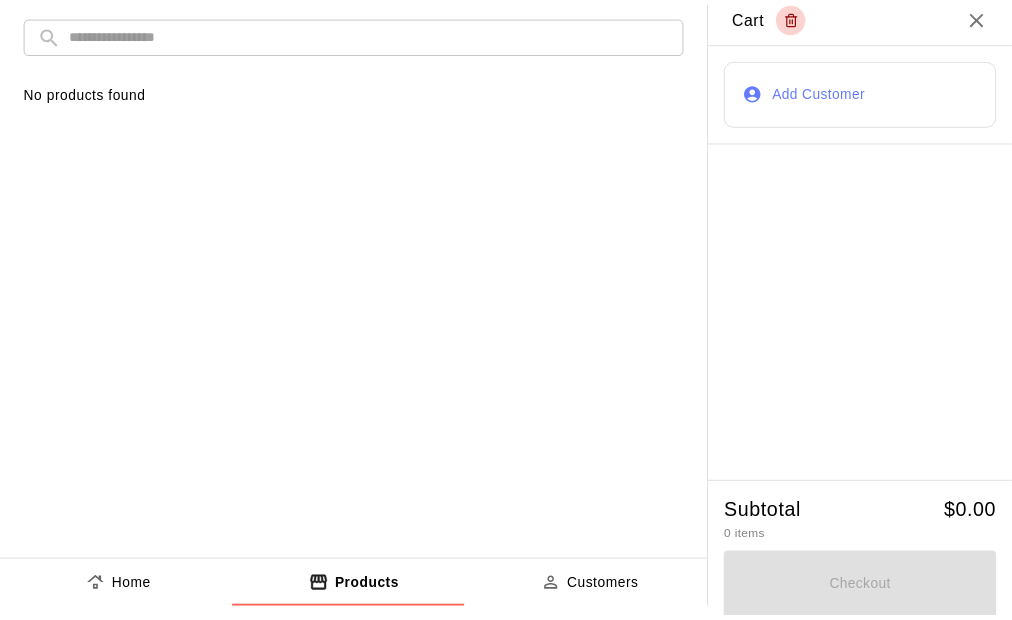 scroll, scrollTop: 13, scrollLeft: 0, axis: vertical 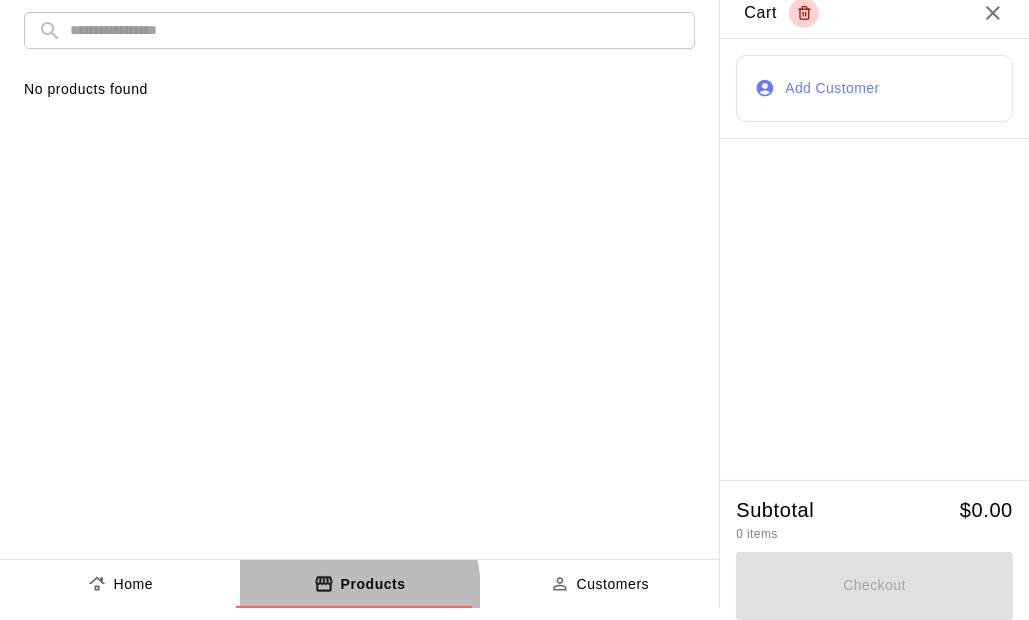 click on "Products" at bounding box center (373, 584) 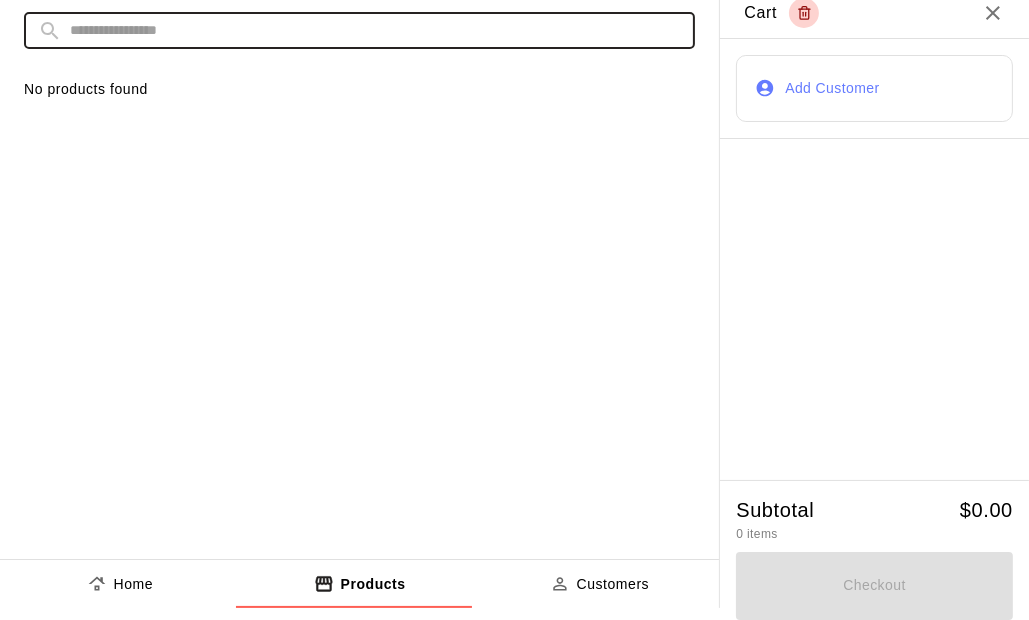 click at bounding box center (375, 30) 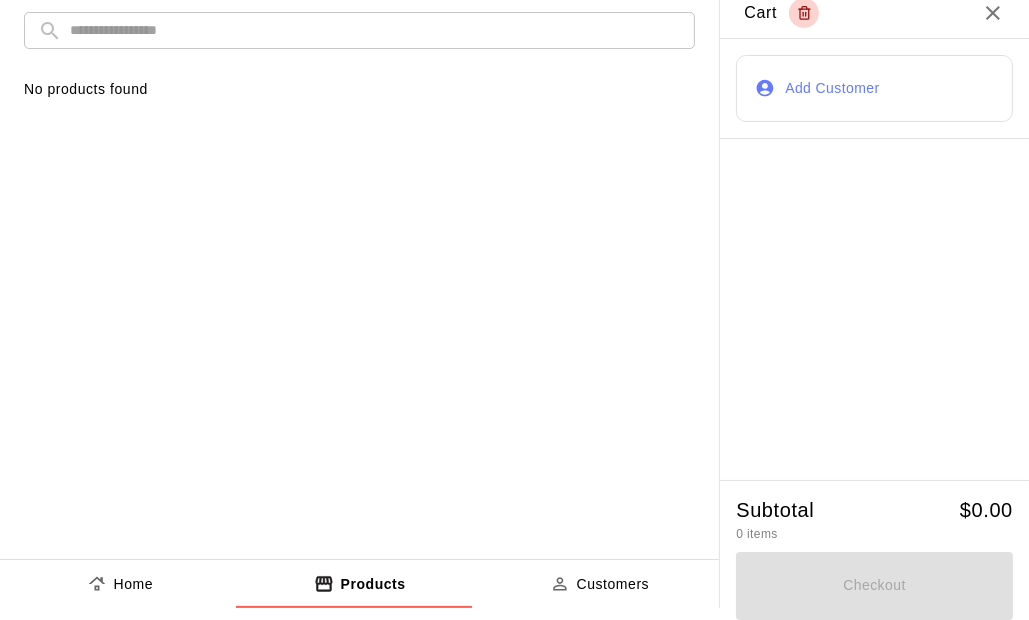 click on "No products found" at bounding box center (359, 89) 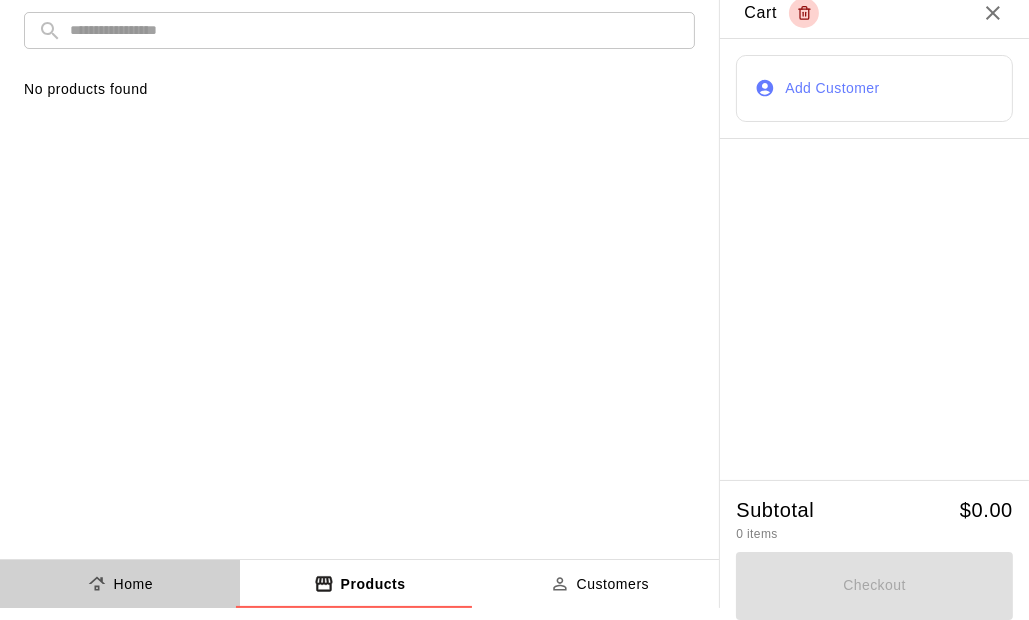 click on "Home" at bounding box center (120, 584) 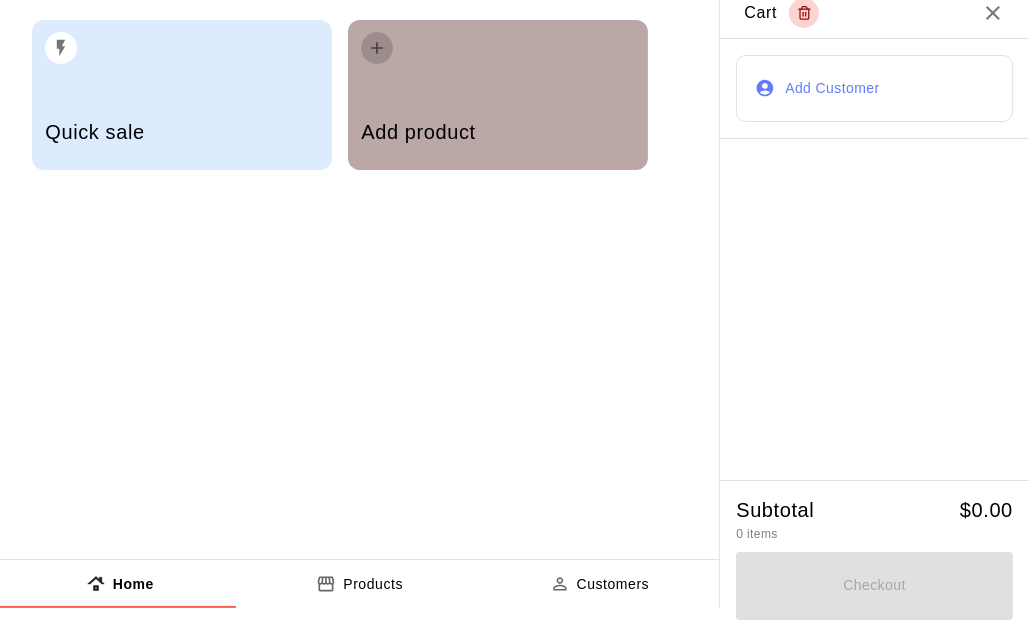 click 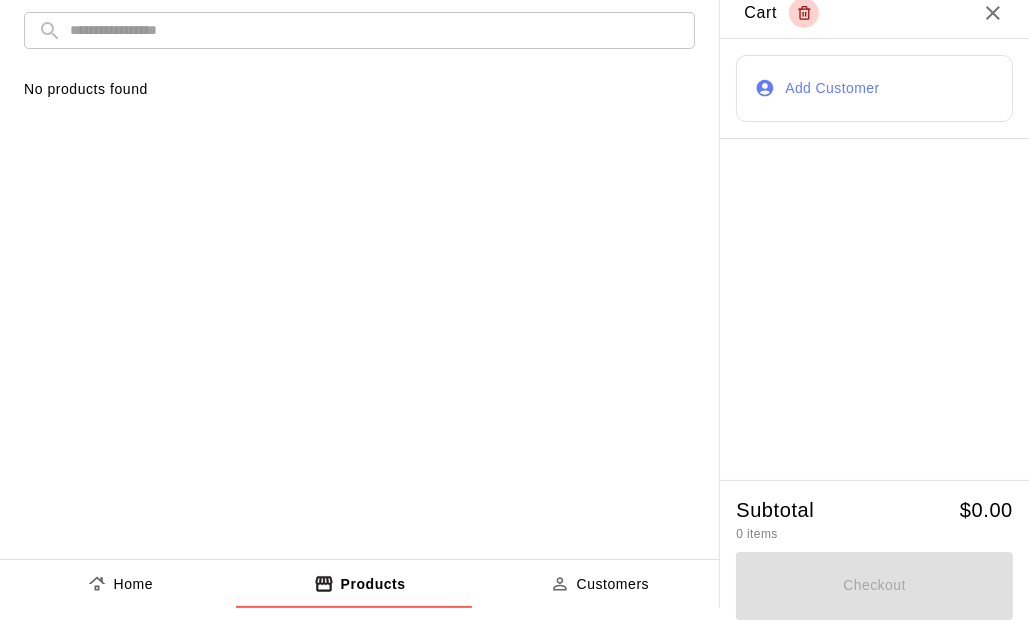 click on "Customers" at bounding box center (600, 584) 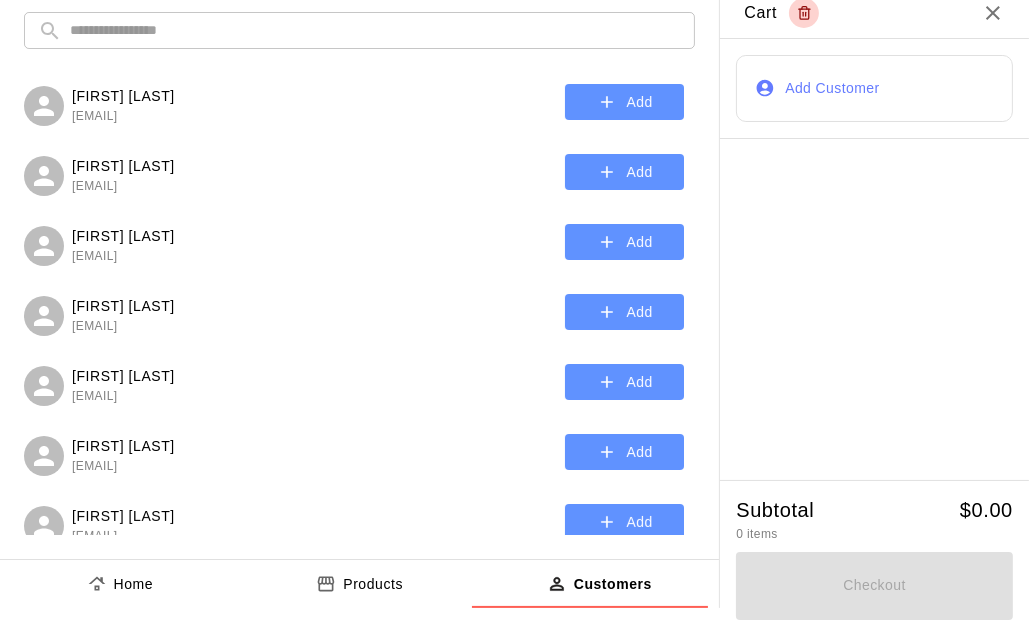 click on "Home" at bounding box center [120, 584] 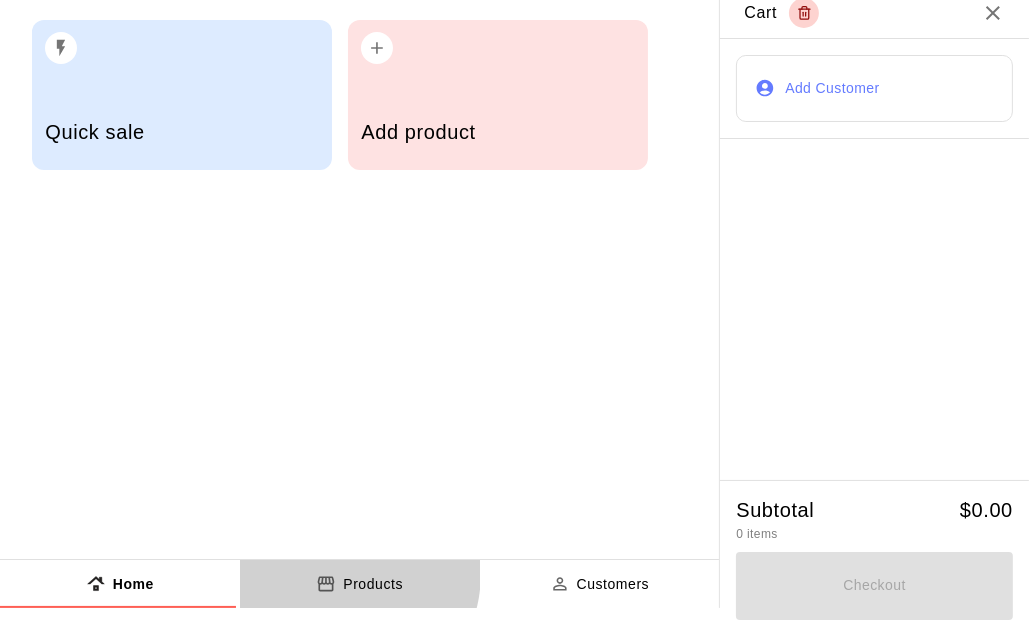 click on "Products" at bounding box center [360, 584] 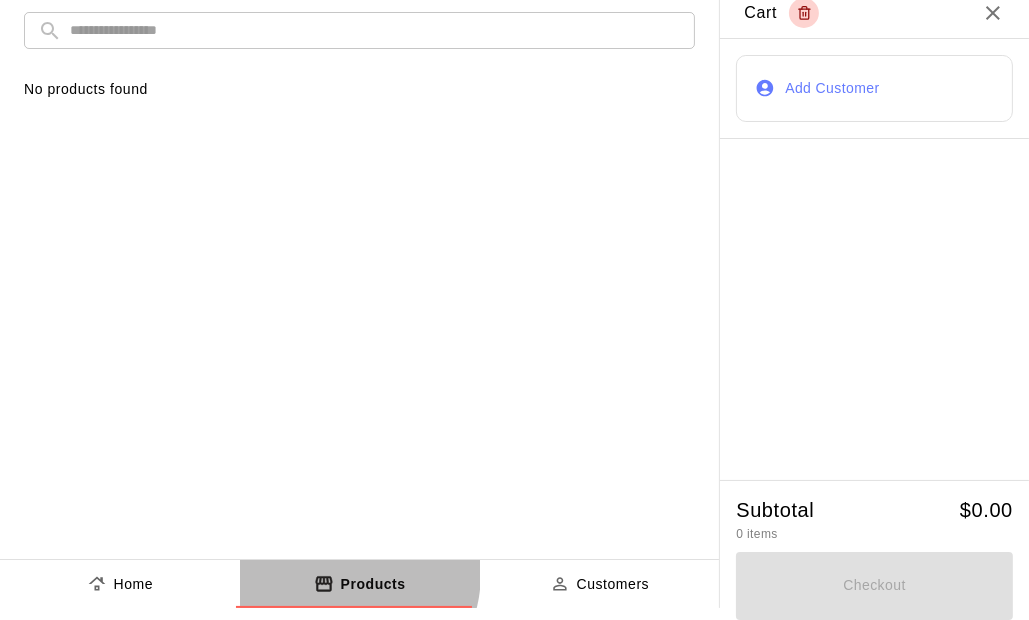 click on "Products" at bounding box center (360, 584) 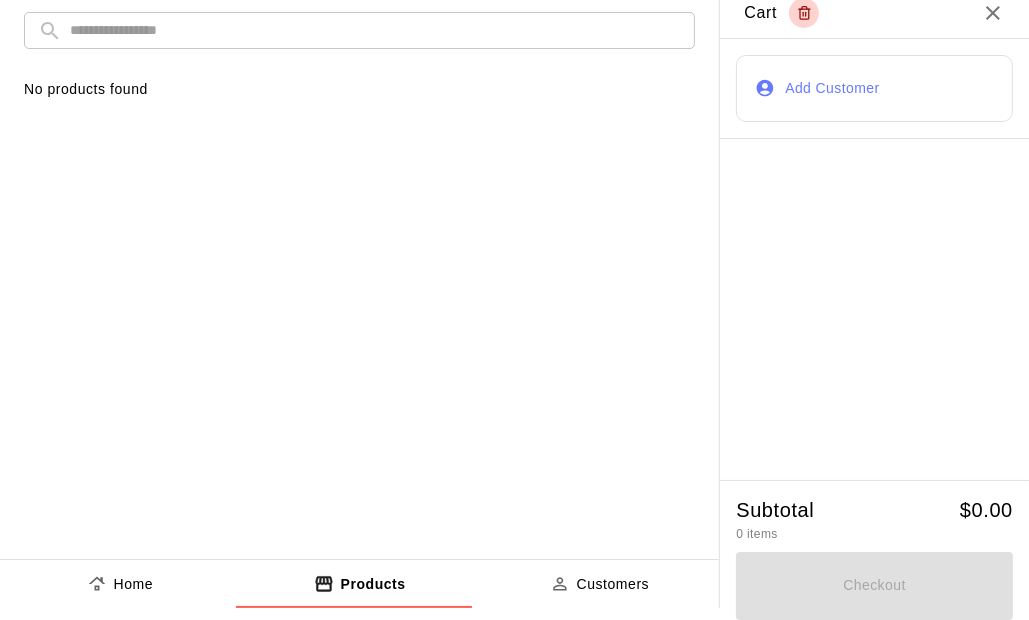 click at bounding box center [375, 30] 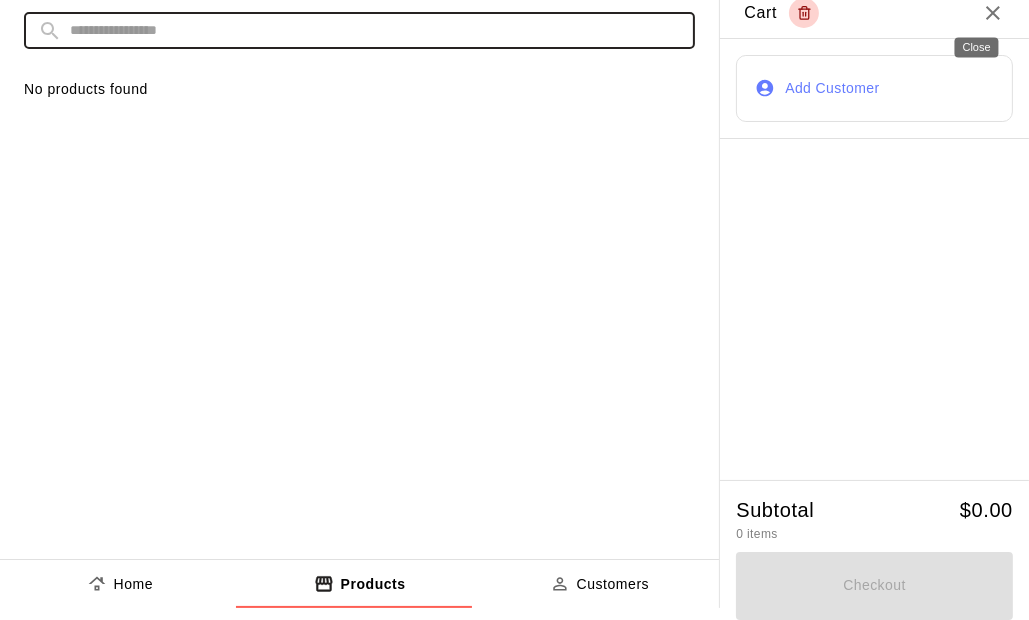 click 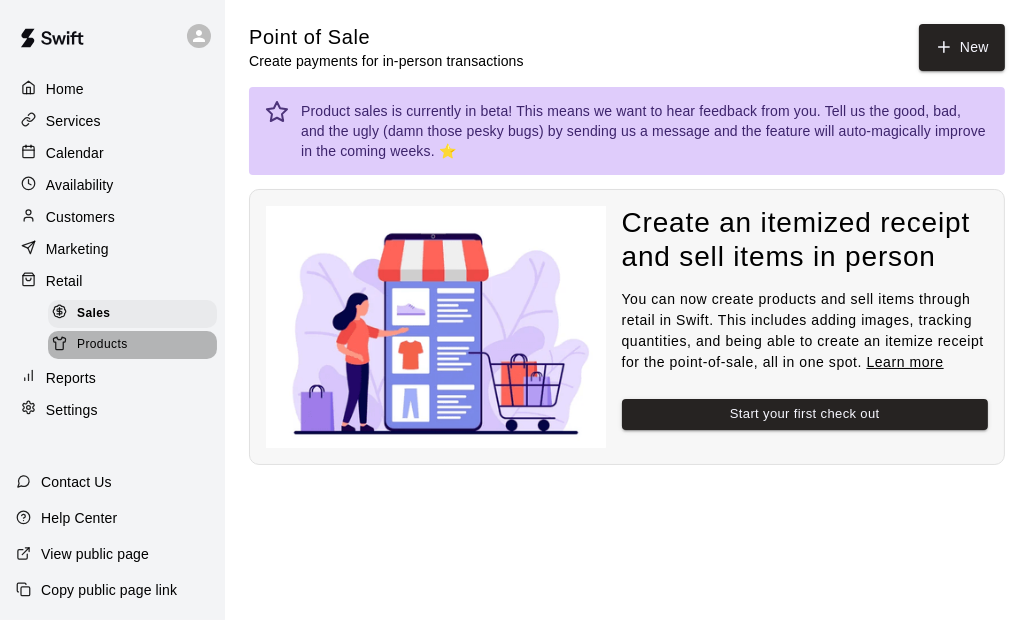 click on "Products" at bounding box center (102, 345) 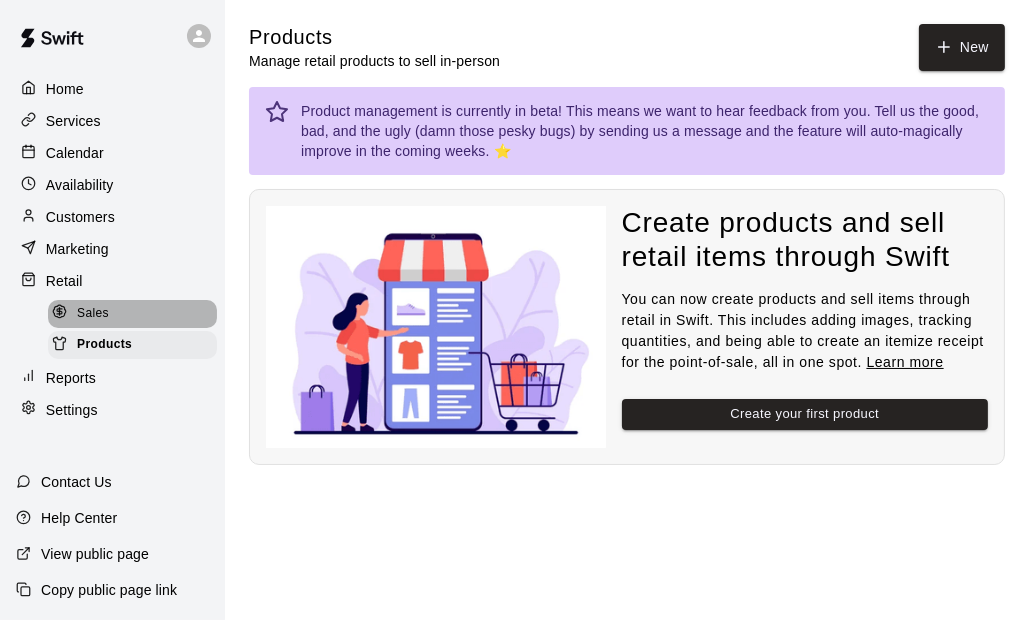 click on "Sales" at bounding box center [93, 314] 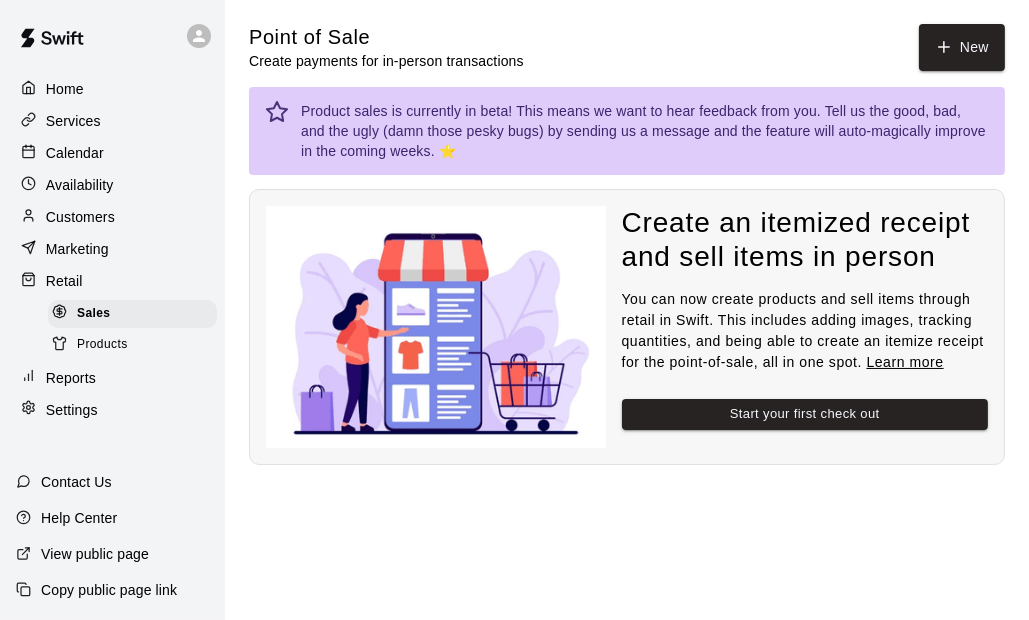 click on "Products" at bounding box center [102, 345] 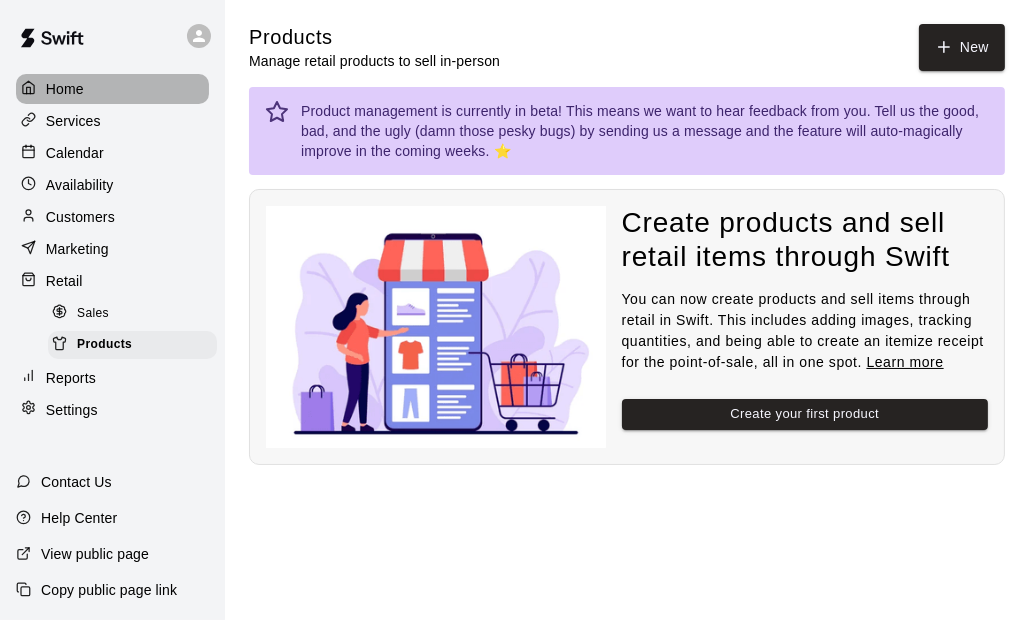 click on "Home" at bounding box center [65, 89] 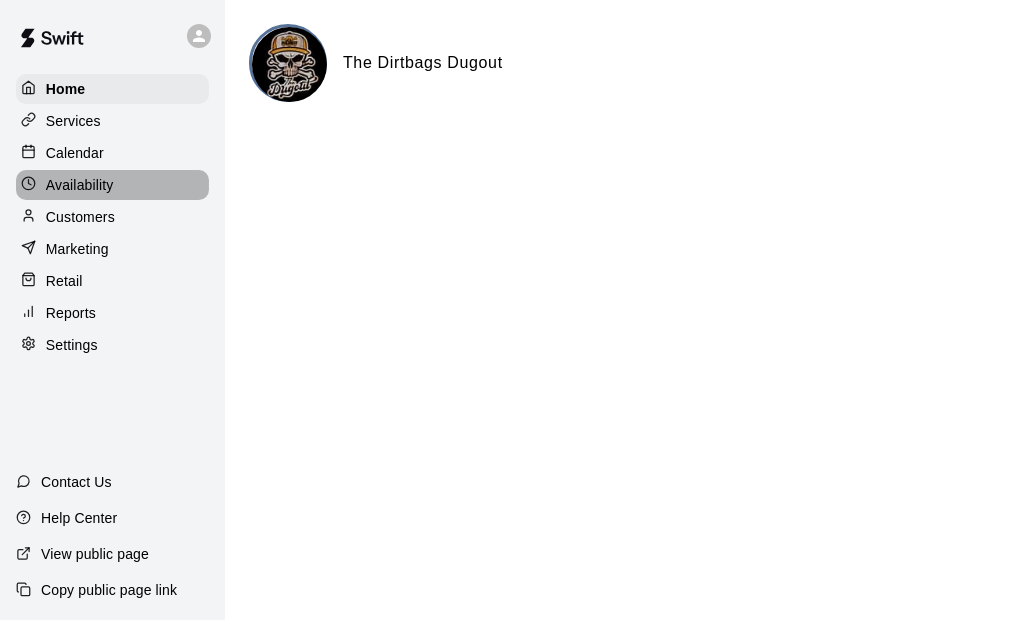 click on "Availability" at bounding box center [80, 185] 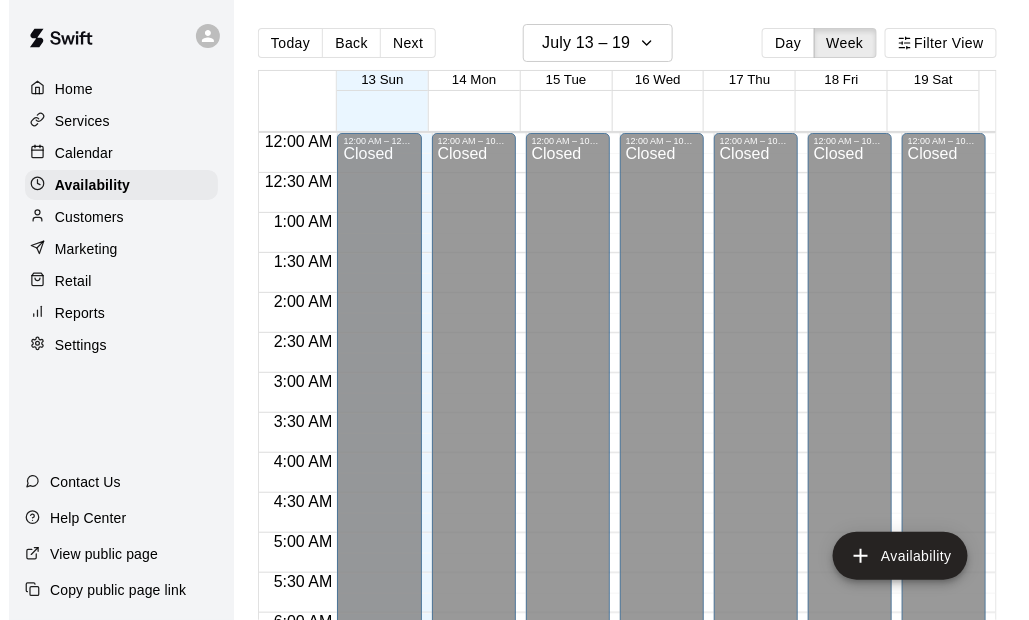 scroll, scrollTop: 1359, scrollLeft: 0, axis: vertical 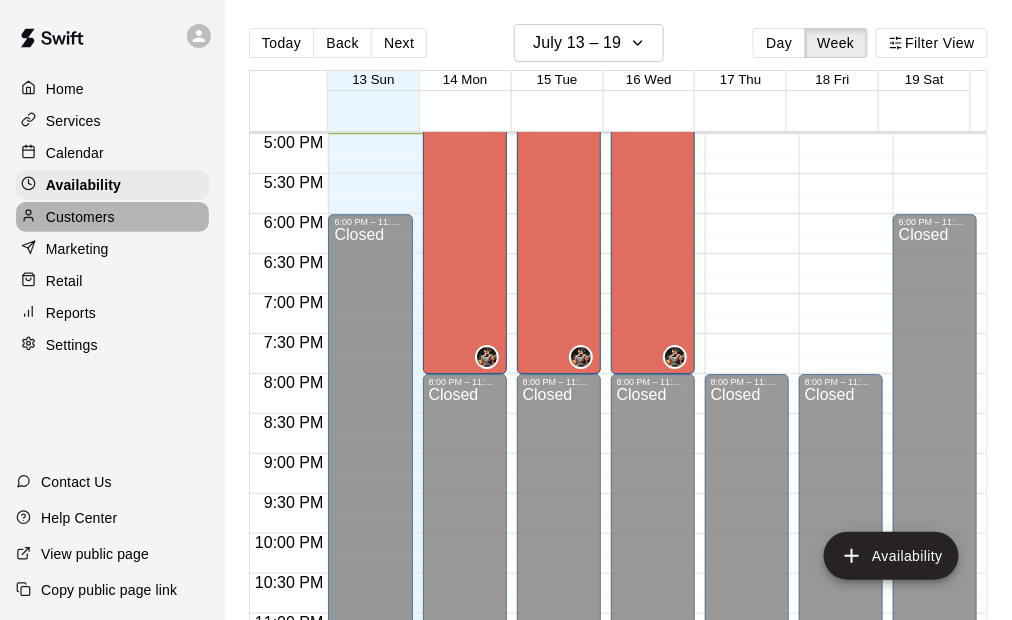 click on "Customers" at bounding box center (80, 217) 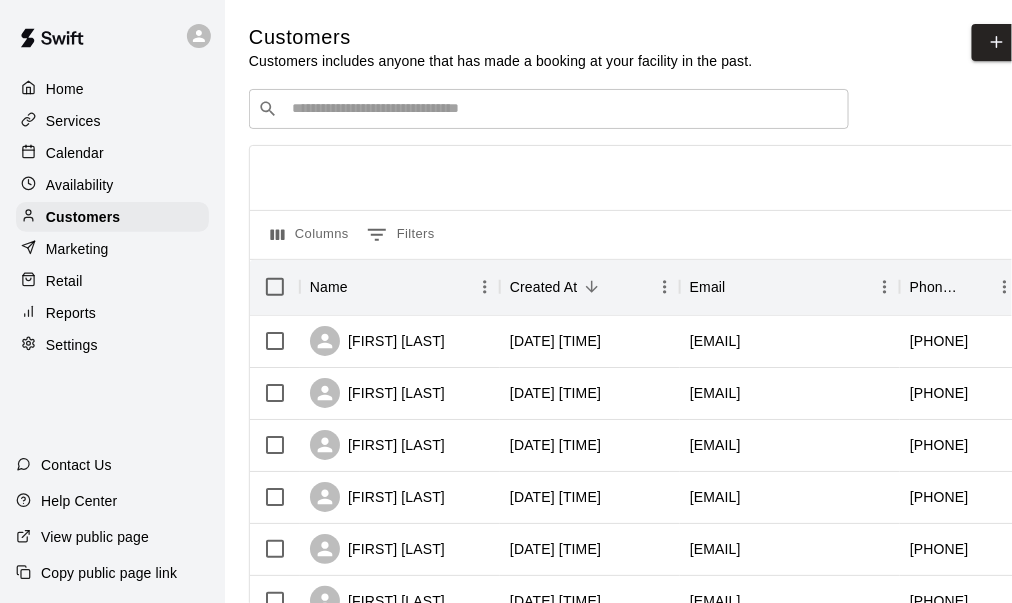 click on "Home" at bounding box center (112, 89) 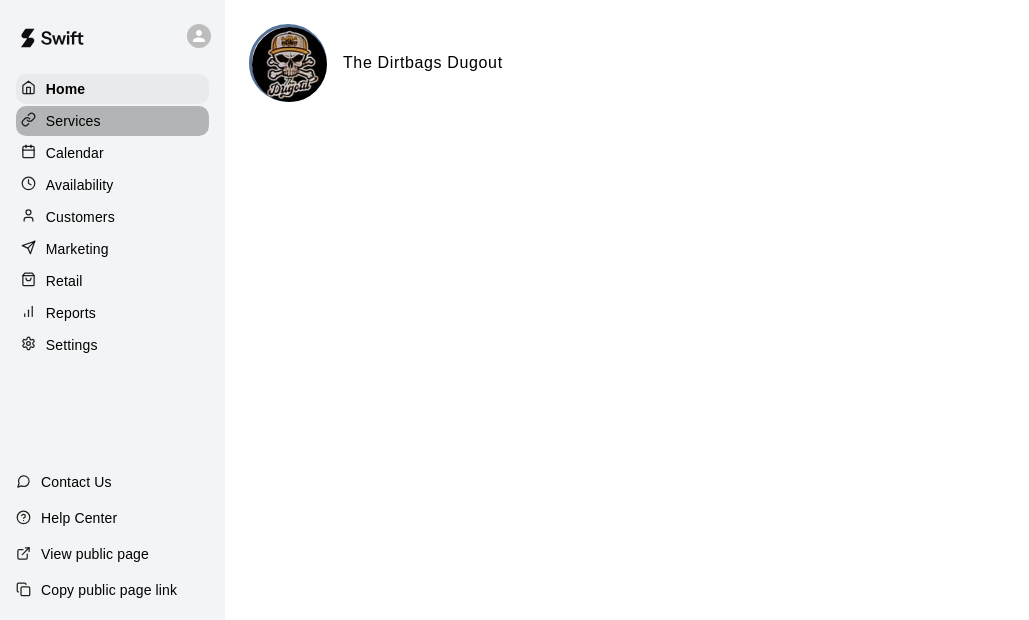 click on "Services" at bounding box center (73, 121) 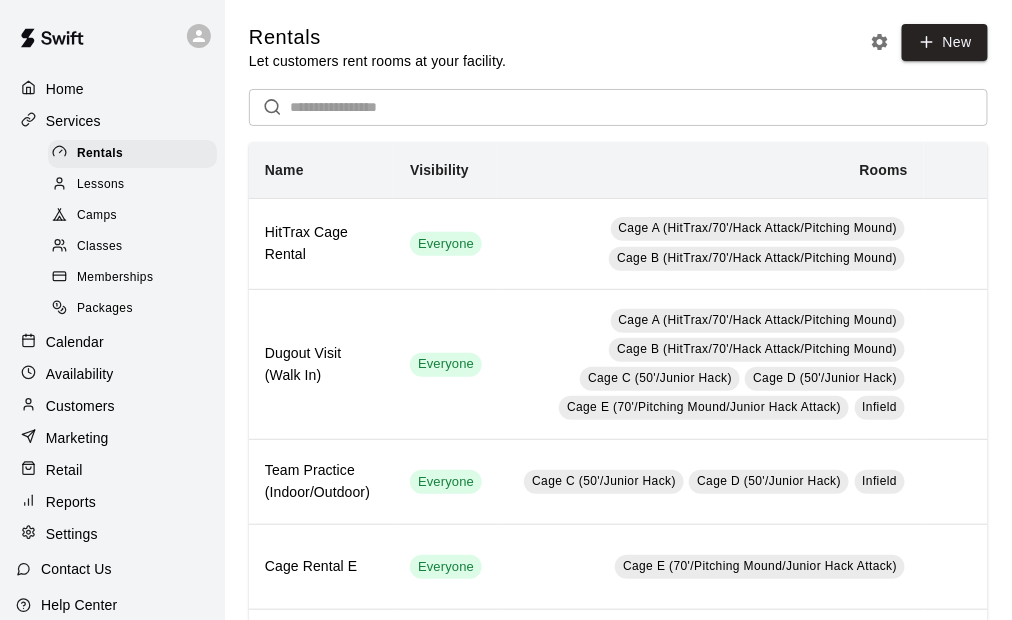 click on "Packages" at bounding box center [105, 309] 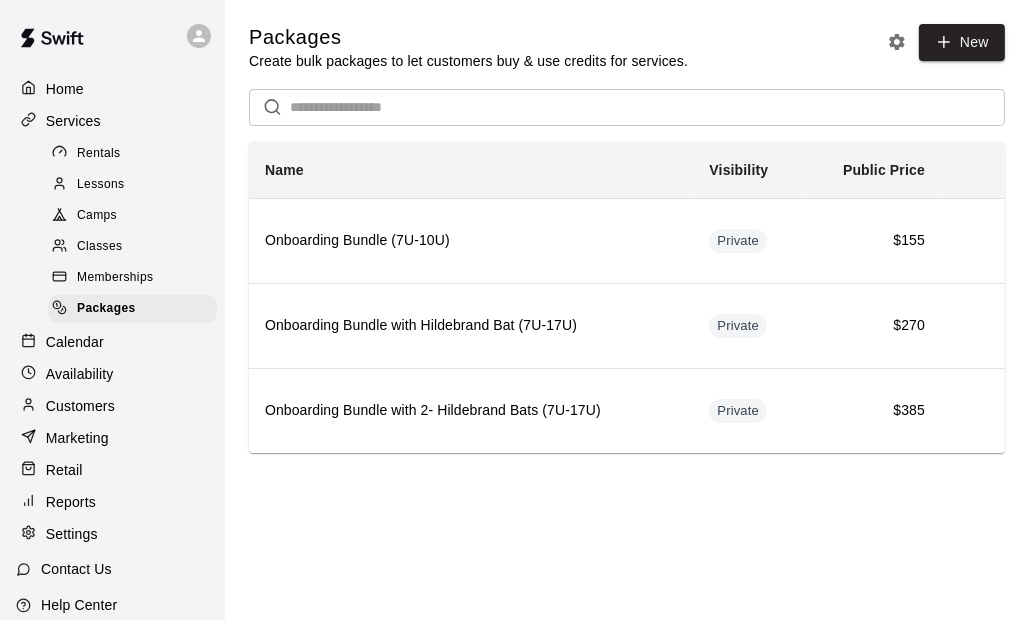 click on "Memberships" at bounding box center (115, 278) 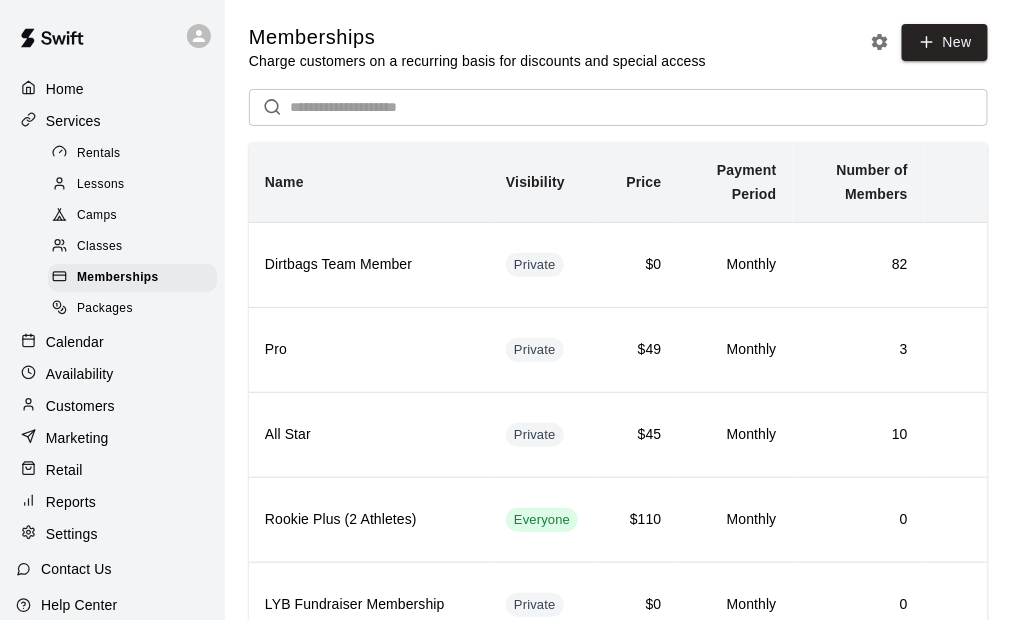 click on "Classes" at bounding box center (99, 247) 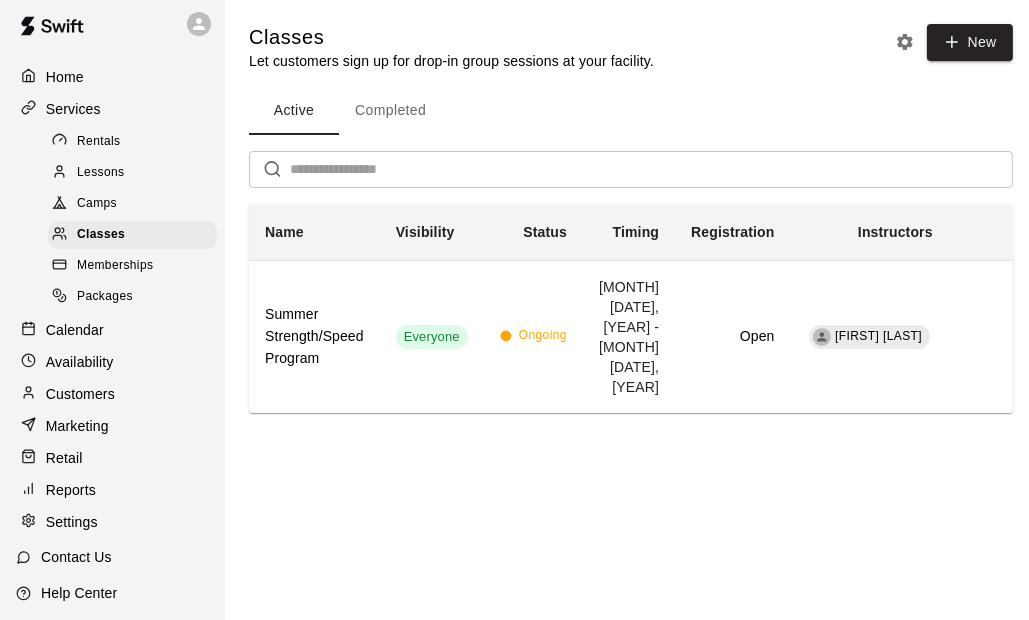 scroll, scrollTop: 0, scrollLeft: 0, axis: both 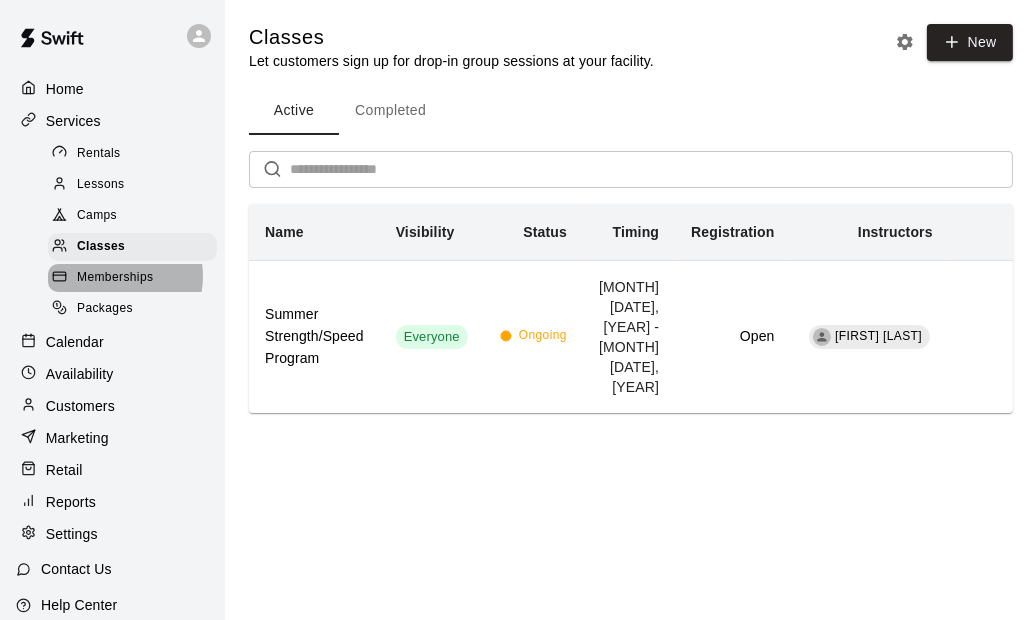 click on "Memberships" at bounding box center [115, 278] 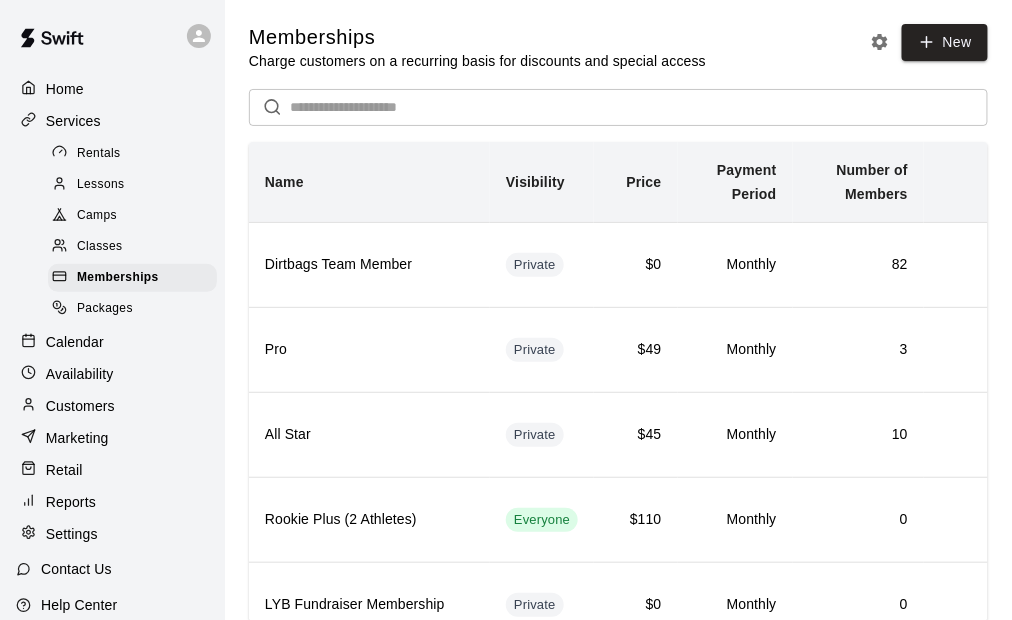 click on "Packages" at bounding box center (105, 309) 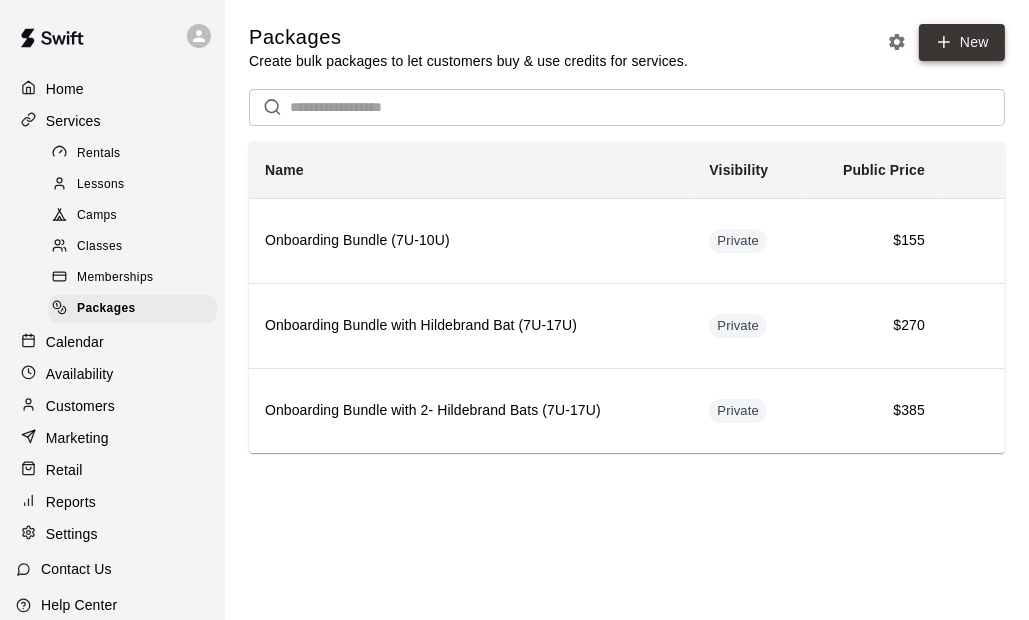 click on "New" at bounding box center (962, 42) 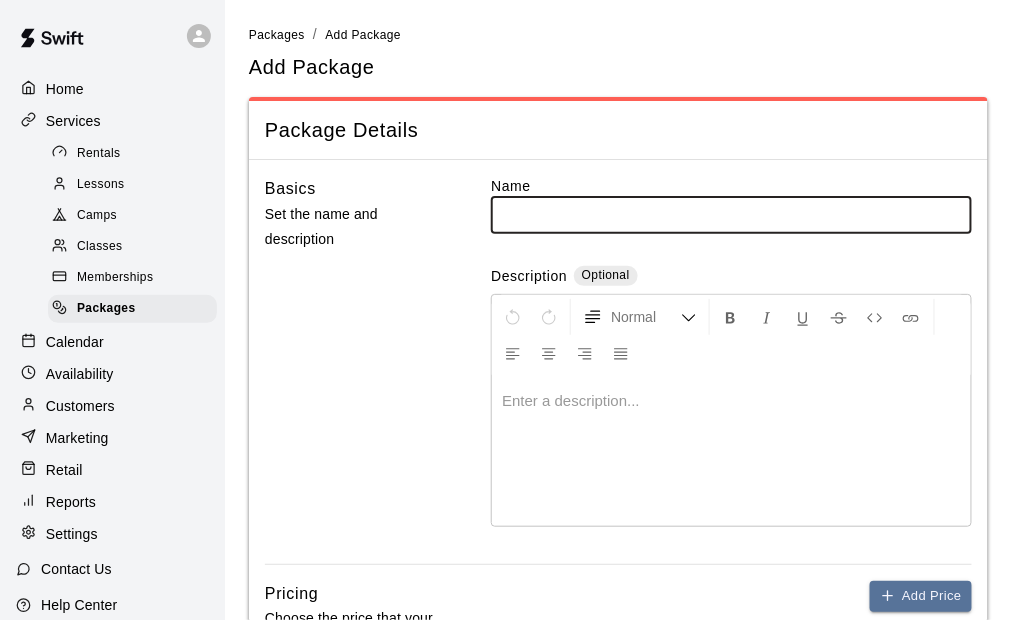 click at bounding box center (731, 214) 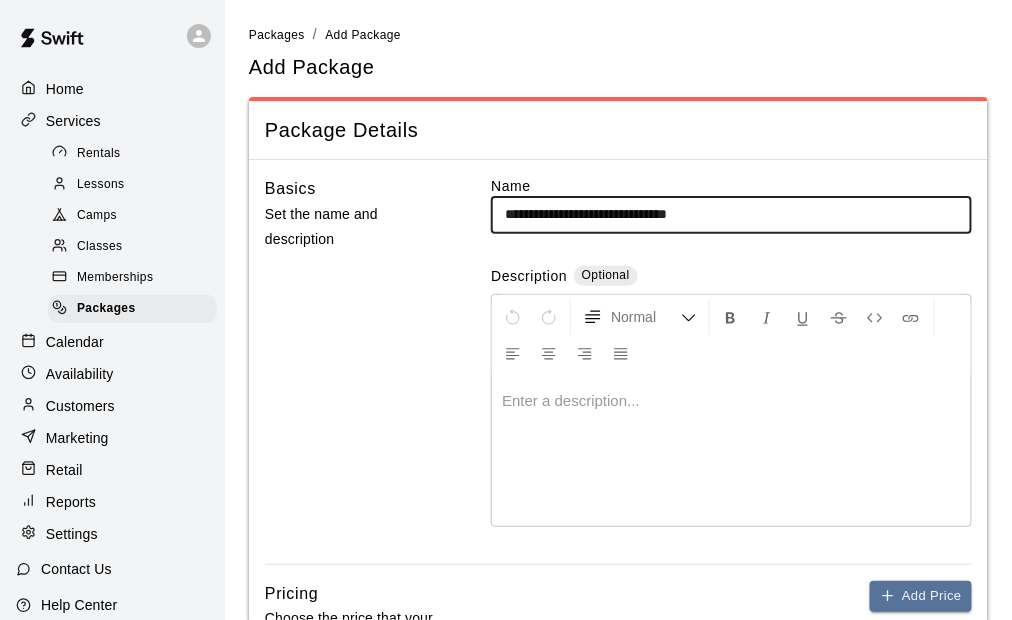 type on "**********" 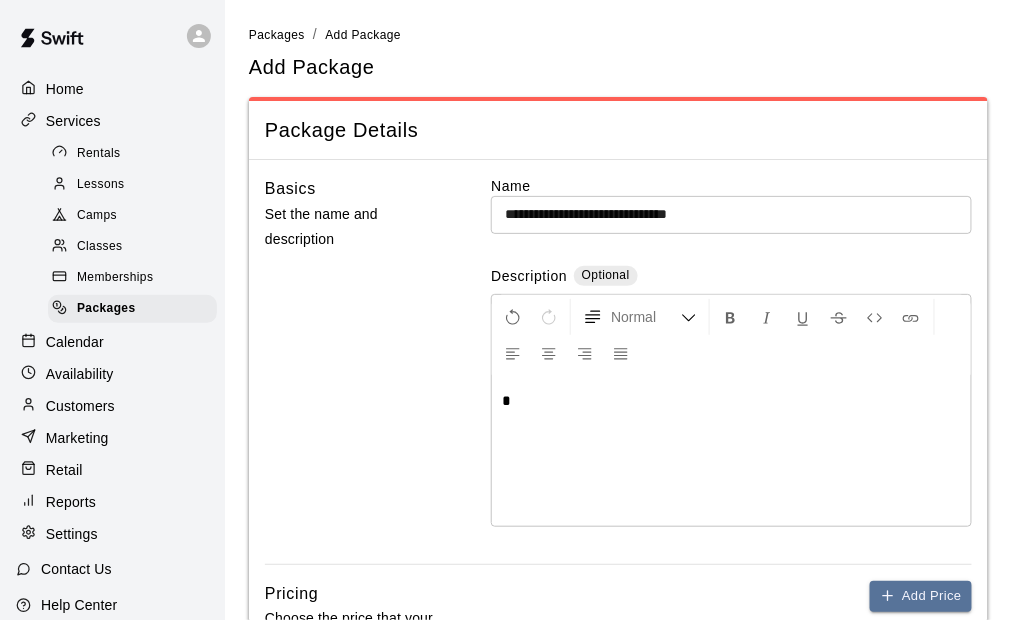type 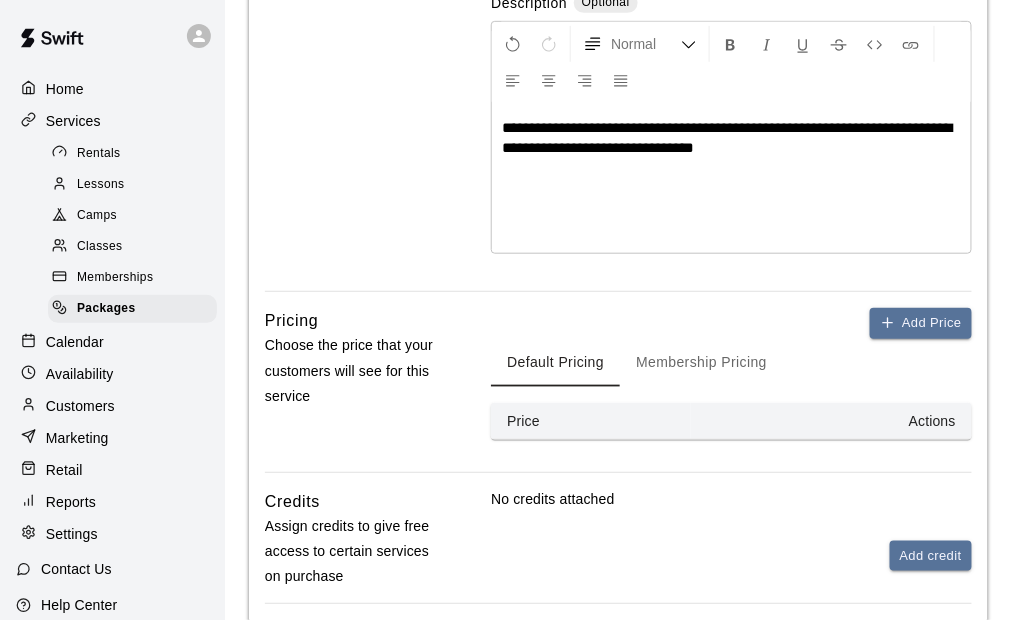 scroll, scrollTop: 300, scrollLeft: 0, axis: vertical 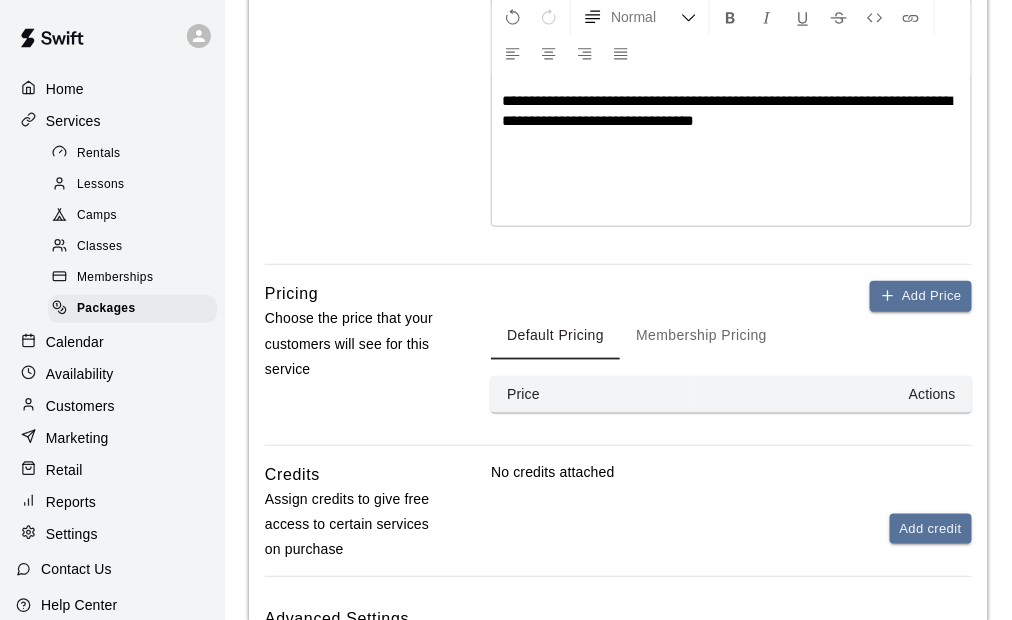 click on "Price" at bounding box center [591, 394] 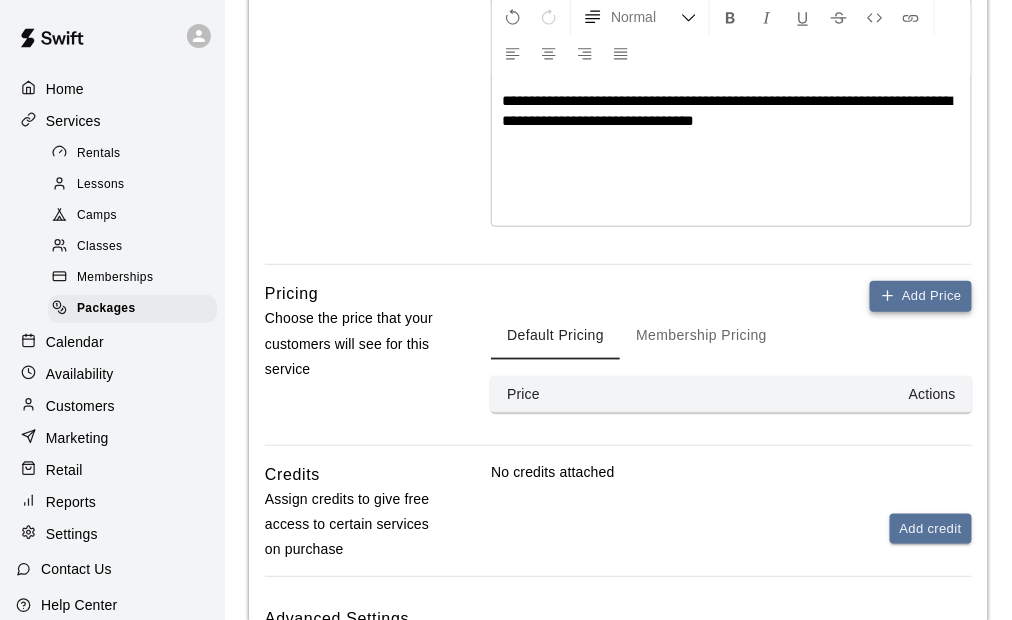 click on "Add Price" at bounding box center [921, 296] 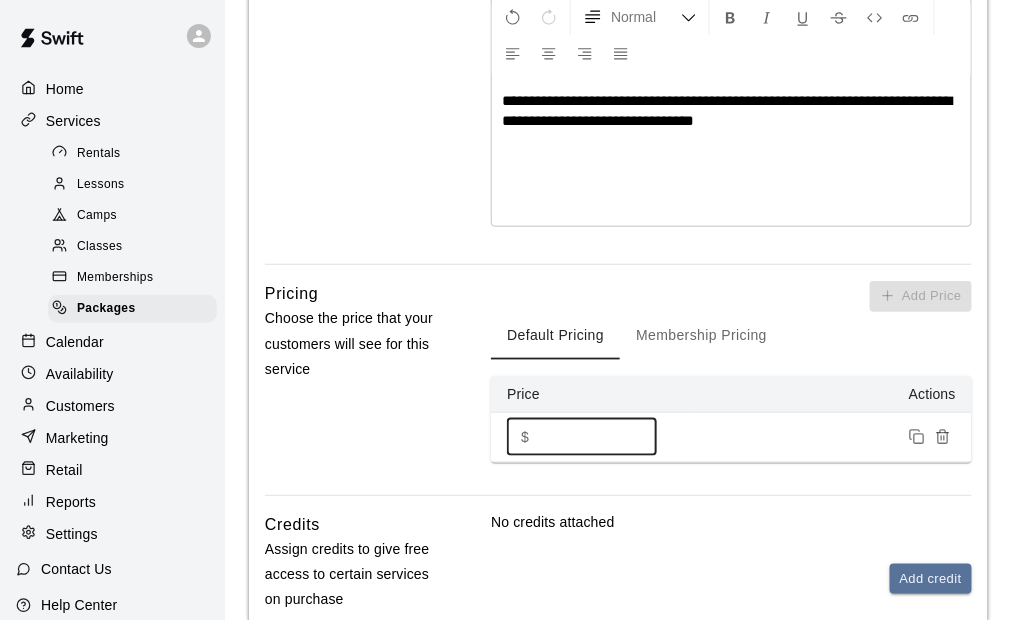 drag, startPoint x: 611, startPoint y: 428, endPoint x: 594, endPoint y: 434, distance: 18.027756 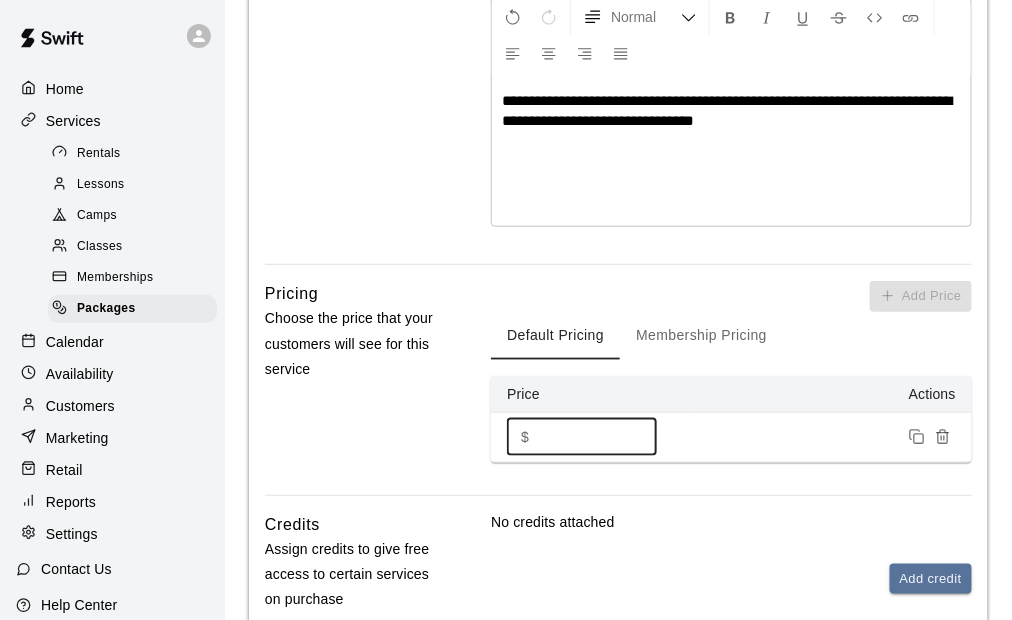 type on "***" 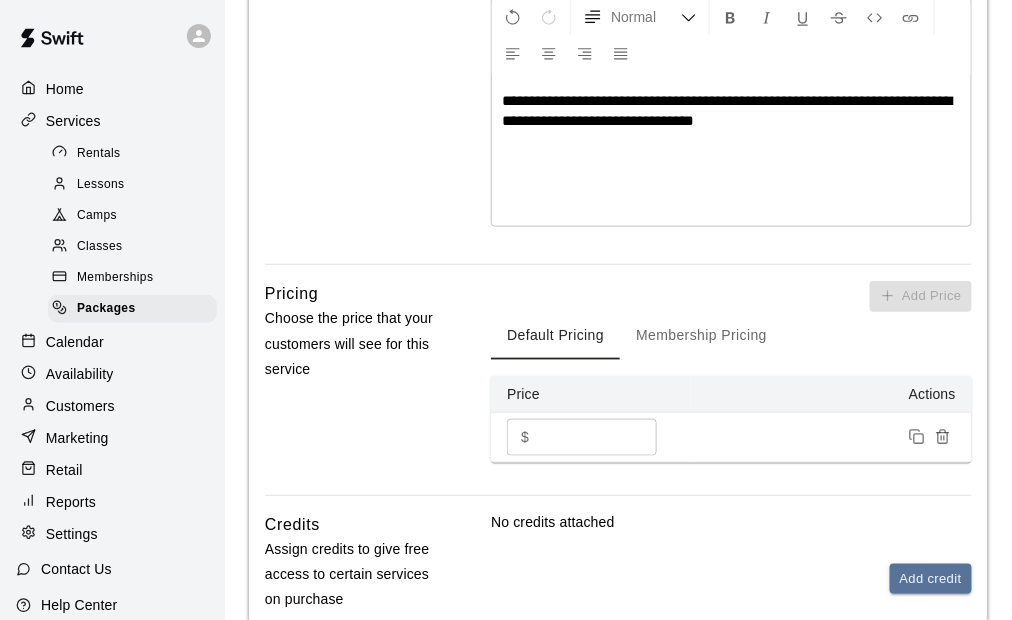click on "Membership Pricing" at bounding box center [701, 336] 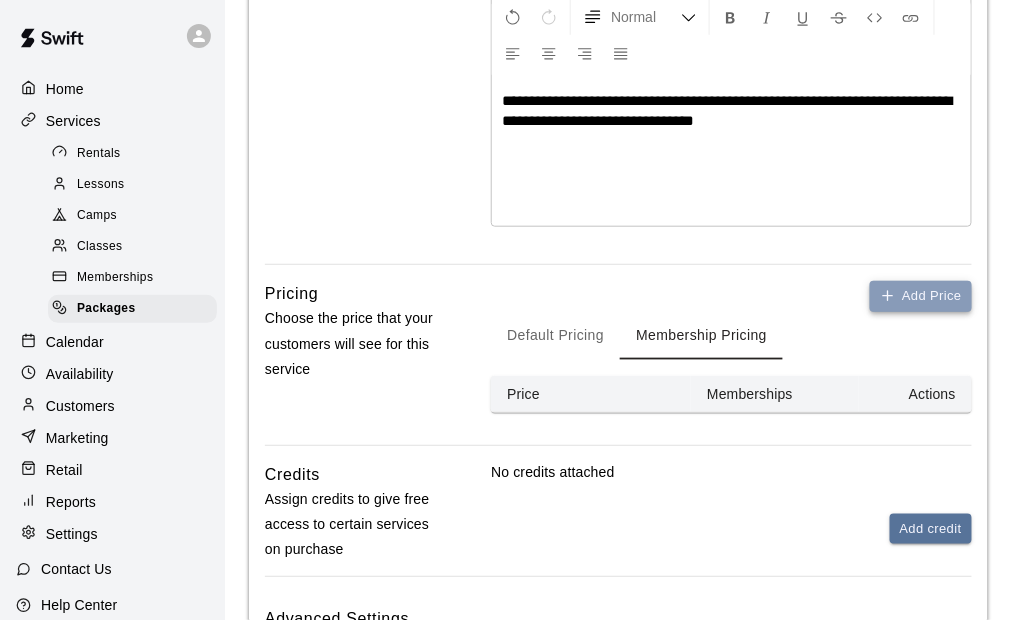 click on "Add Price" at bounding box center [921, 296] 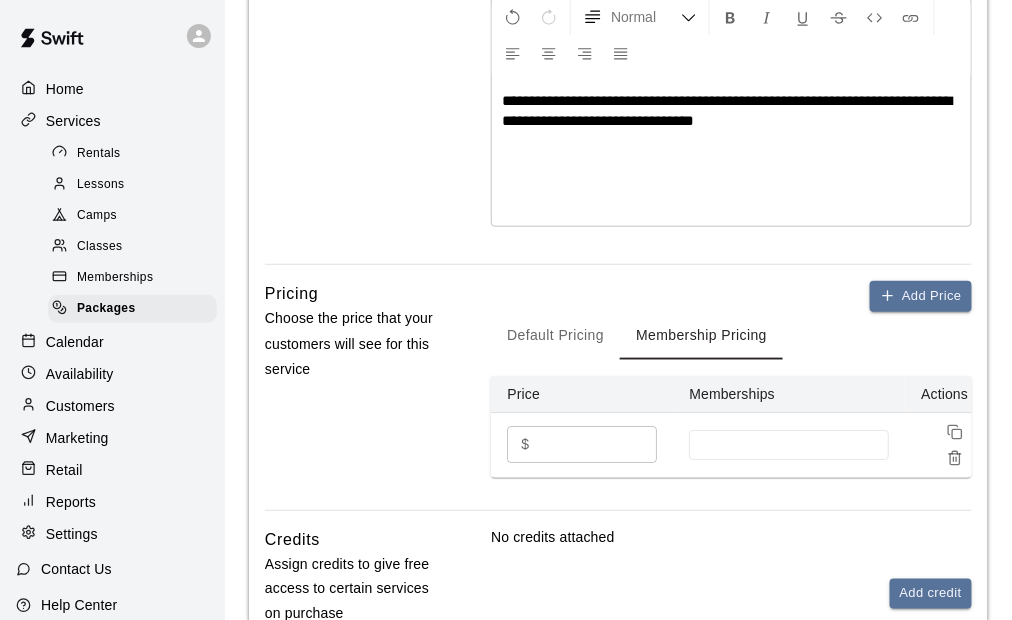 click on "*" at bounding box center [598, 444] 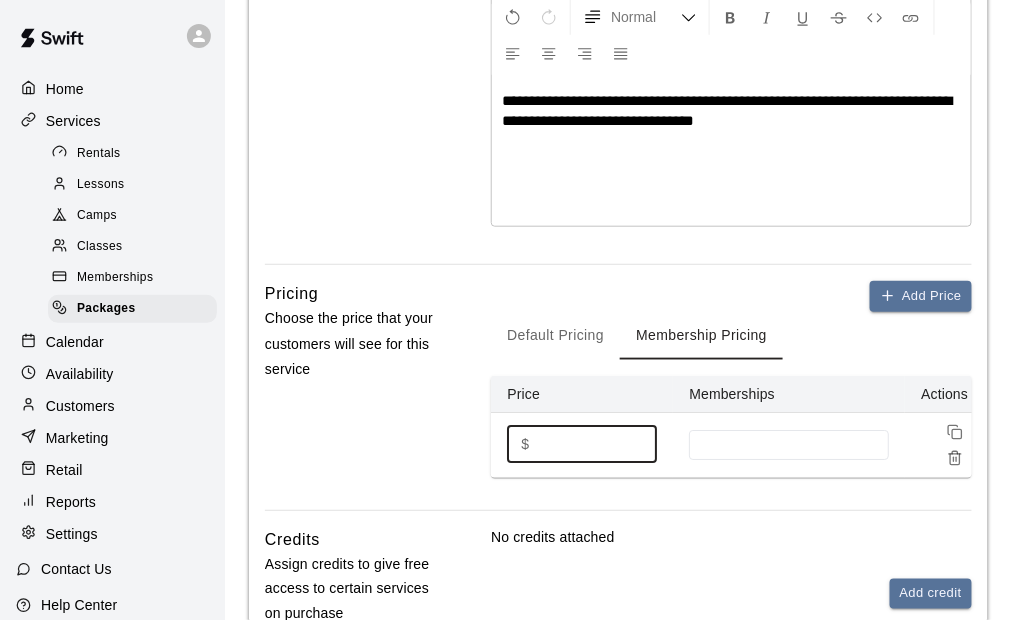 drag, startPoint x: 554, startPoint y: 438, endPoint x: 538, endPoint y: 451, distance: 20.615528 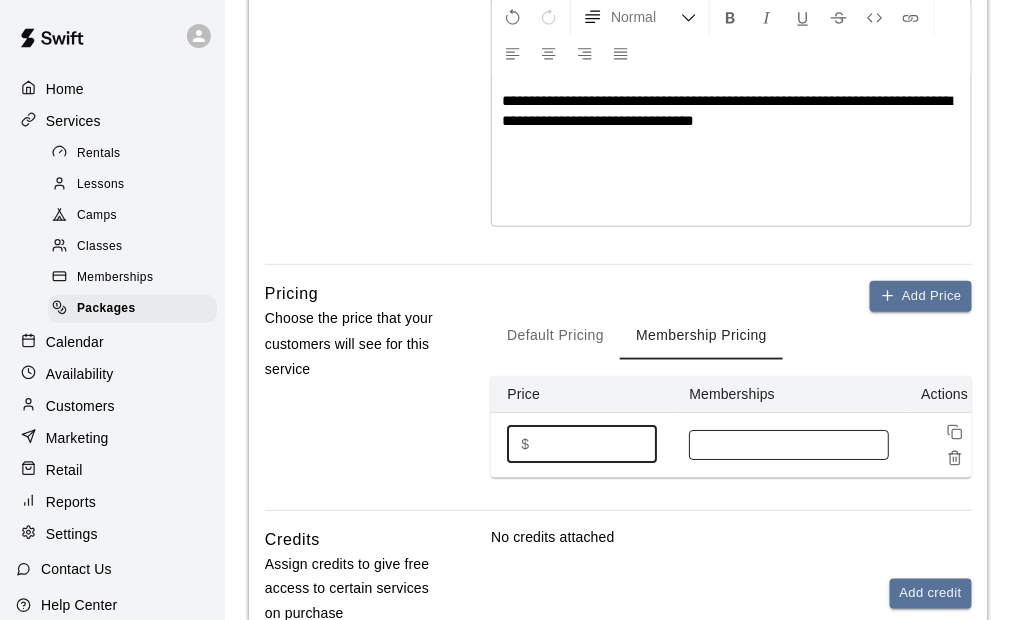 type on "***" 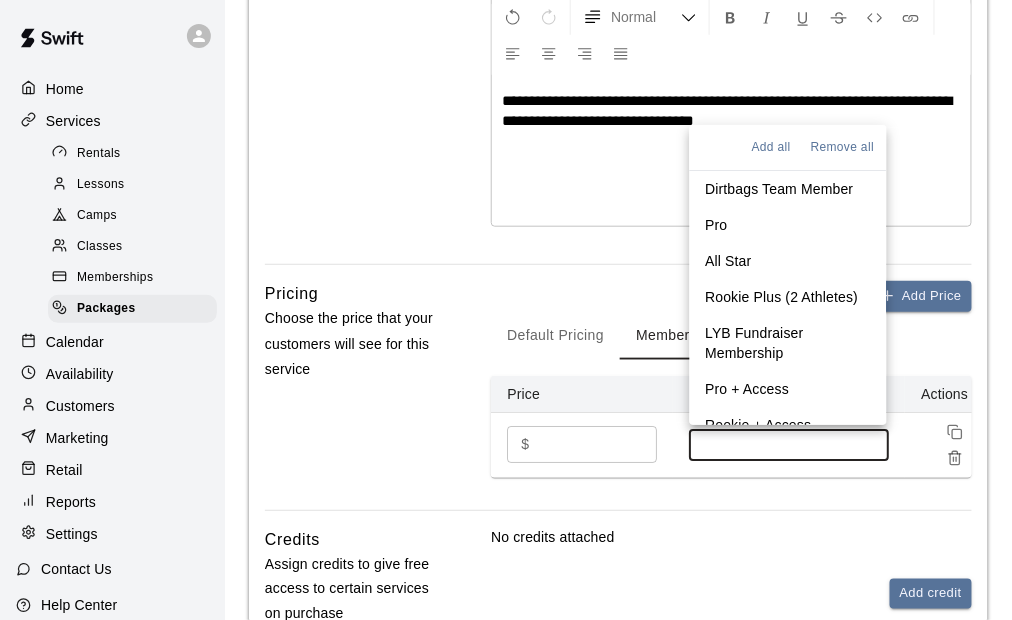 click at bounding box center (789, 445) 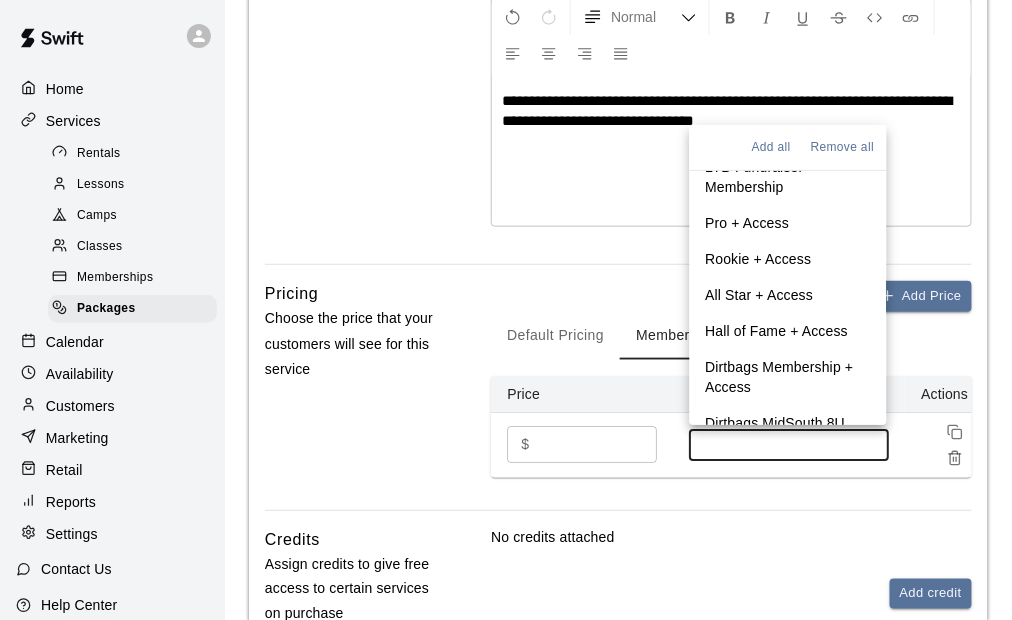 scroll, scrollTop: 0, scrollLeft: 0, axis: both 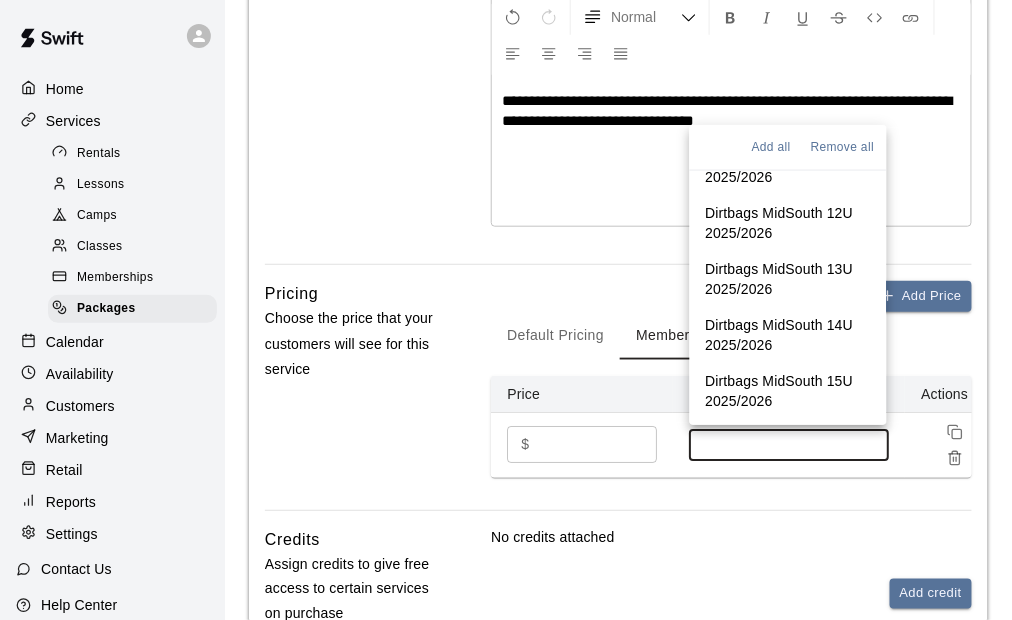 click on "Dirtbags MidSouth 12U 2025/2026" at bounding box center (788, 223) 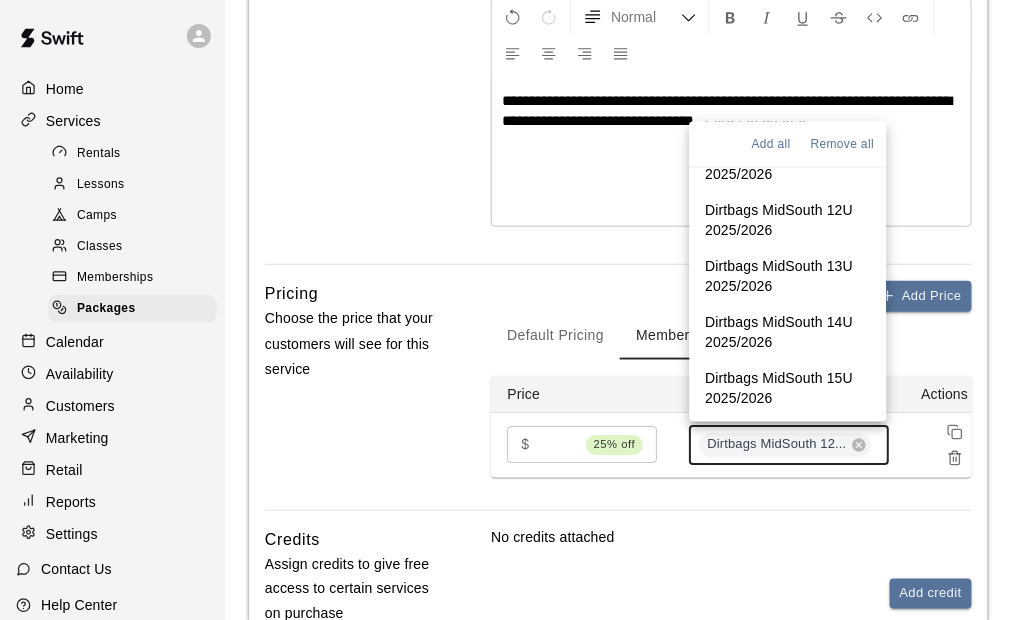 click on "Dirtbags MidSouth 13U 2025/2026" at bounding box center (788, 276) 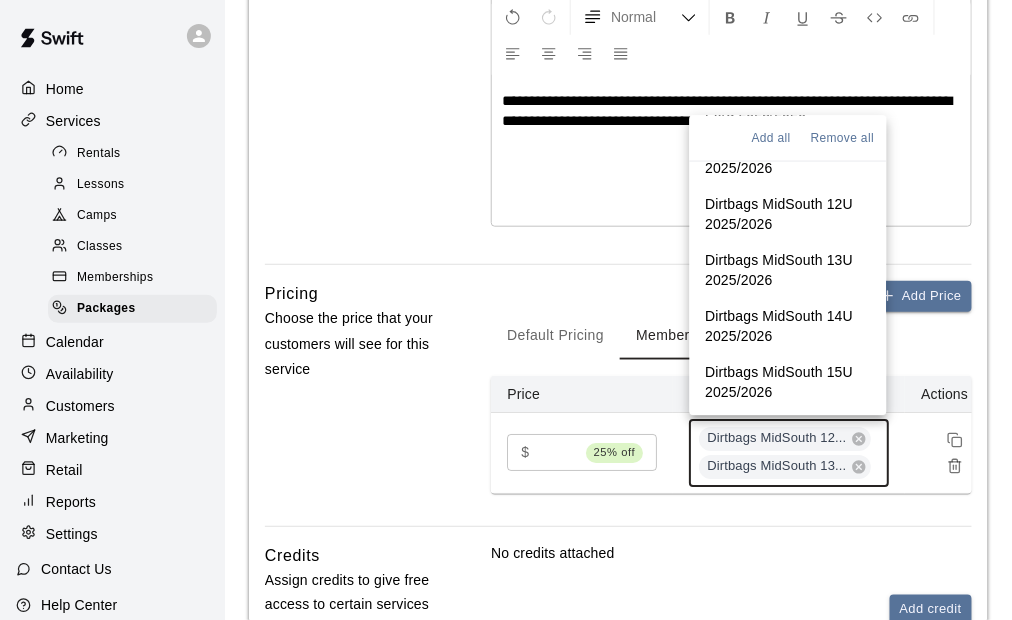 click on "Dirtbags MidSouth 14U 2025/2026" at bounding box center [788, 326] 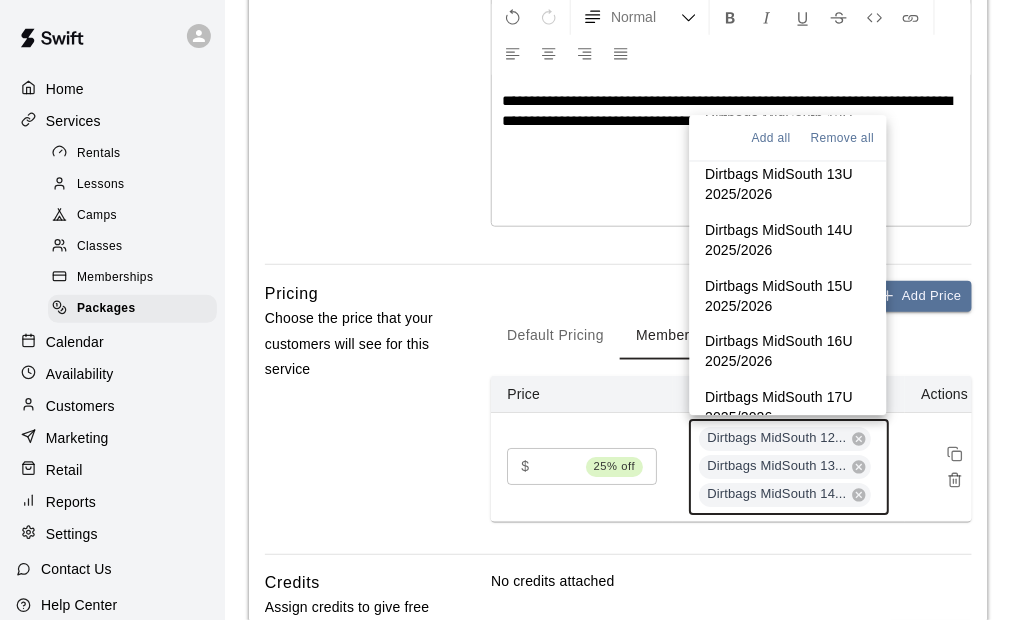 scroll, scrollTop: 701, scrollLeft: 0, axis: vertical 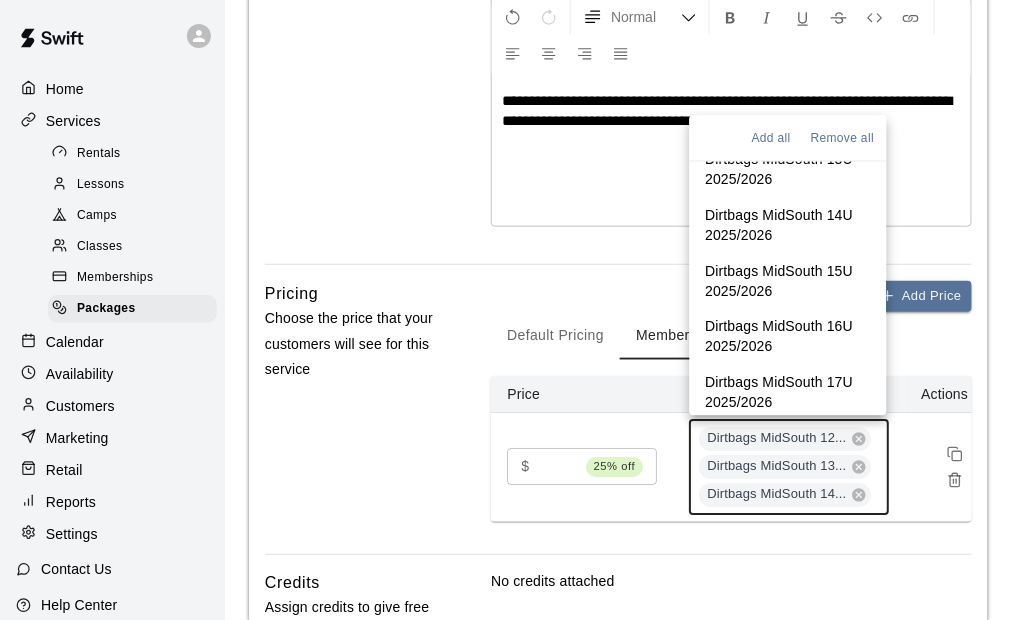click on "Dirtbags MidSouth 15U 2025/2026" at bounding box center (788, 281) 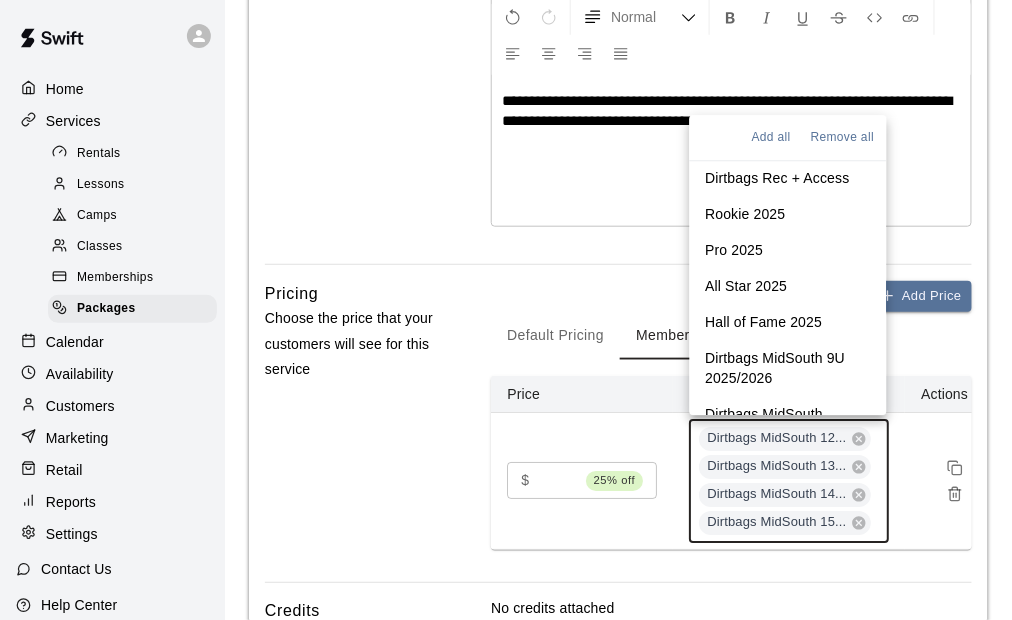 scroll, scrollTop: 991, scrollLeft: 0, axis: vertical 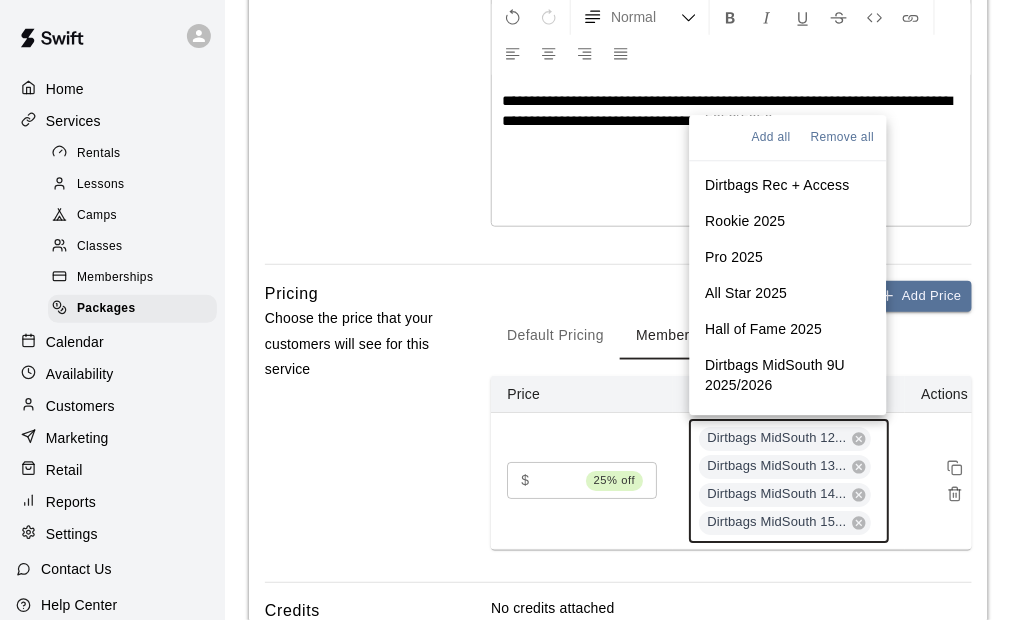drag, startPoint x: 759, startPoint y: 237, endPoint x: 756, endPoint y: 248, distance: 11.401754 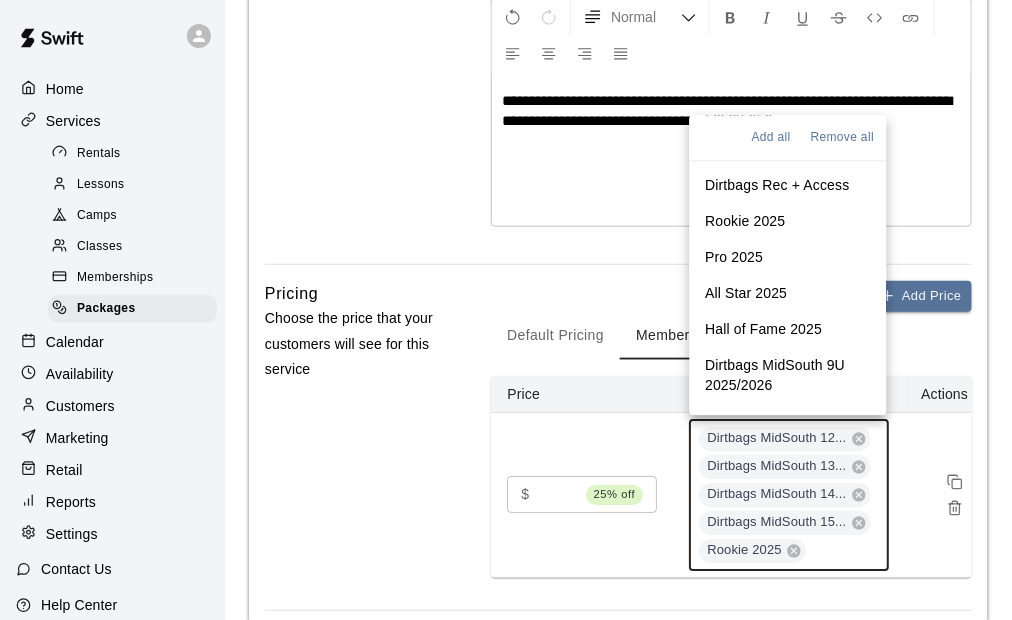 drag, startPoint x: 733, startPoint y: 276, endPoint x: 745, endPoint y: 288, distance: 16.970562 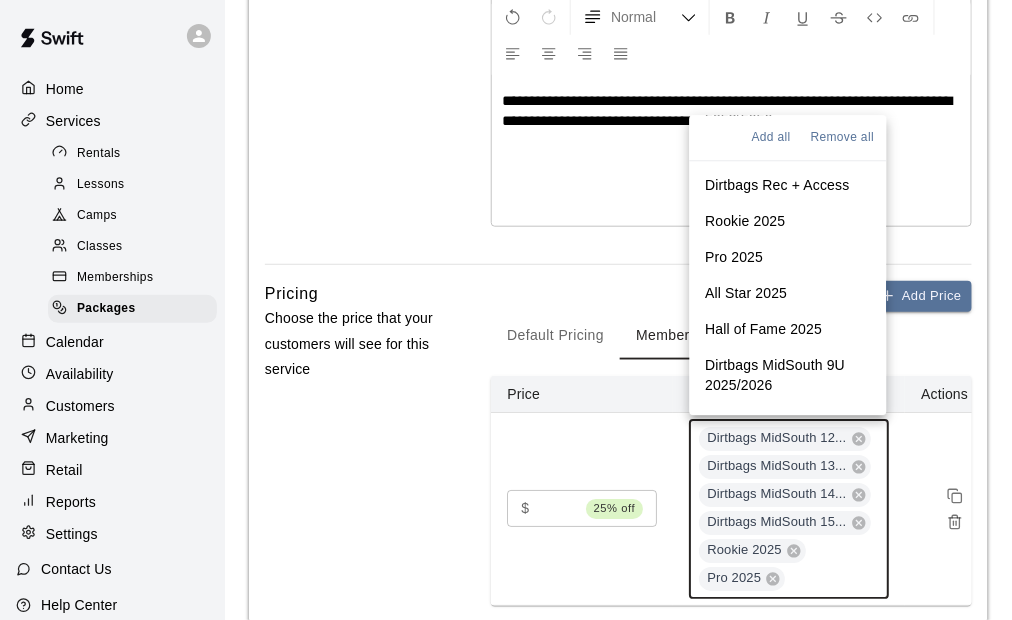 drag, startPoint x: 763, startPoint y: 308, endPoint x: 769, endPoint y: 324, distance: 17.088007 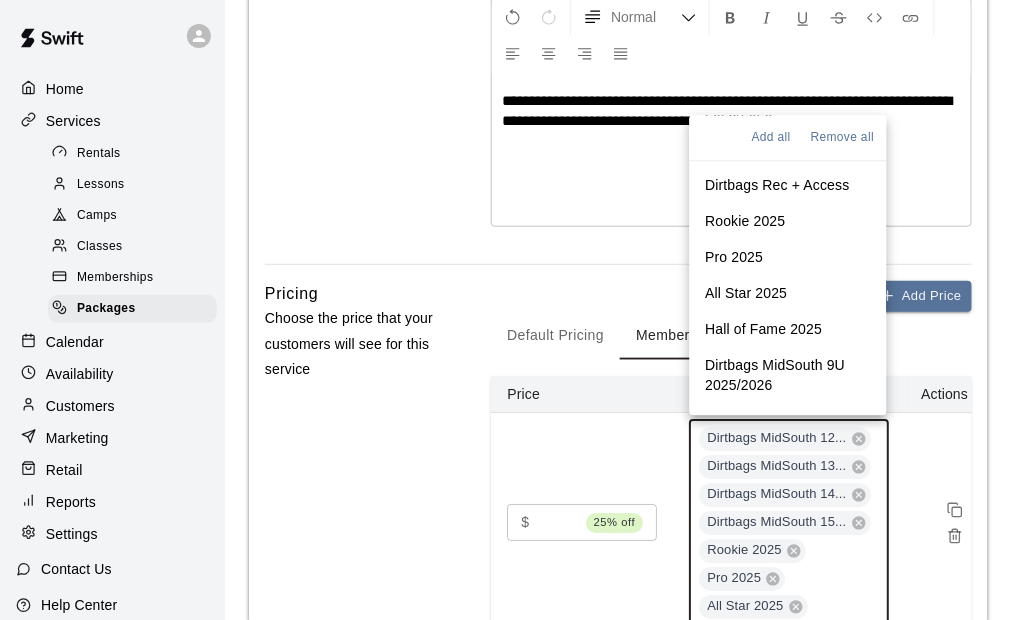 click on "Hall of Fame 2025" at bounding box center [764, 329] 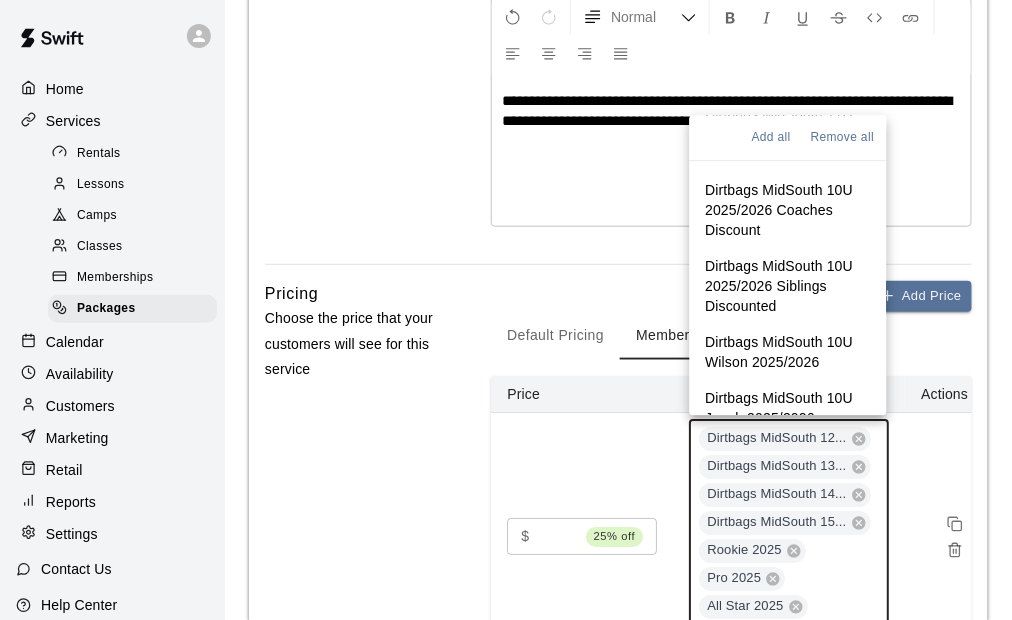 scroll, scrollTop: 1394, scrollLeft: 0, axis: vertical 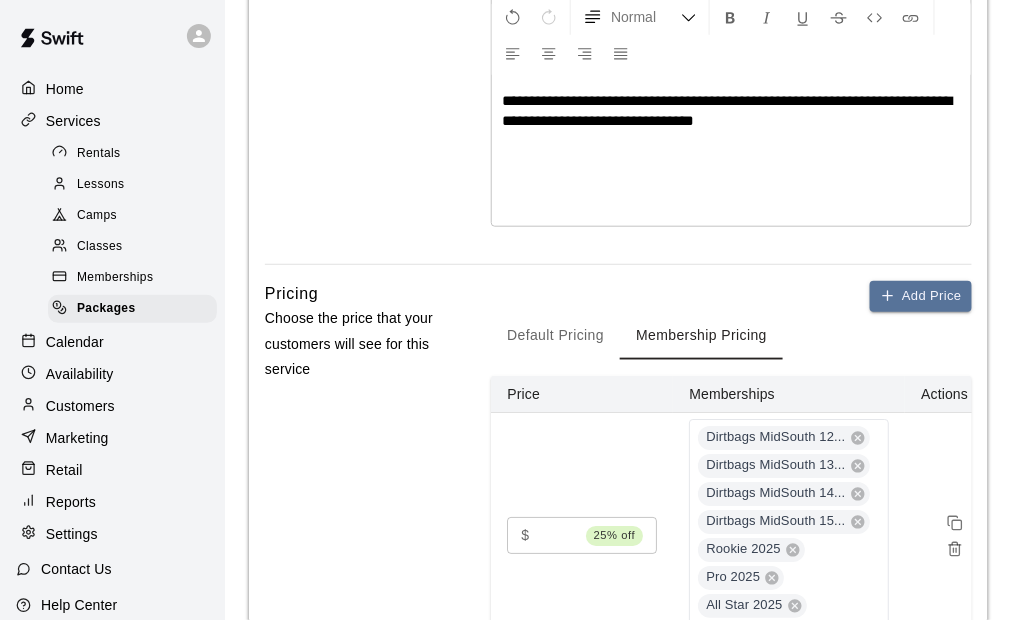 click on "Basics Set the name and description" at bounding box center (357, 70) 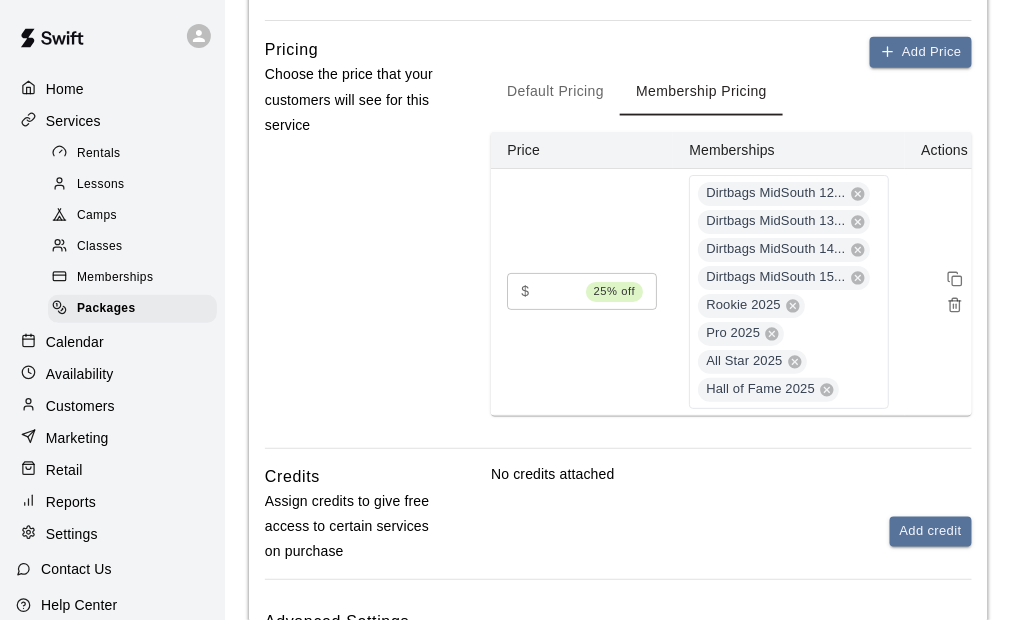scroll, scrollTop: 552, scrollLeft: 0, axis: vertical 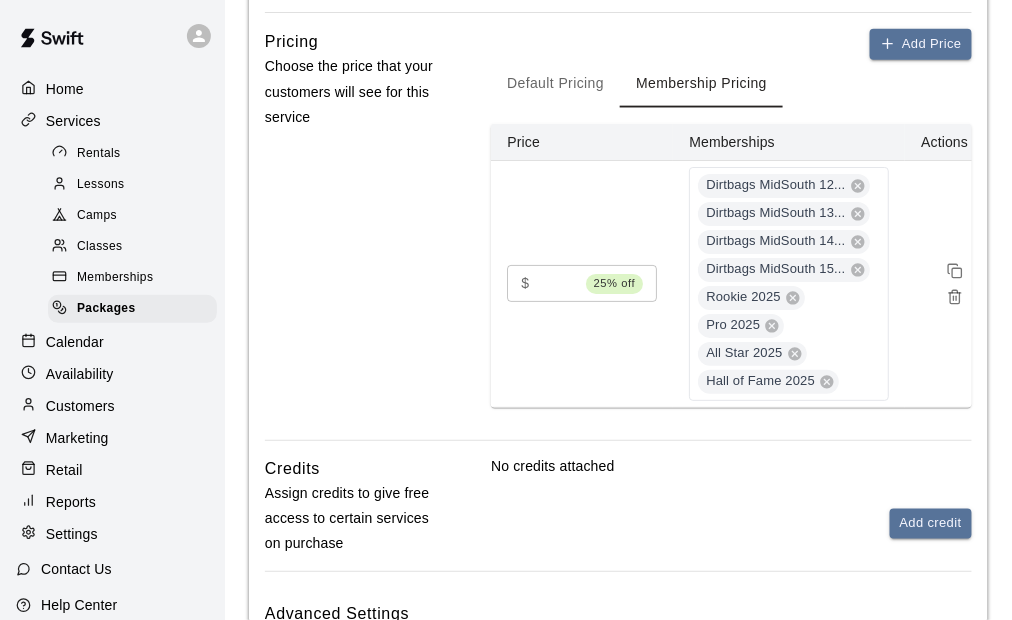 click on "Pricing Choose the price that your customers will see for this service" at bounding box center (357, 234) 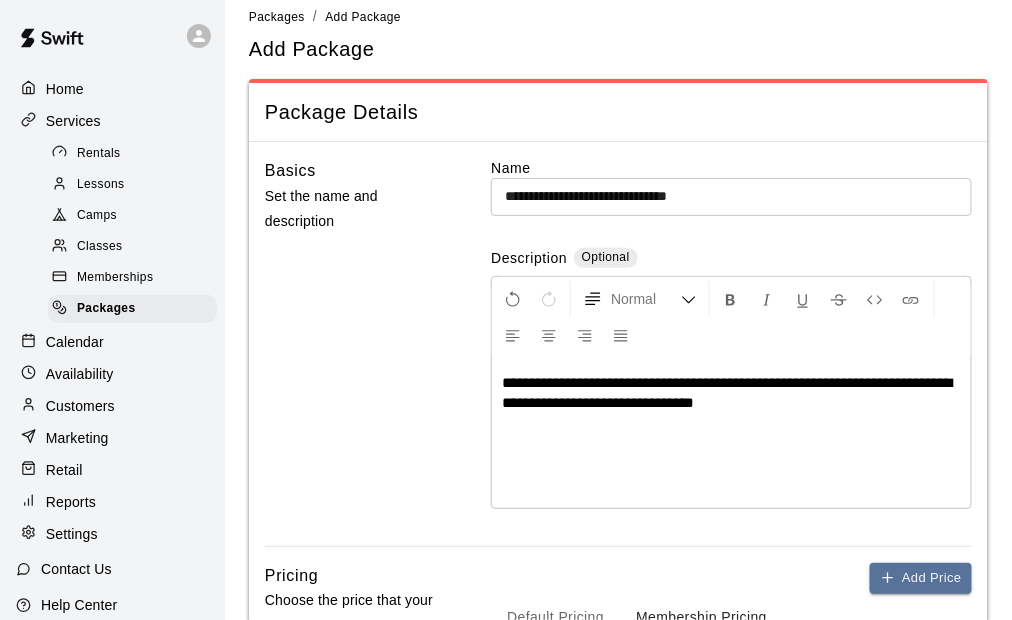 scroll, scrollTop: 0, scrollLeft: 0, axis: both 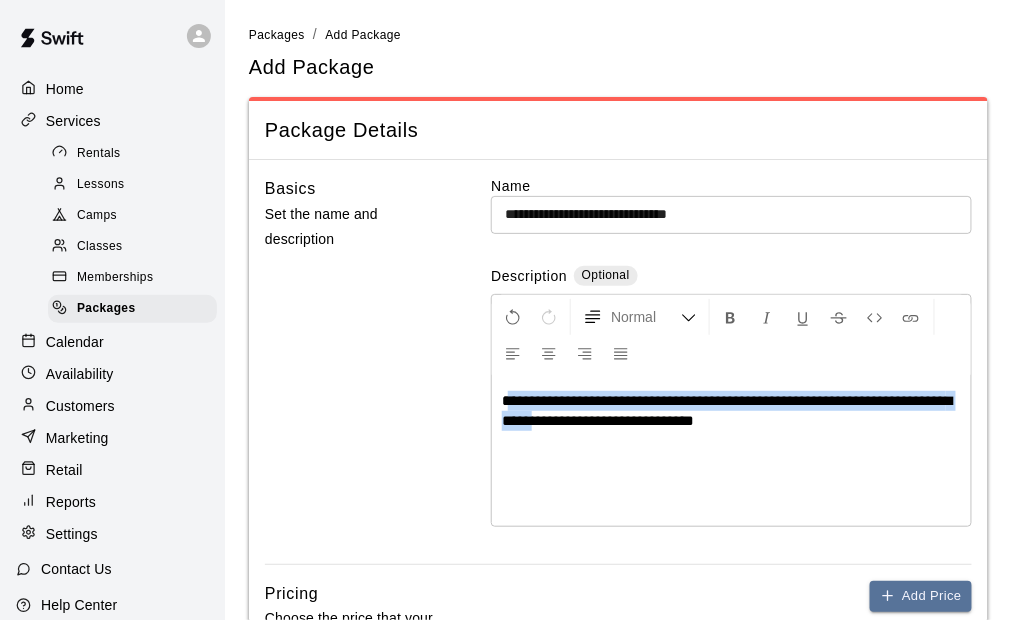 drag, startPoint x: 506, startPoint y: 400, endPoint x: 588, endPoint y: 425, distance: 85.72631 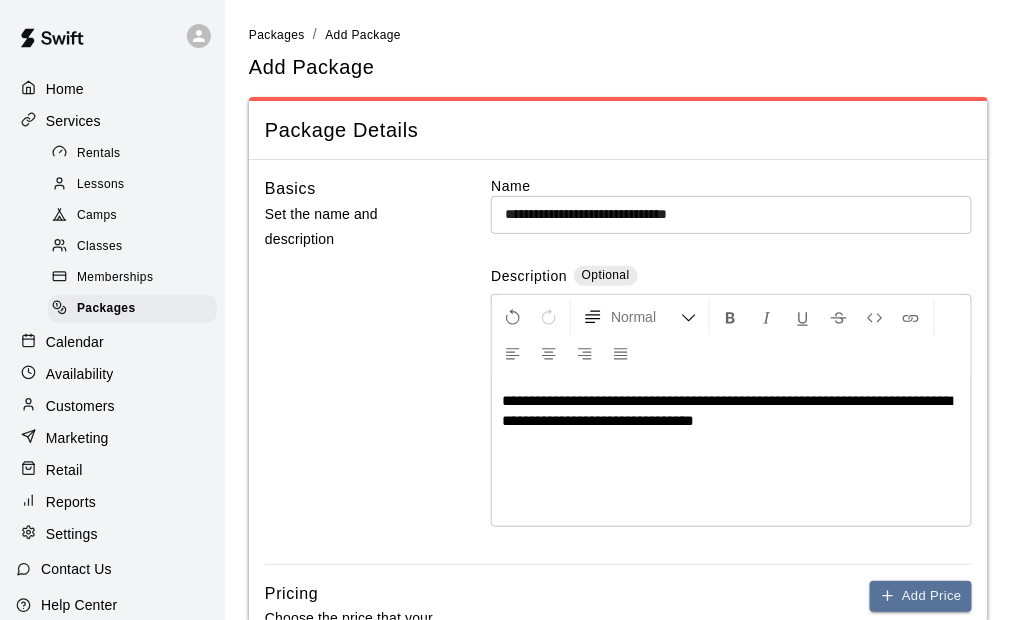 click on "**********" at bounding box center [731, 451] 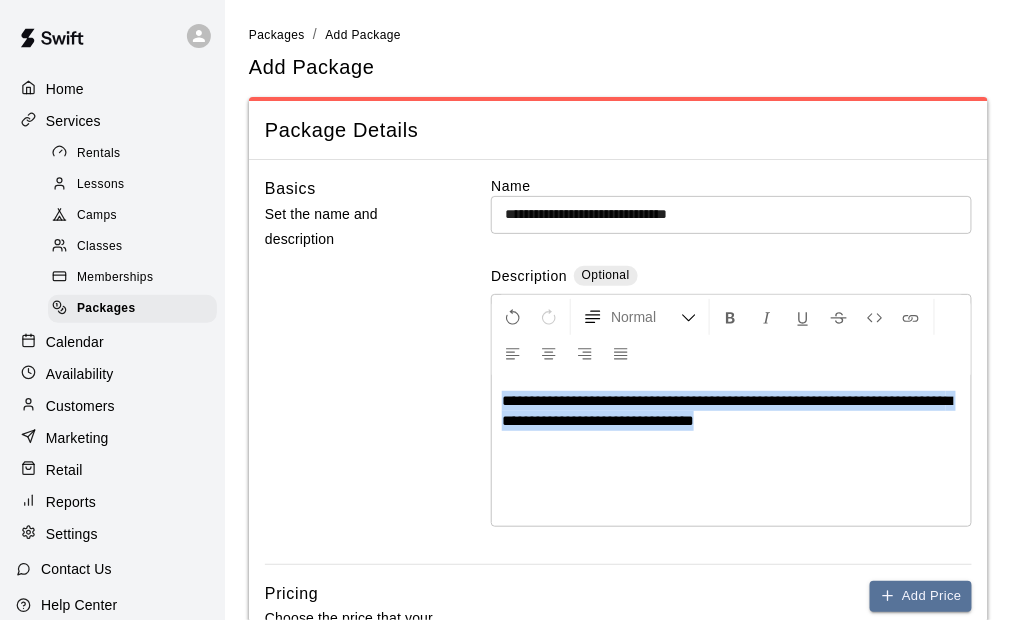 drag, startPoint x: 498, startPoint y: 400, endPoint x: 856, endPoint y: 413, distance: 358.23596 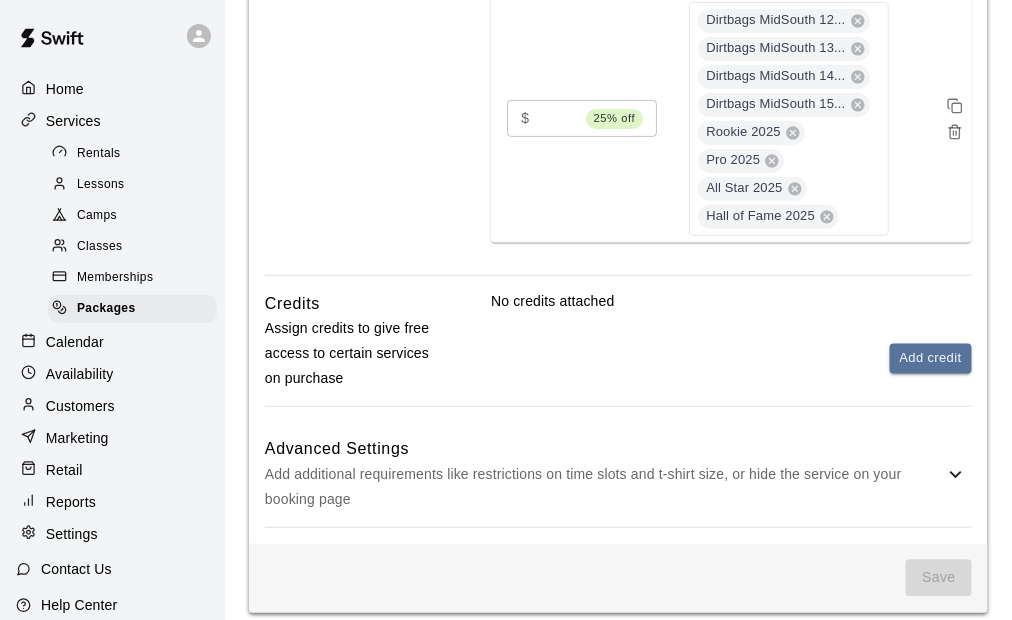 scroll, scrollTop: 744, scrollLeft: 0, axis: vertical 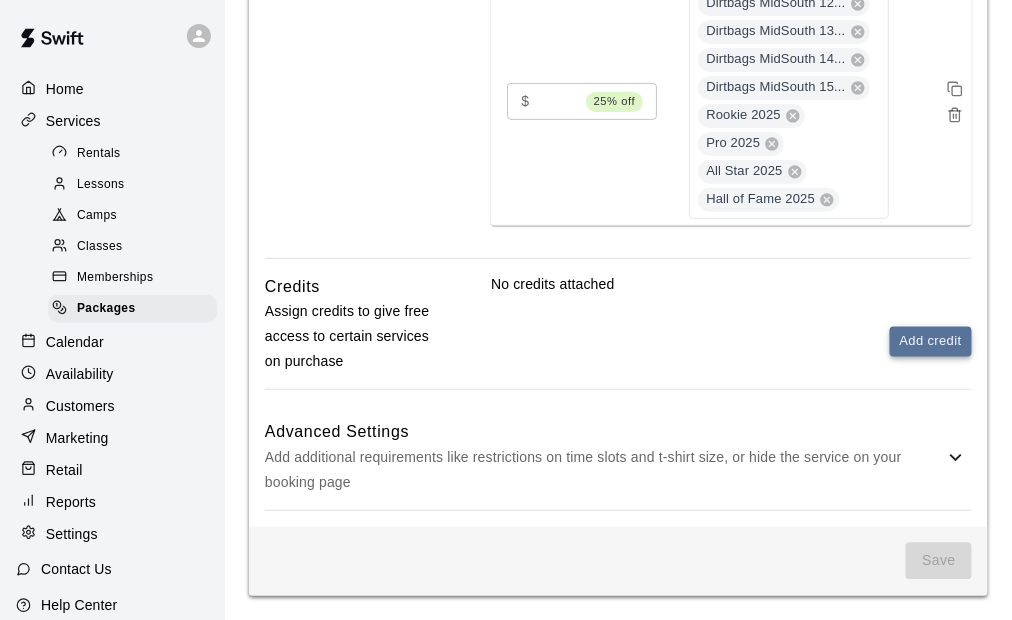 click on "Add credit" at bounding box center [931, 342] 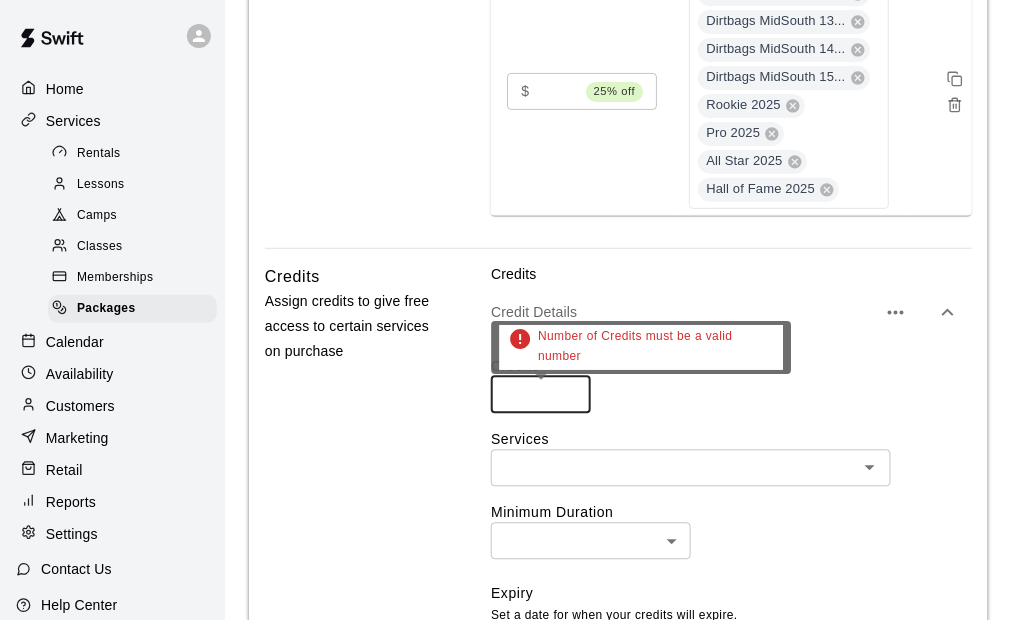 click at bounding box center [541, 395] 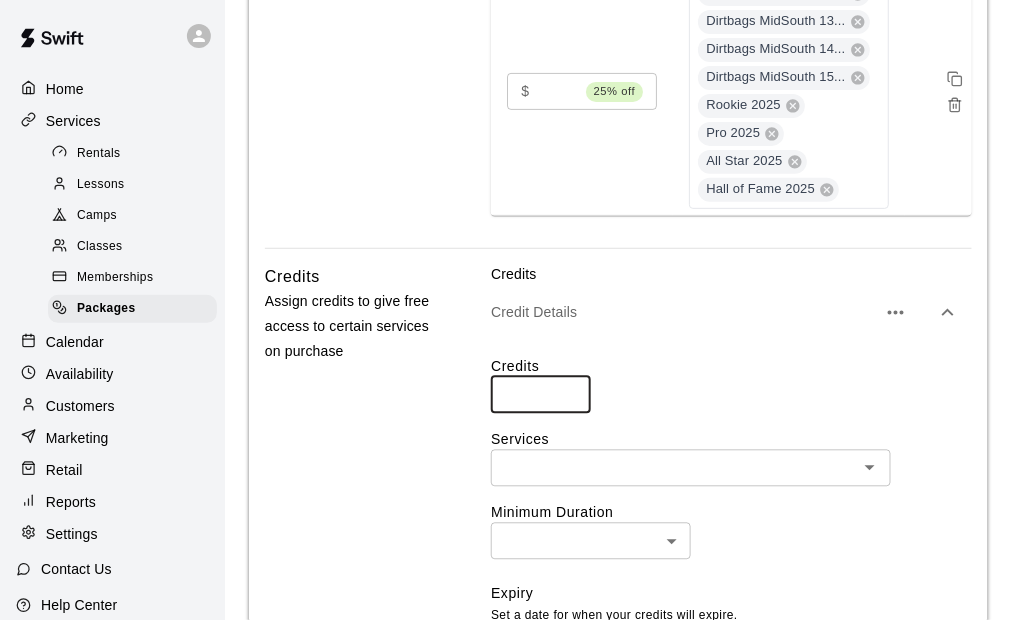 click on "*" at bounding box center (541, 395) 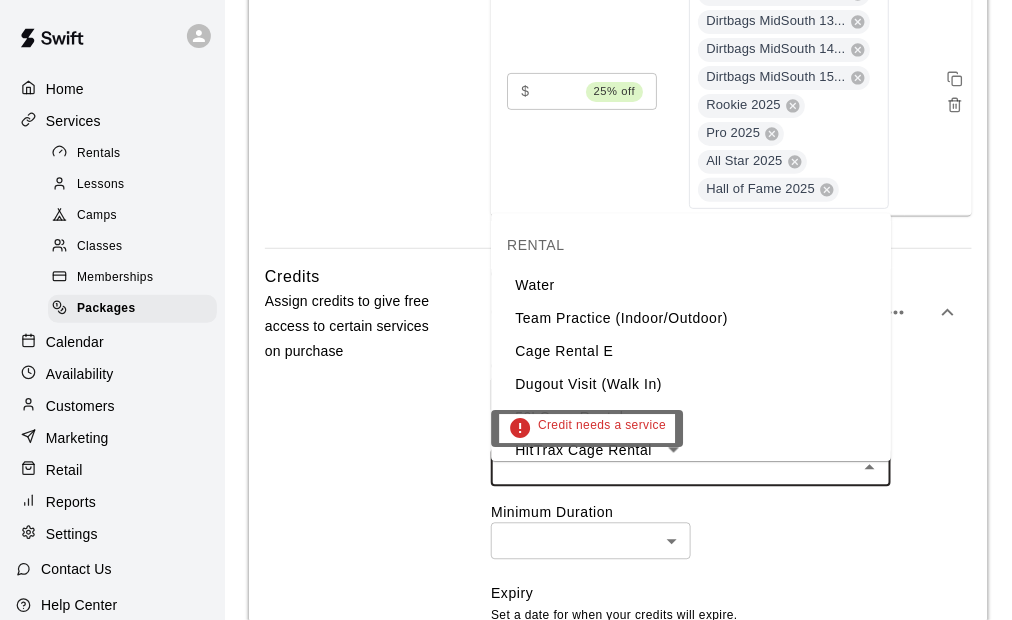 click at bounding box center [674, 468] 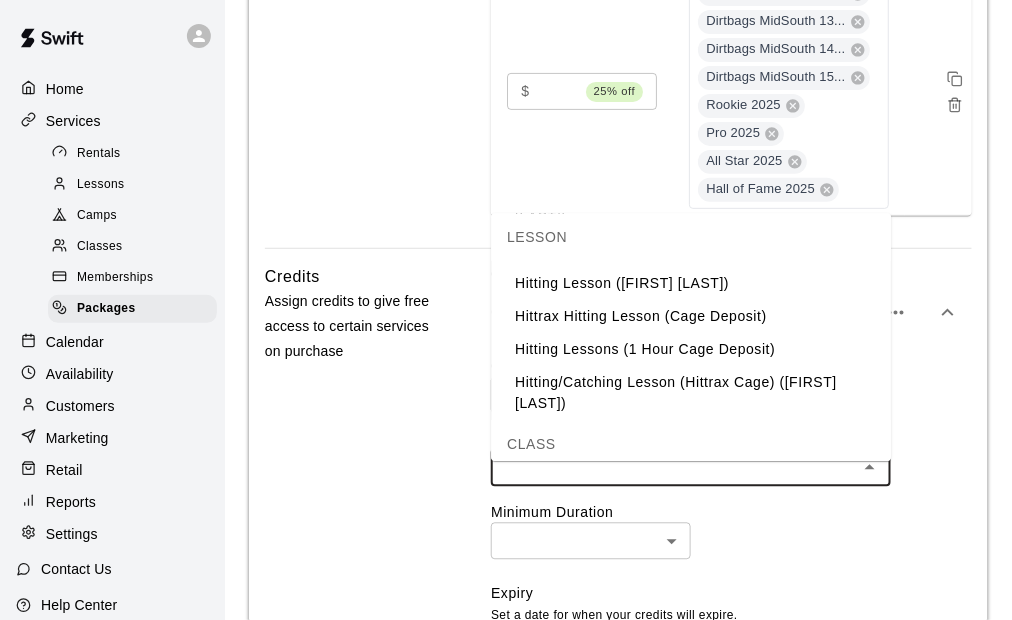 scroll, scrollTop: 514, scrollLeft: 0, axis: vertical 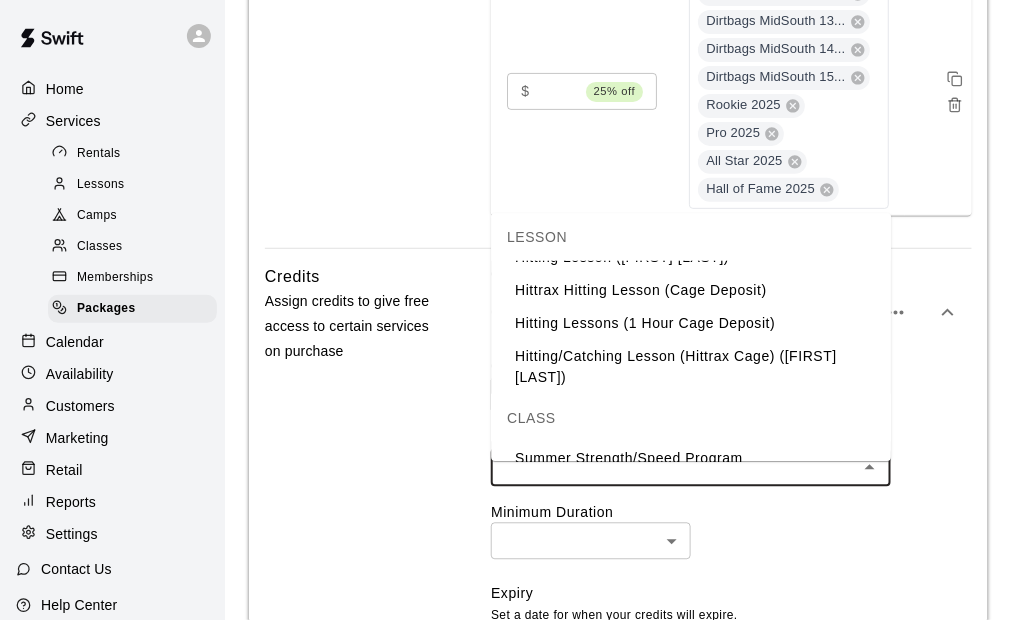 drag, startPoint x: 717, startPoint y: 438, endPoint x: 656, endPoint y: 466, distance: 67.11929 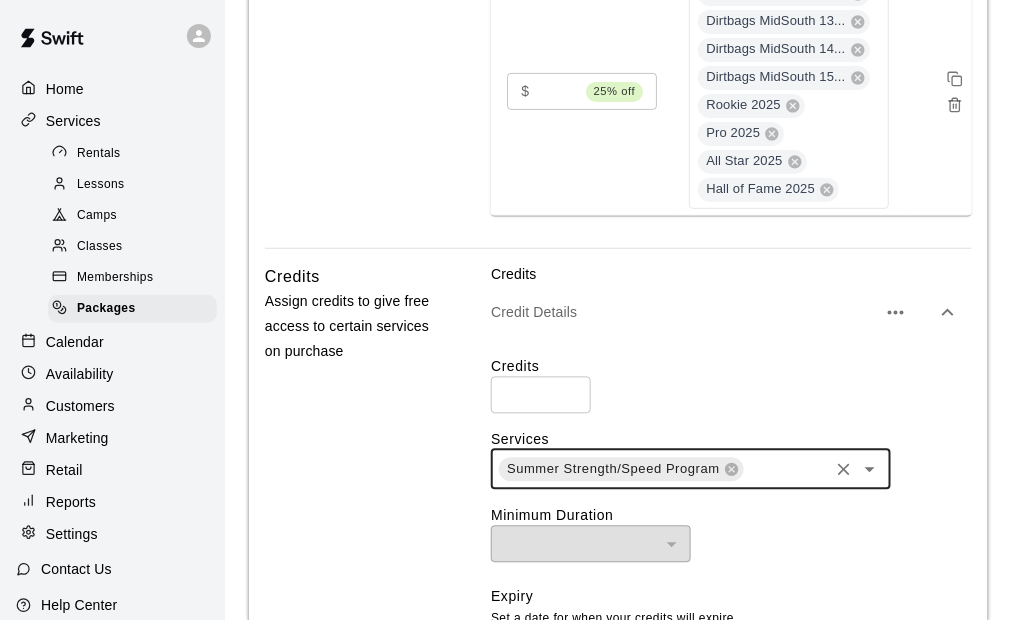 drag, startPoint x: 323, startPoint y: 450, endPoint x: 329, endPoint y: 441, distance: 10.816654 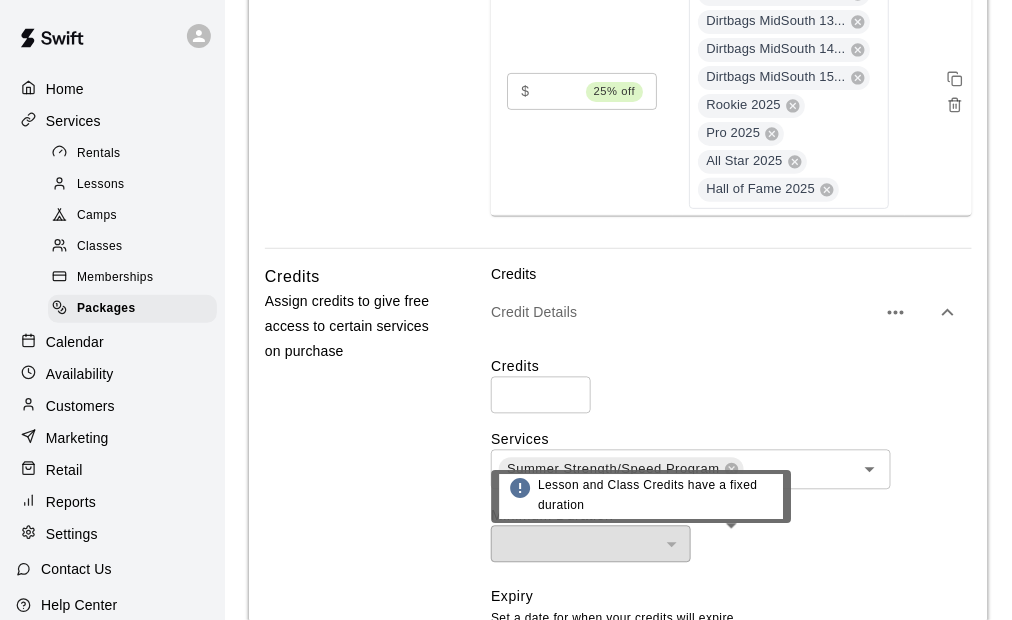 click on "​" at bounding box center [591, 544] 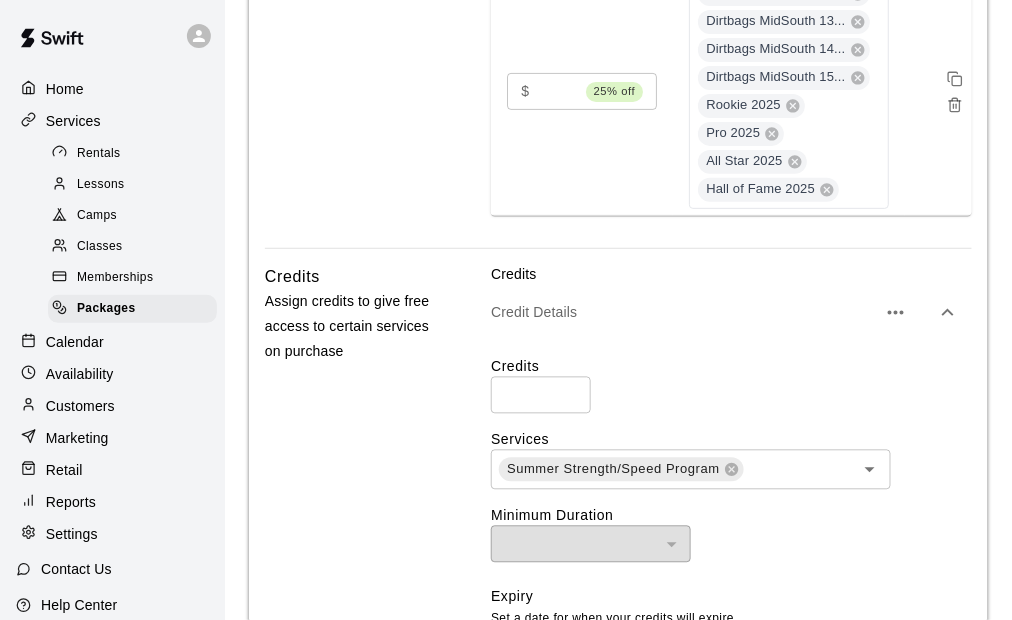 click on "Credits Assign credits to give free access to certain services on purchase" at bounding box center (357, 578) 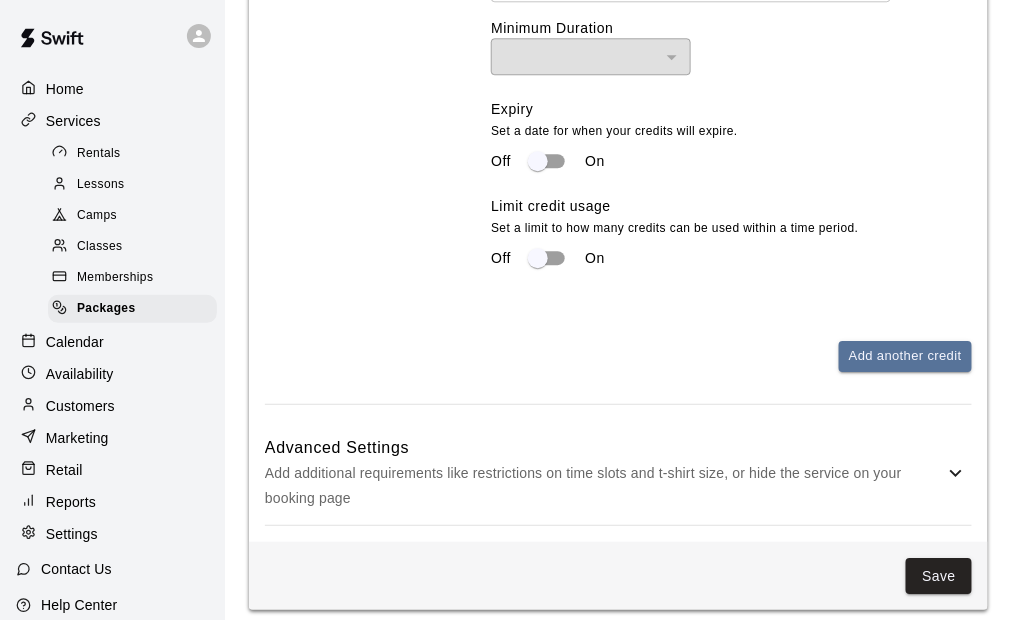 scroll, scrollTop: 1262, scrollLeft: 0, axis: vertical 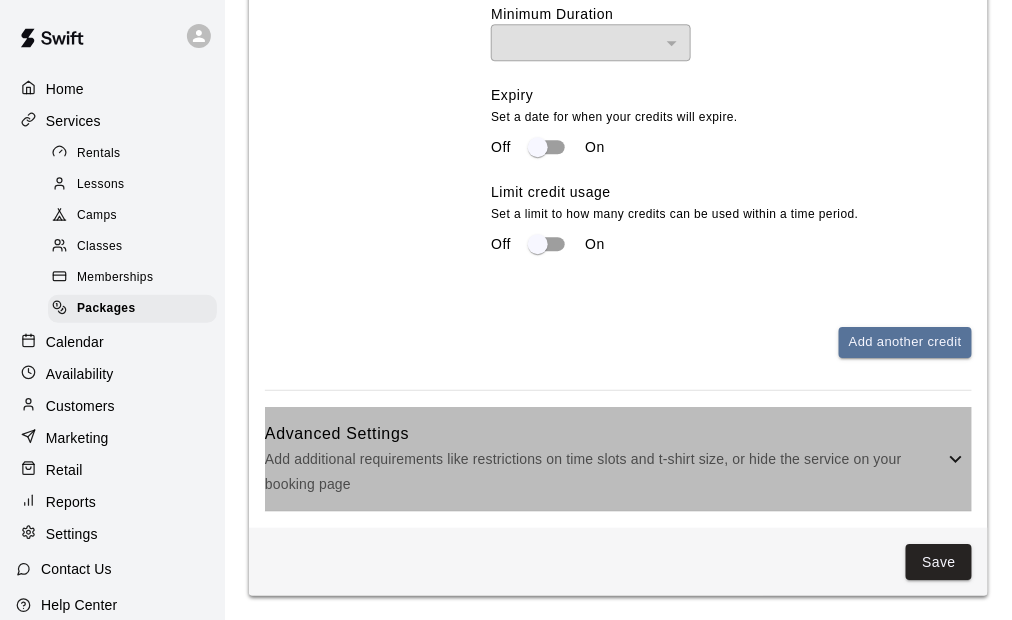 click on "Add additional requirements like restrictions on time slots and t-shirt size, or hide the service on your booking page" at bounding box center (604, 472) 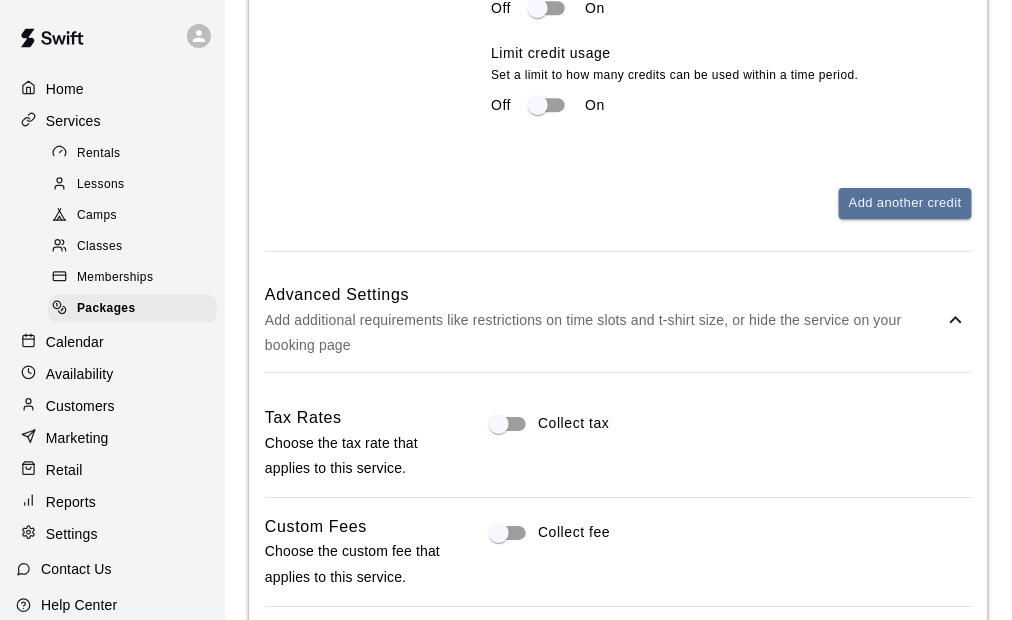 scroll, scrollTop: 1462, scrollLeft: 0, axis: vertical 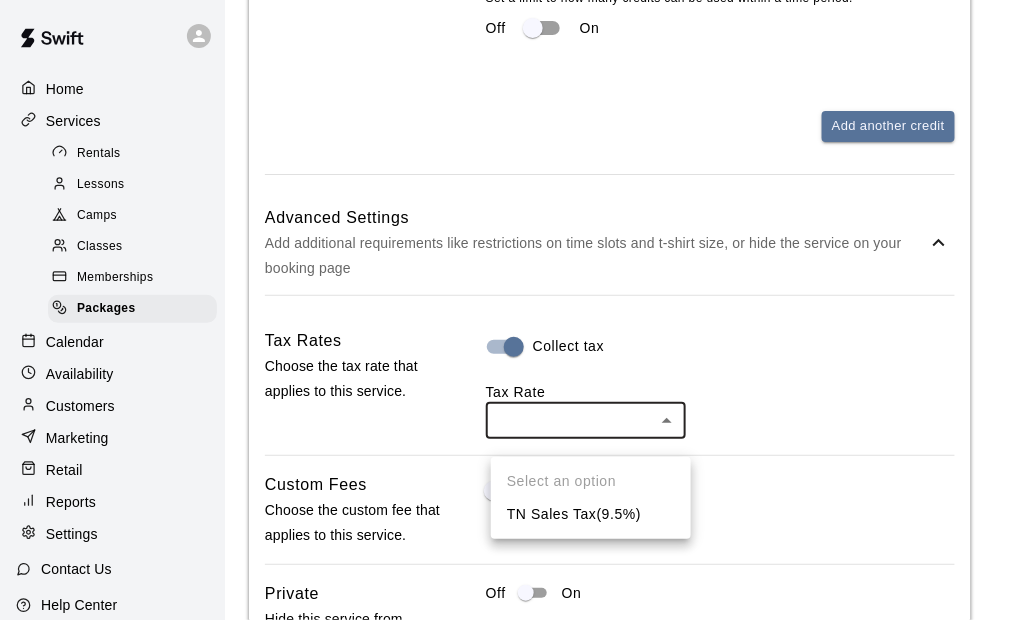 click on "**********" at bounding box center [506, -320] 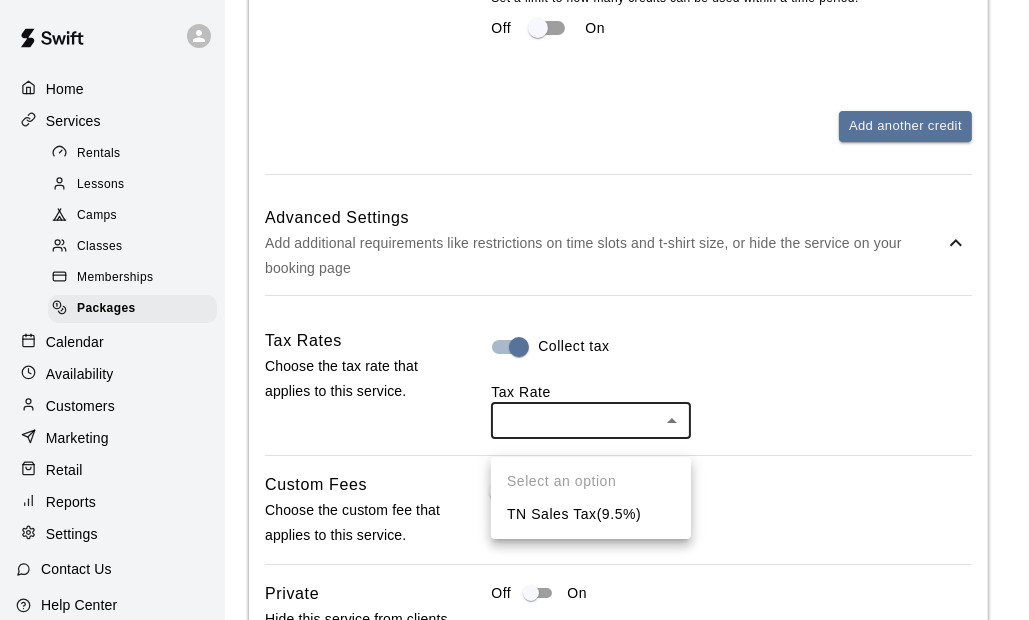 click on "TN Sales Tax  ( 9.5 %)" at bounding box center (591, 514) 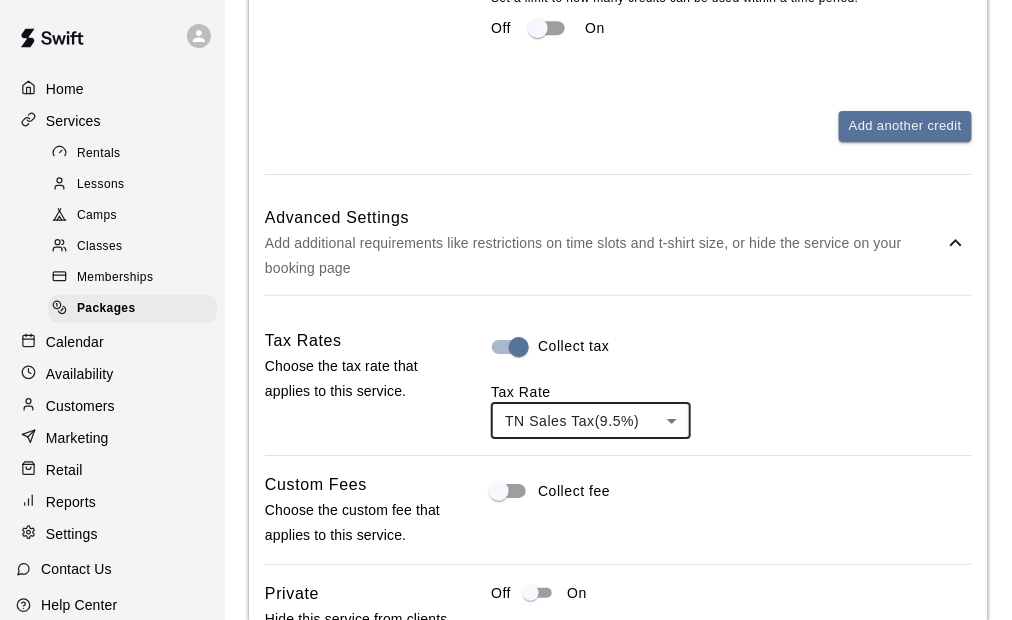 click on "Tax Rate TN Sales Tax  ( 9.5 %) *** ​" at bounding box center [731, 410] 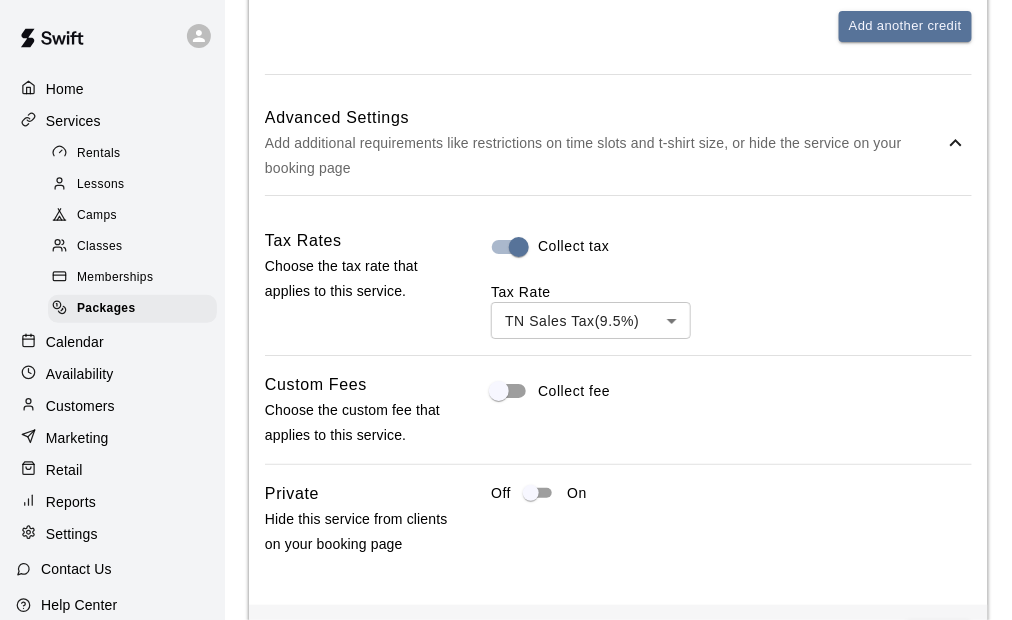 scroll, scrollTop: 1656, scrollLeft: 0, axis: vertical 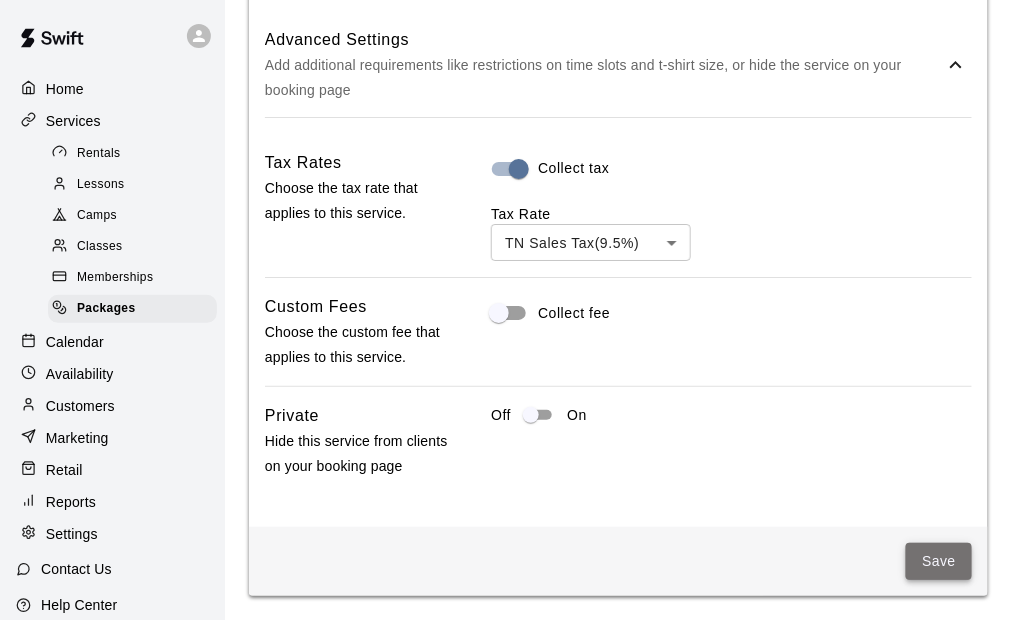 click on "Save" at bounding box center [939, 561] 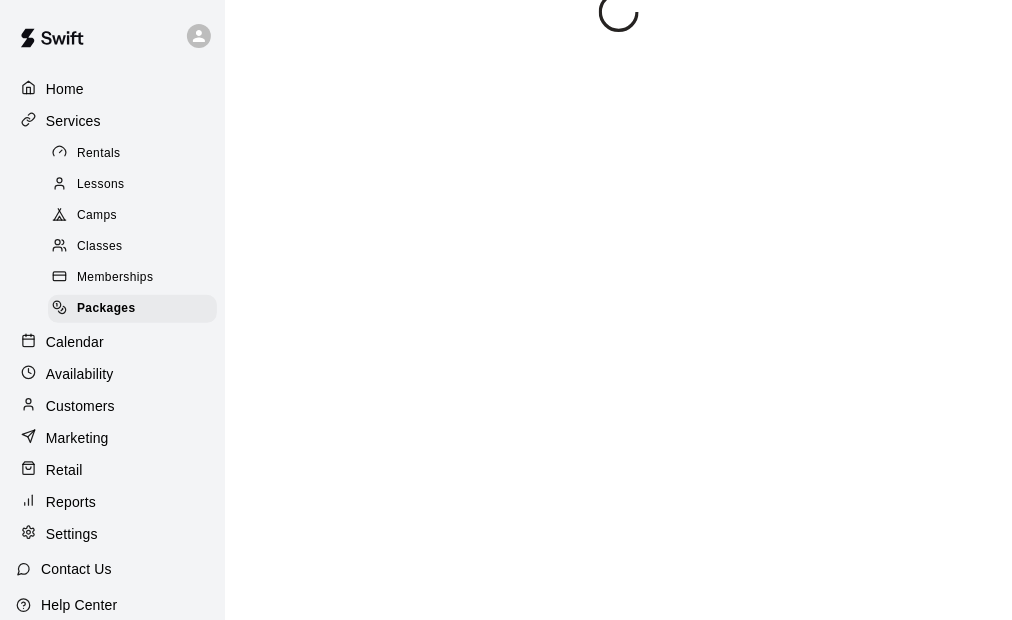 scroll, scrollTop: 0, scrollLeft: 0, axis: both 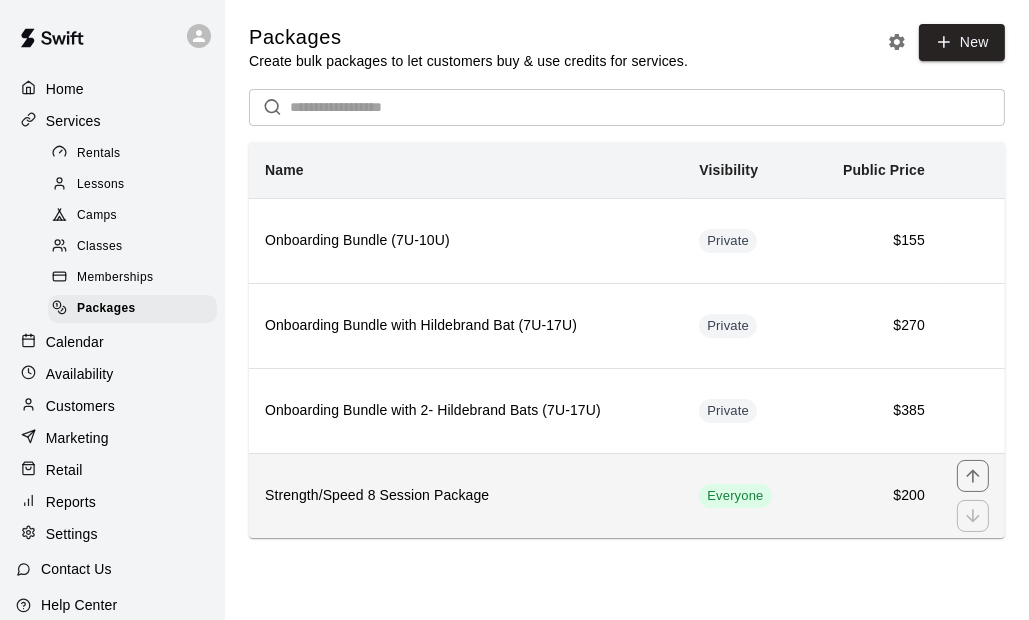 click on "Strength/Speed 8 Session Package" at bounding box center [466, 495] 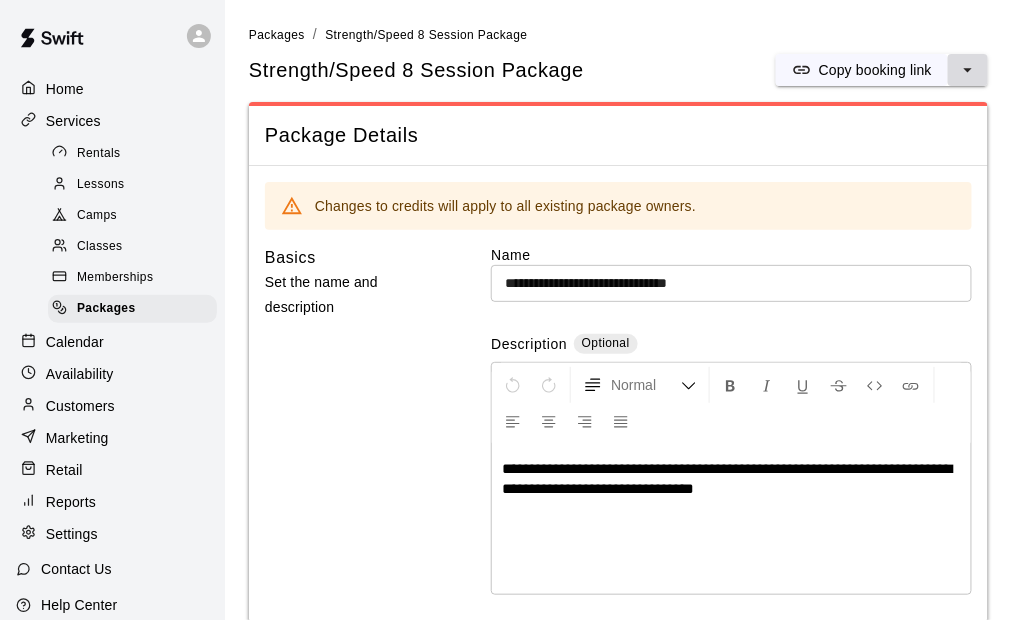 click 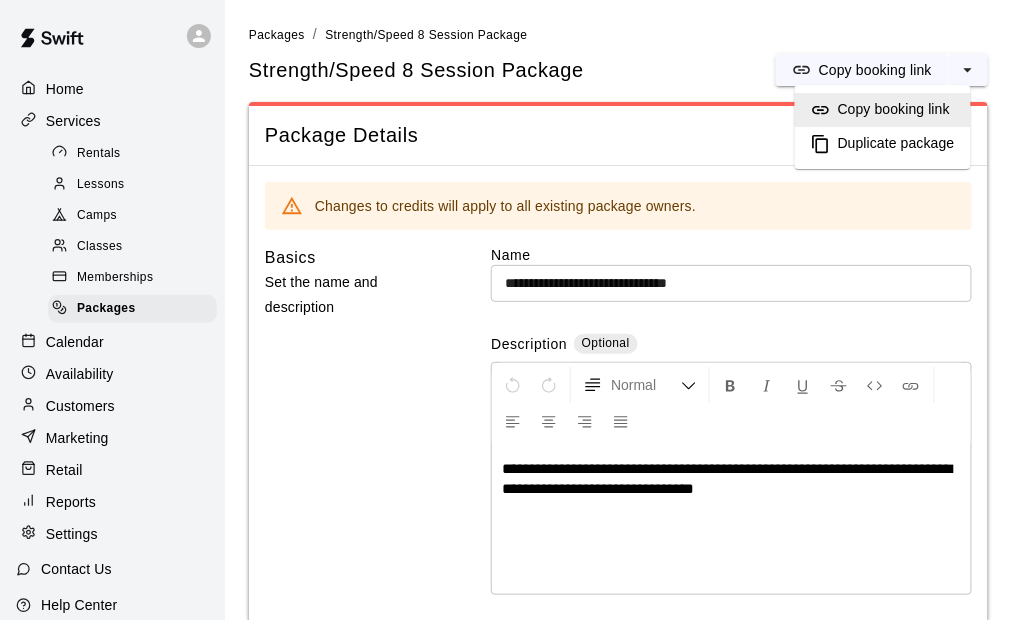 click on "Duplicate package" at bounding box center [896, 144] 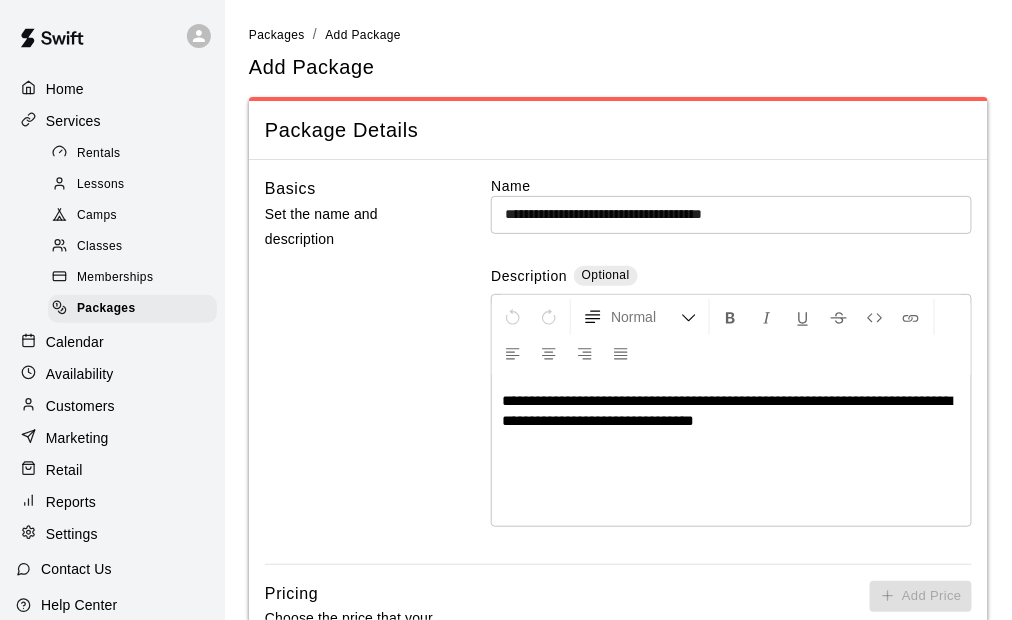drag, startPoint x: 620, startPoint y: 207, endPoint x: 634, endPoint y: 271, distance: 65.51336 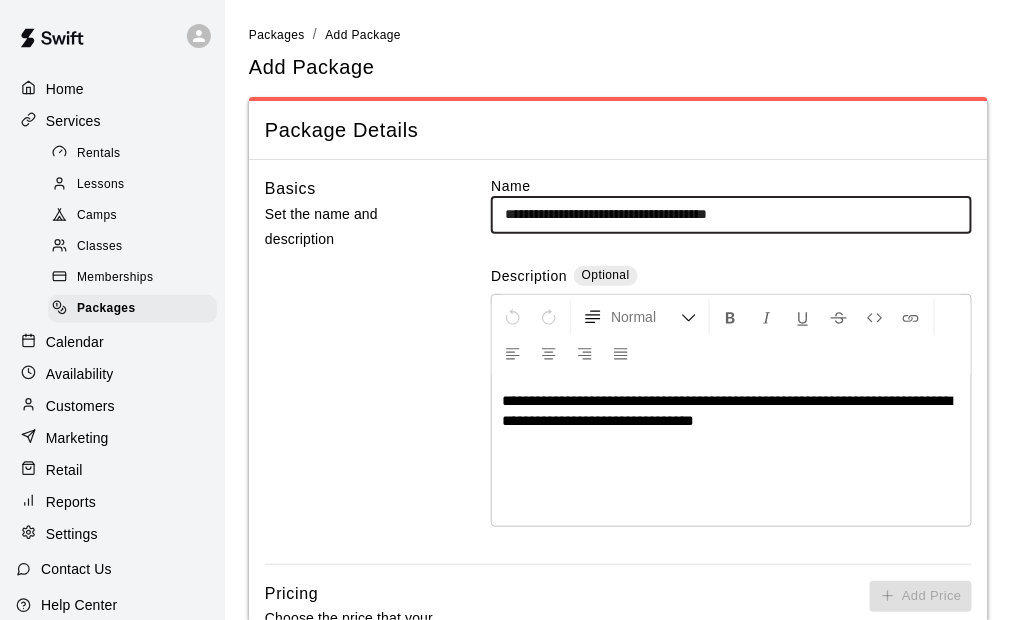 click on "**********" at bounding box center [731, 214] 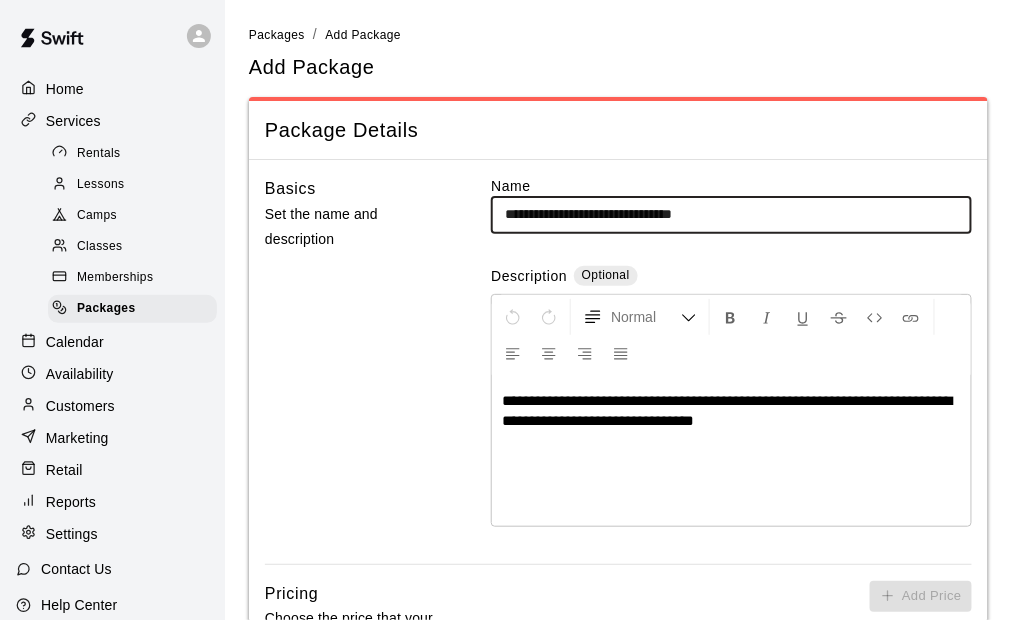 type on "**********" 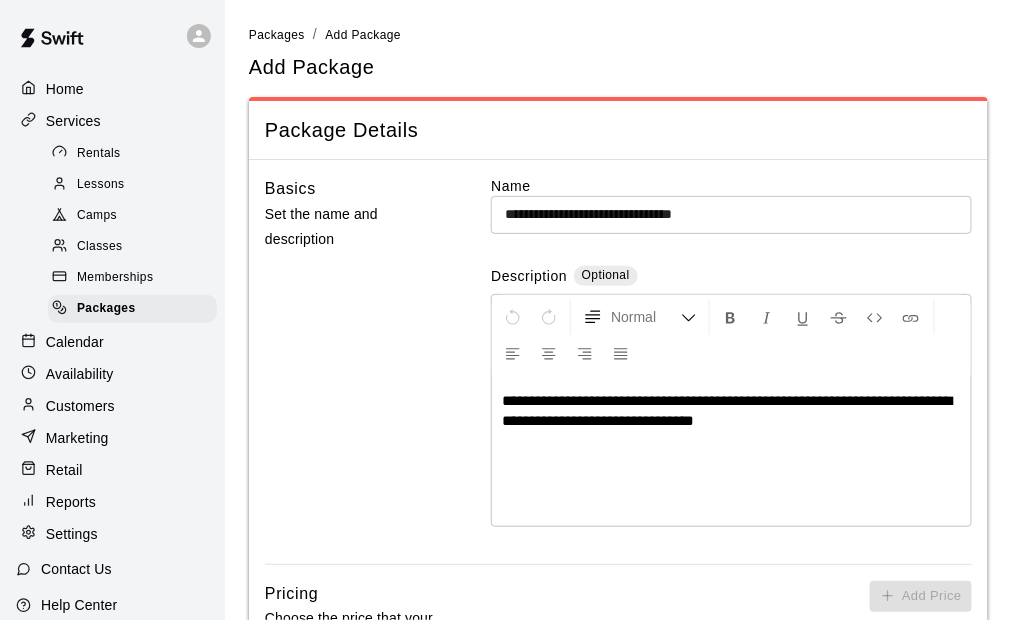 click on "Basics Set the name and description" at bounding box center [357, 370] 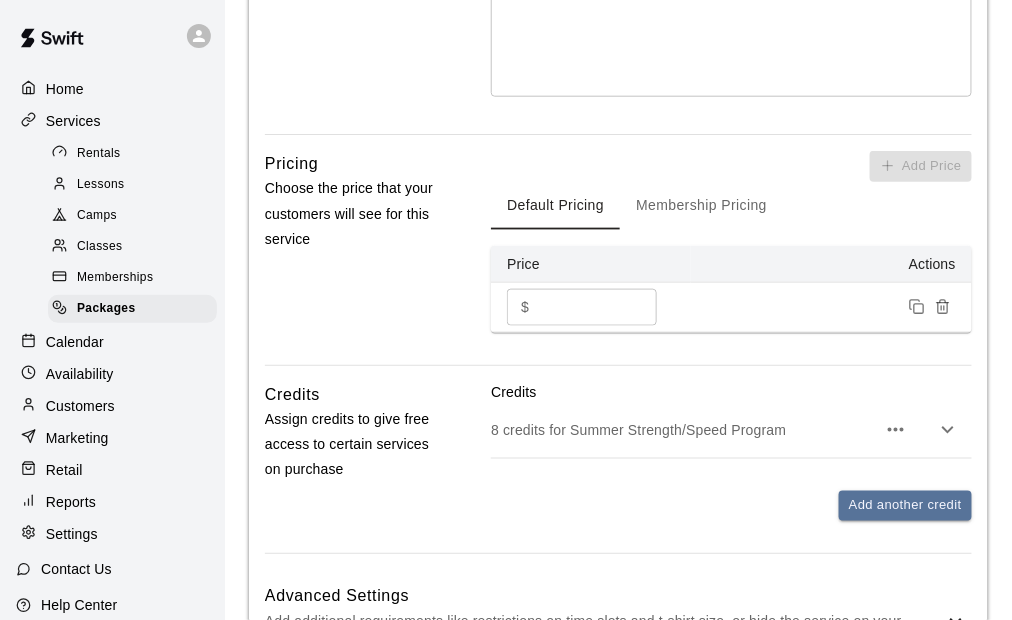 scroll, scrollTop: 500, scrollLeft: 0, axis: vertical 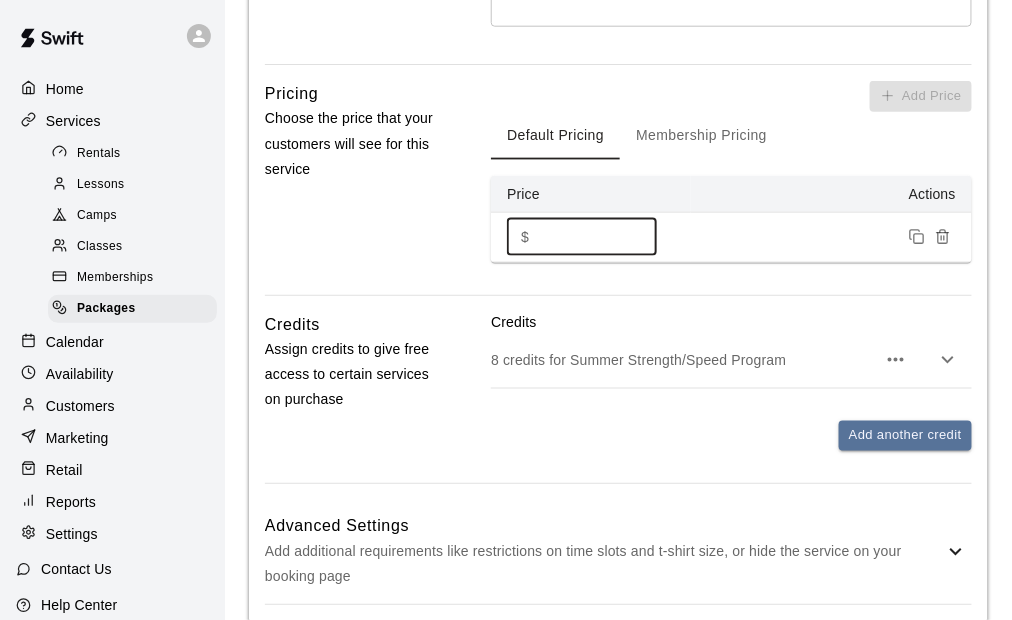 drag, startPoint x: 573, startPoint y: 232, endPoint x: 476, endPoint y: 256, distance: 99.92497 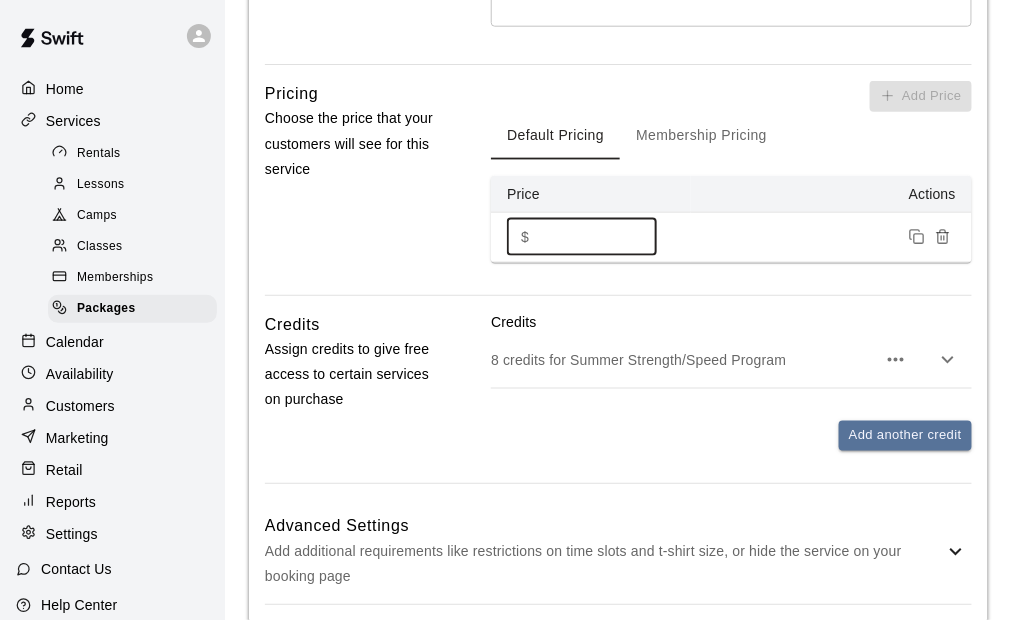 click on "Pricing Choose the price that your customers will see for this service Add Price Default Pricing Membership Pricing Price Actions $ *** ​" at bounding box center [618, 188] 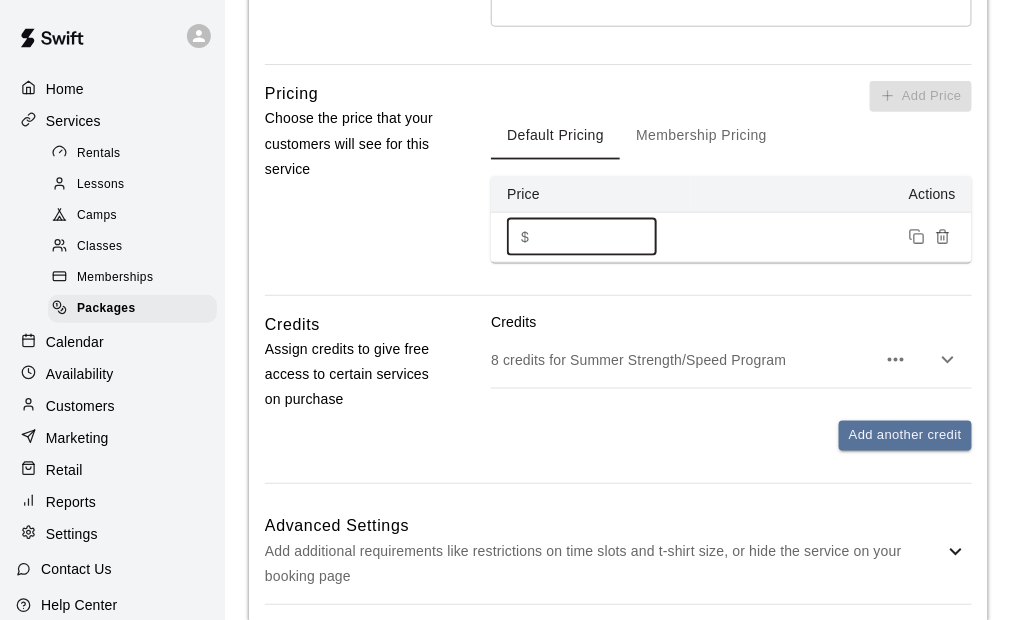 type on "***" 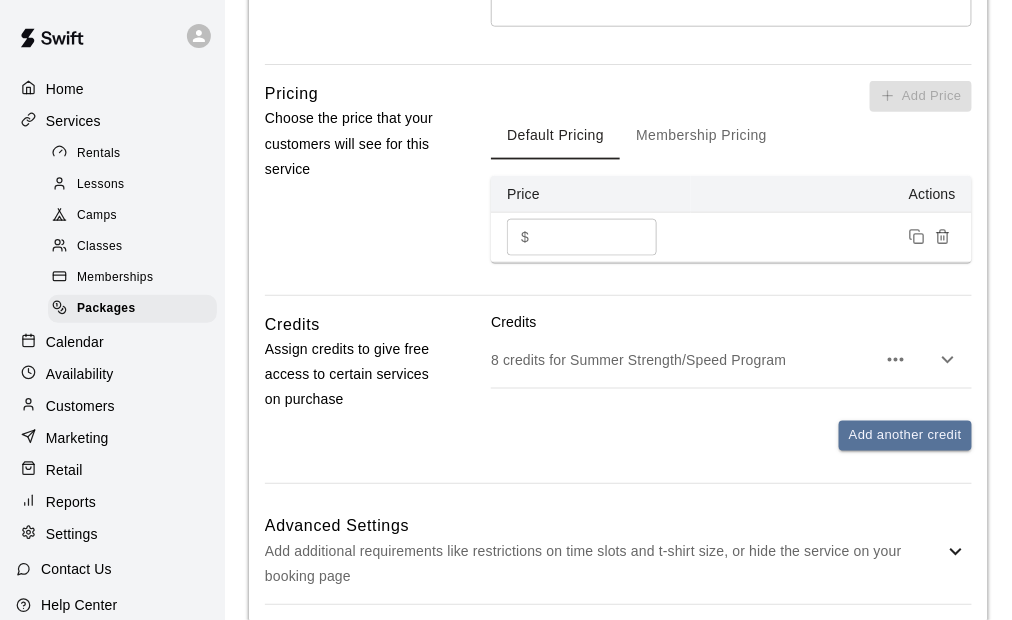 click on "Pricing Choose the price that your customers will see for this service" at bounding box center [357, 188] 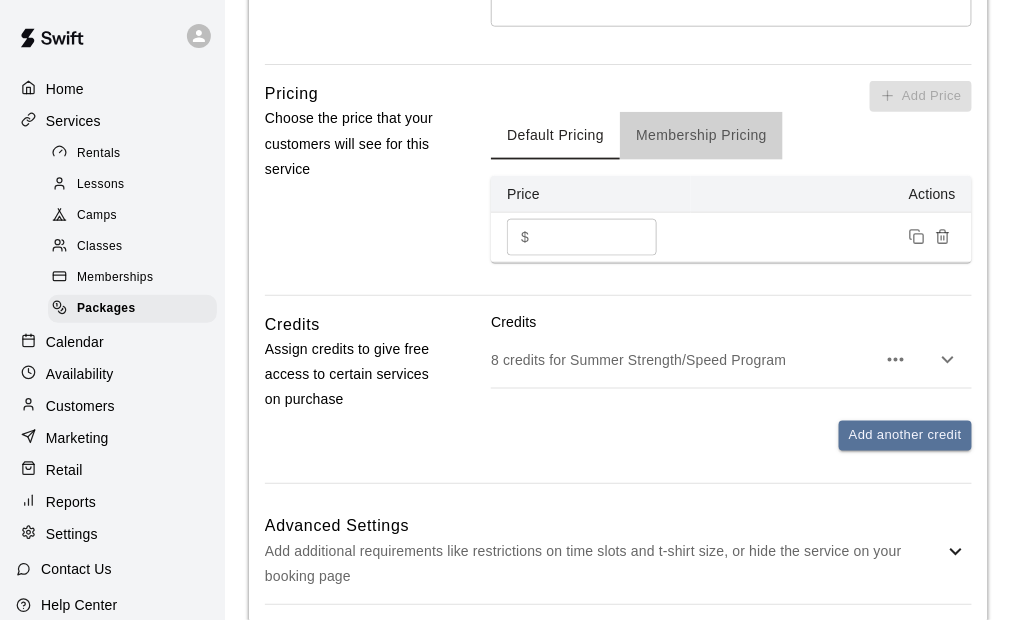click on "Membership Pricing" at bounding box center [701, 136] 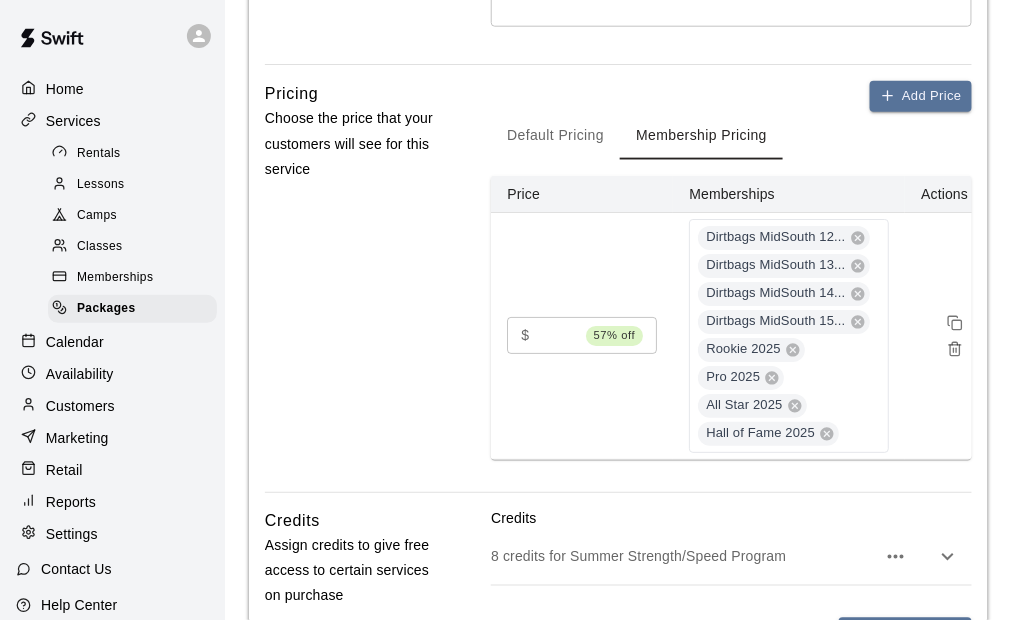 click on "***" at bounding box center [558, 335] 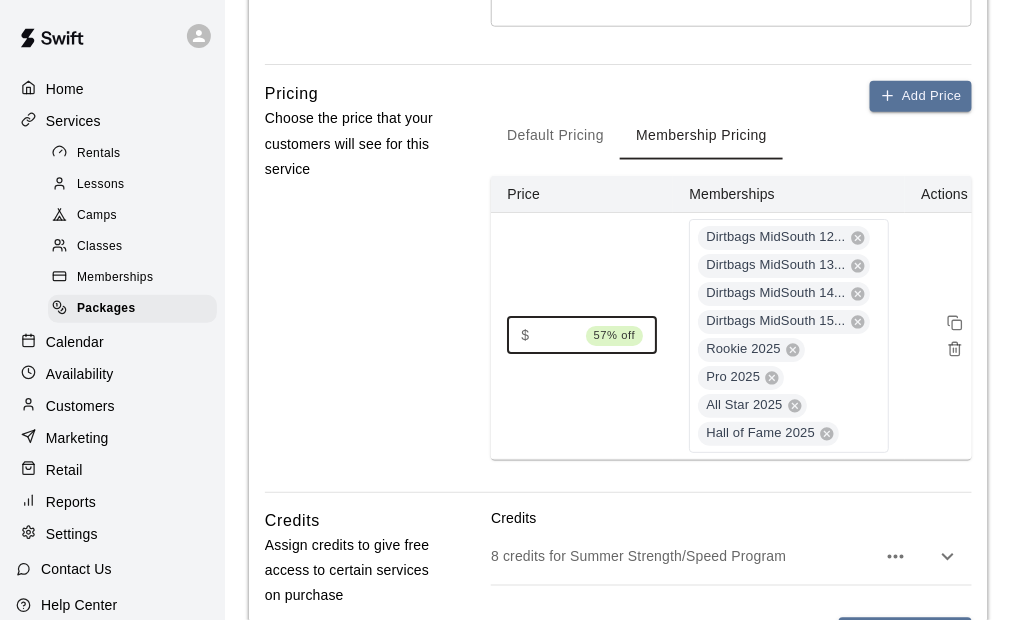 click on "***" at bounding box center (558, 335) 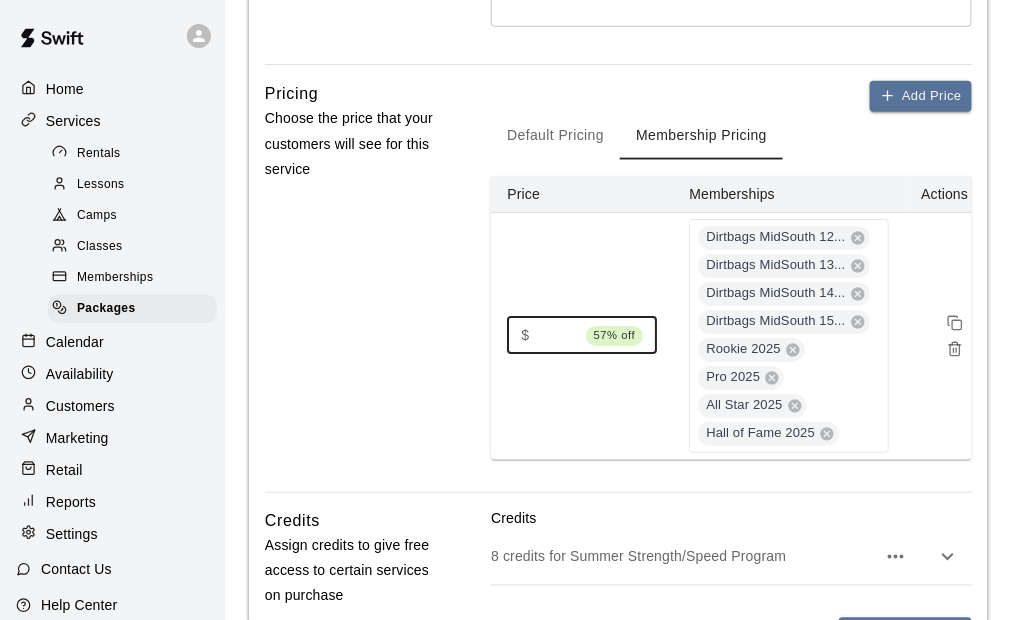 drag, startPoint x: 534, startPoint y: 330, endPoint x: 578, endPoint y: 359, distance: 52.69725 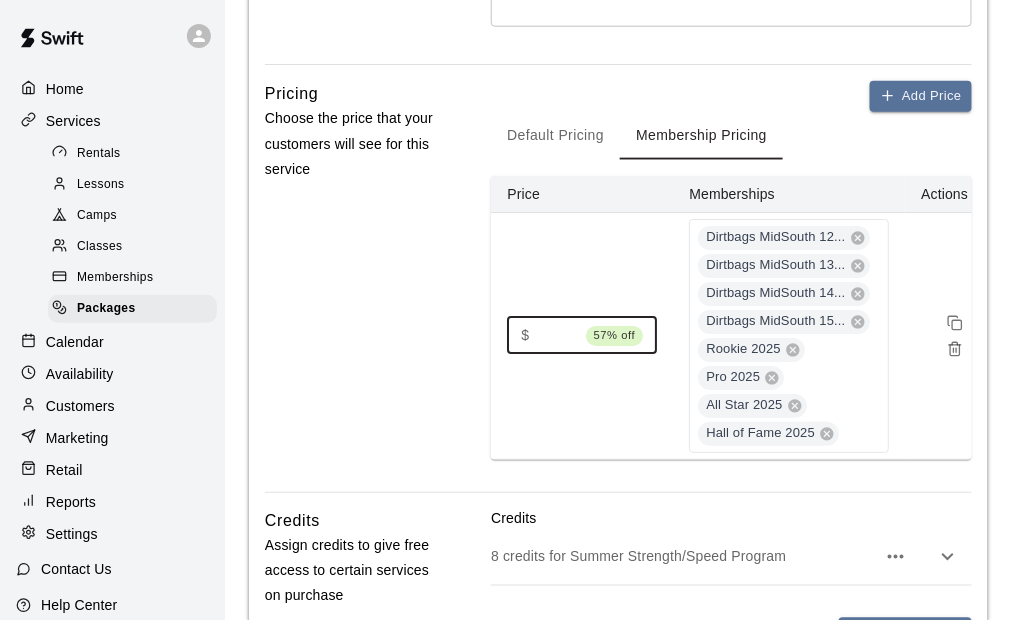 click on "$ *** 57% off ​" at bounding box center [582, 335] 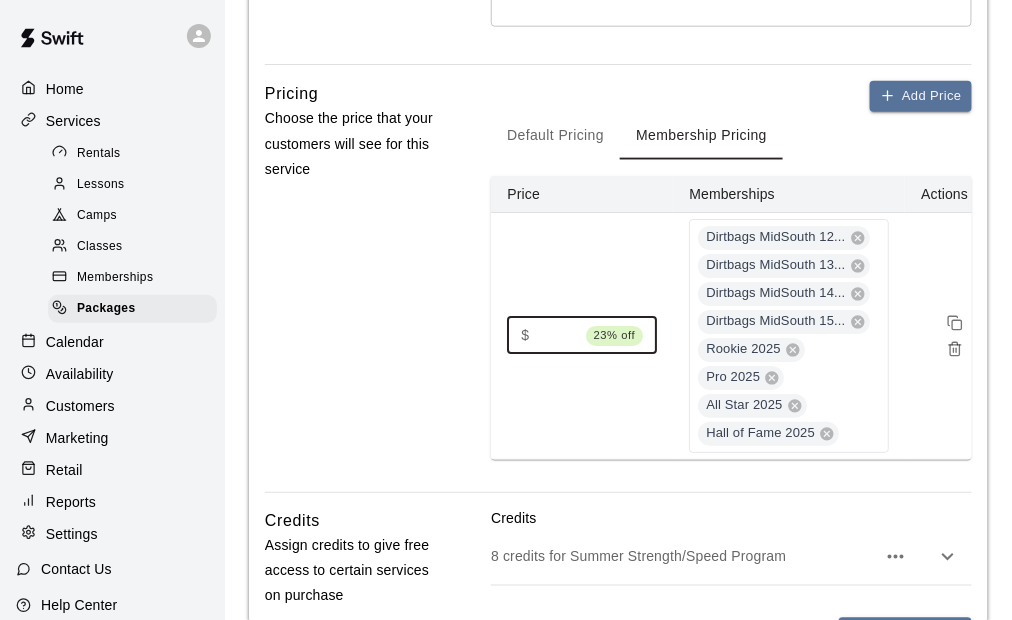 type on "***" 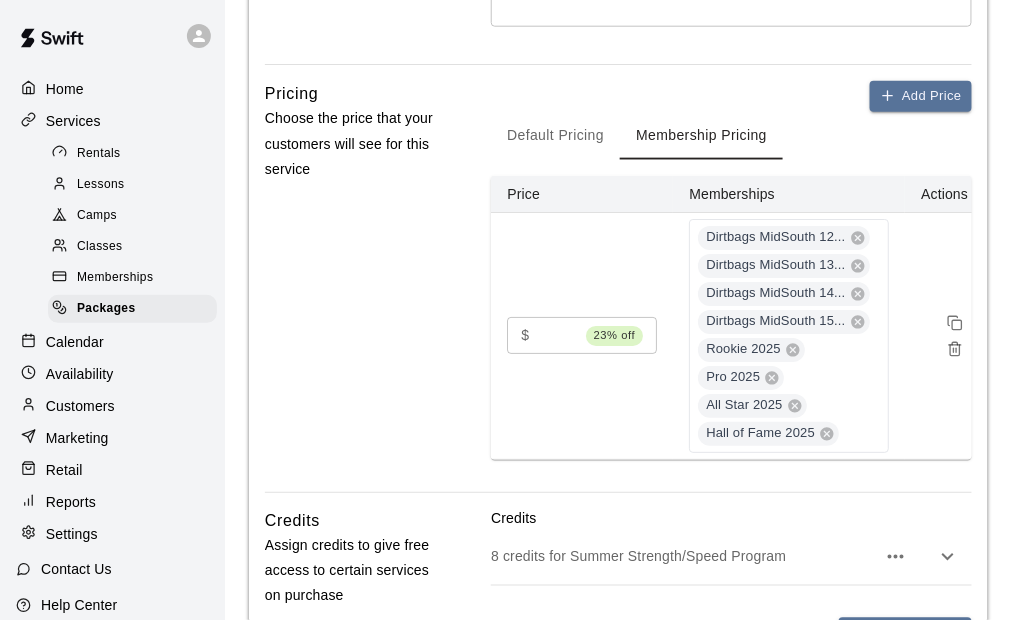 click on "Pricing Choose the price that your customers will see for this service" at bounding box center [357, 286] 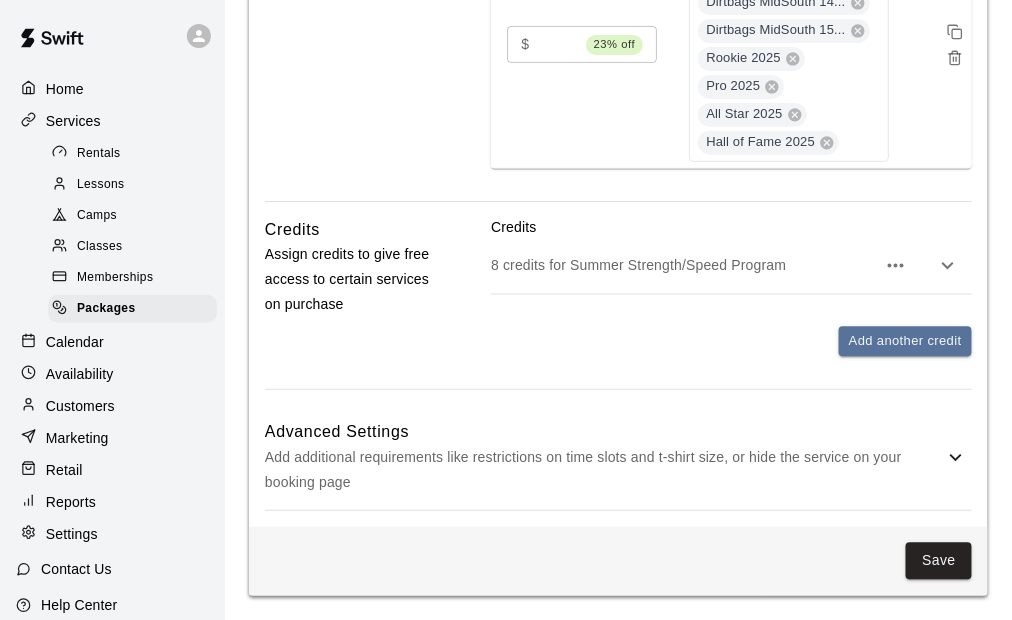 scroll, scrollTop: 801, scrollLeft: 0, axis: vertical 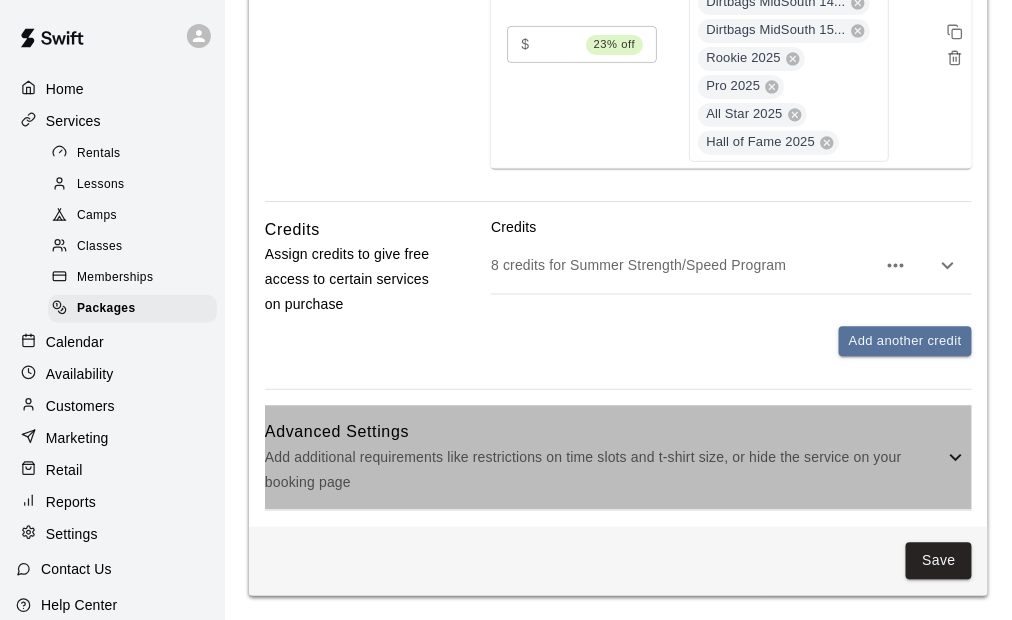 click on "Add additional requirements like restrictions on time slots and t-shirt size, or hide the service on your booking page" at bounding box center [604, 471] 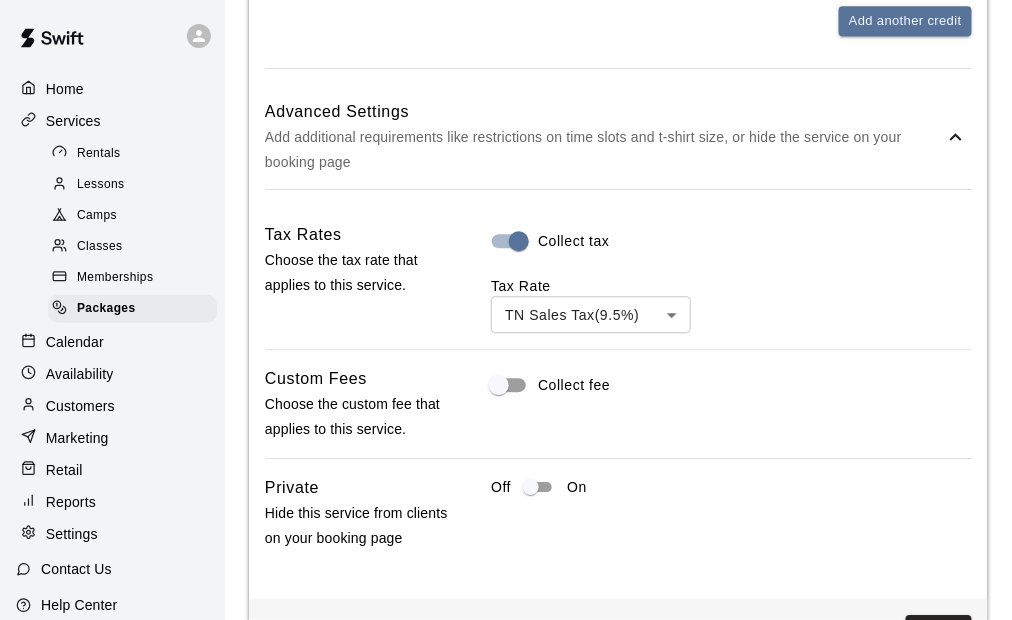 scroll, scrollTop: 1196, scrollLeft: 0, axis: vertical 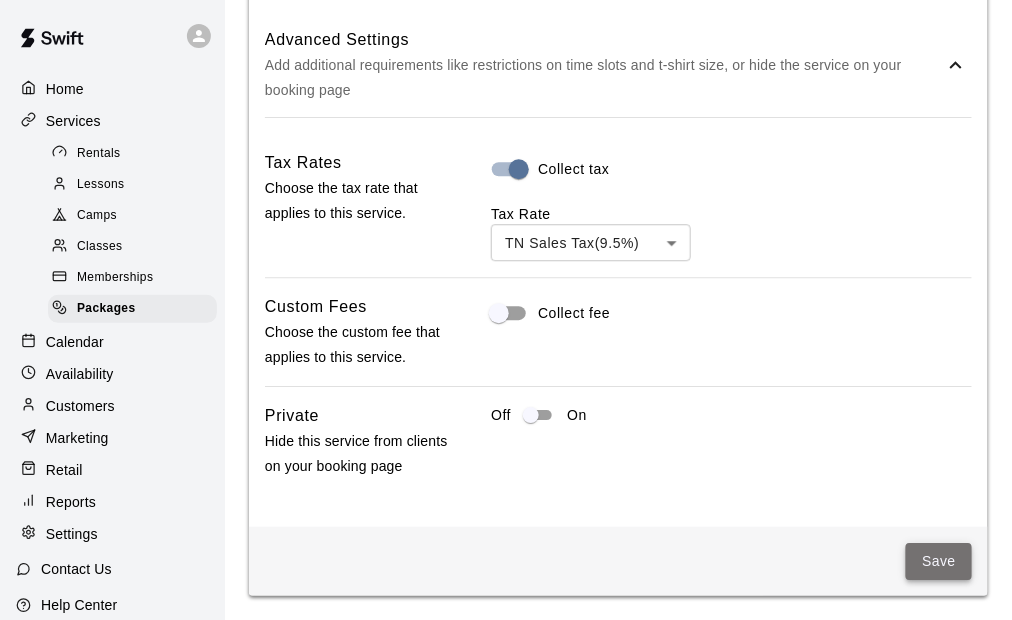 click on "Save" at bounding box center [939, 561] 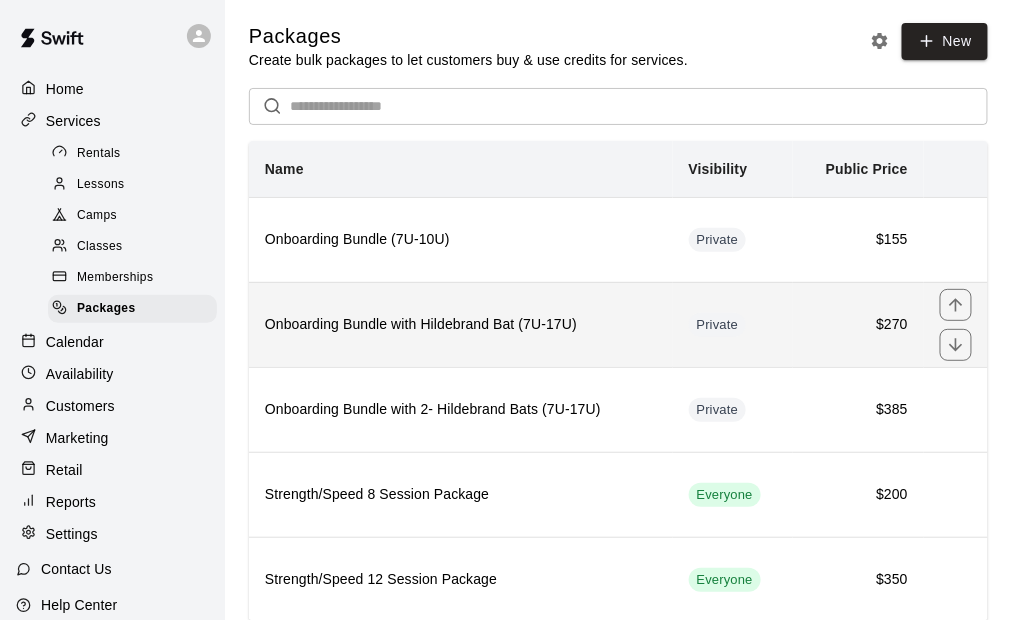 scroll, scrollTop: 0, scrollLeft: 0, axis: both 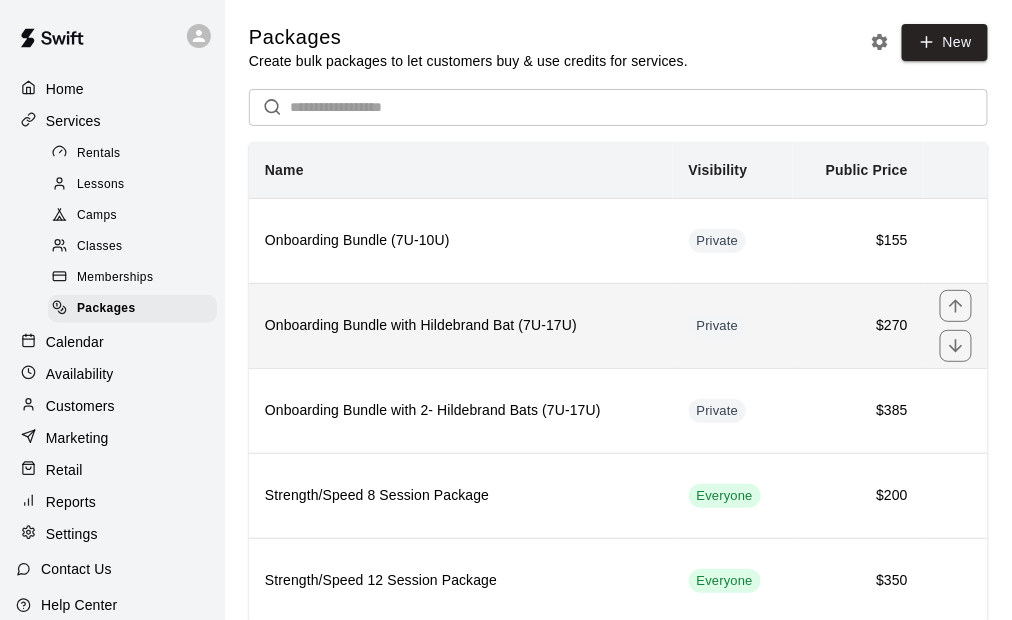 click on "Onboarding Bundle with Hildebrand Bat (7U-17U)" at bounding box center [461, 325] 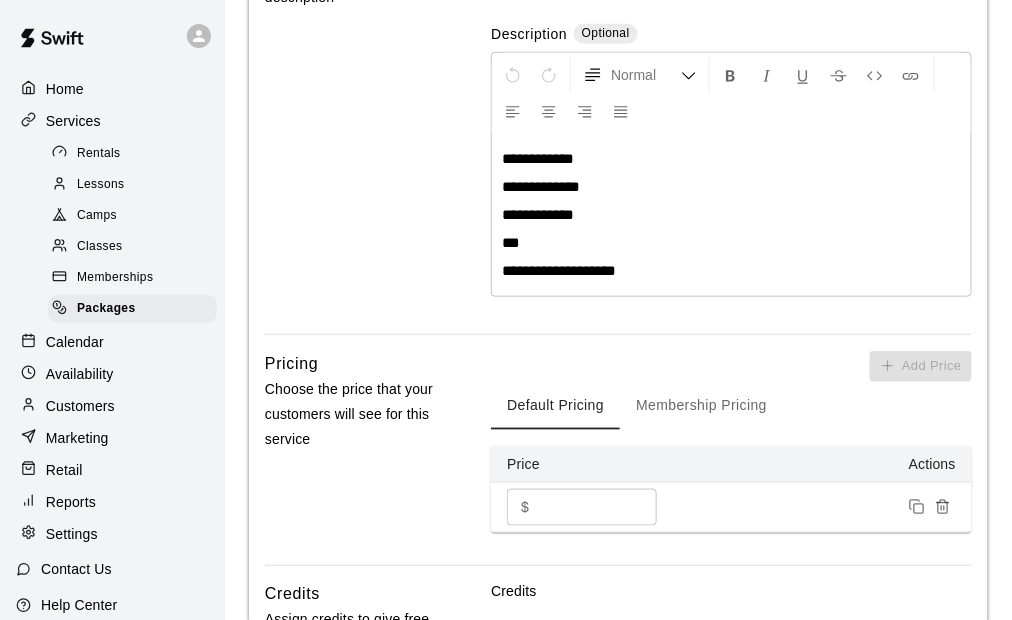 scroll, scrollTop: 300, scrollLeft: 0, axis: vertical 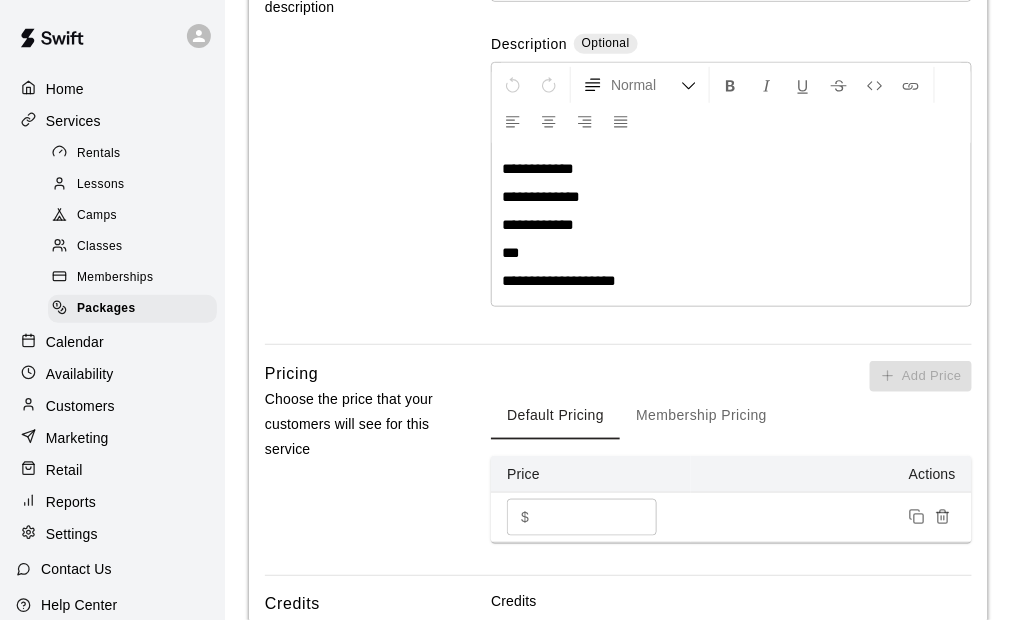 click on "Basics Set the name and description" at bounding box center (357, 145) 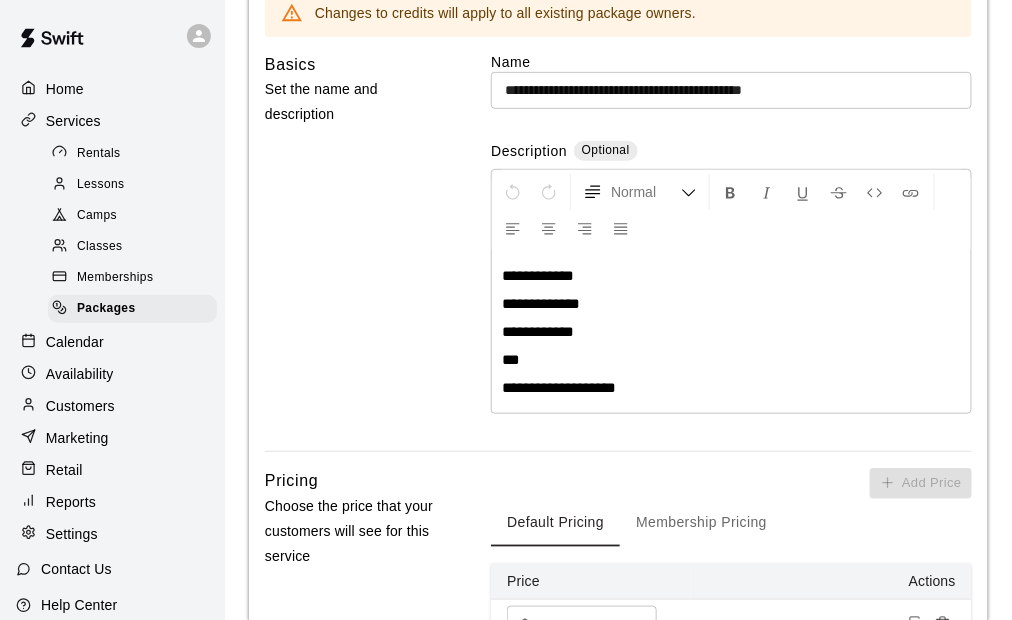 scroll, scrollTop: 154, scrollLeft: 0, axis: vertical 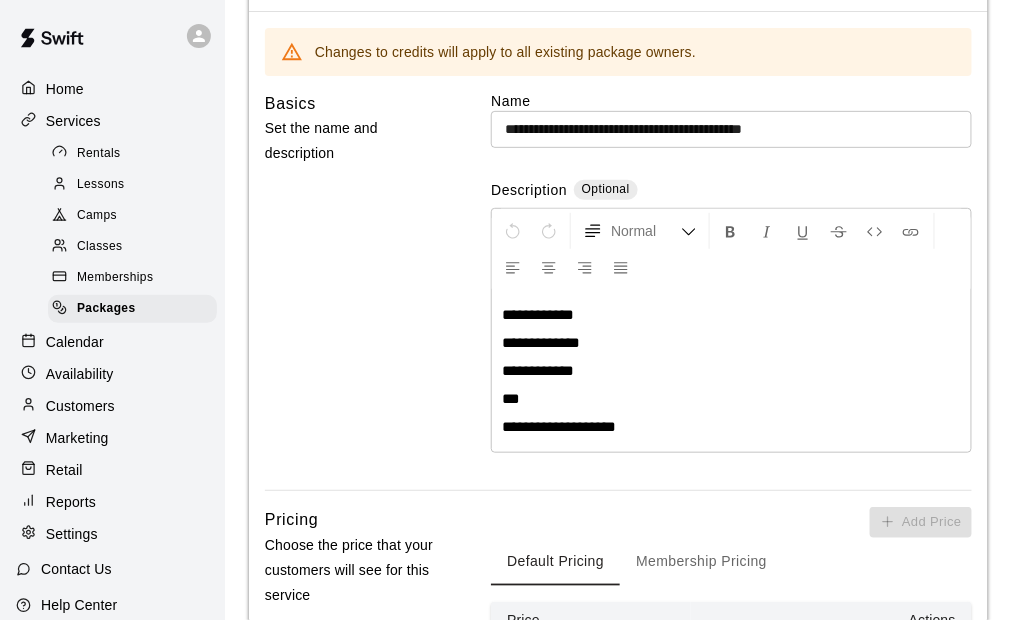click on "Basics Set the name and description" at bounding box center (357, 291) 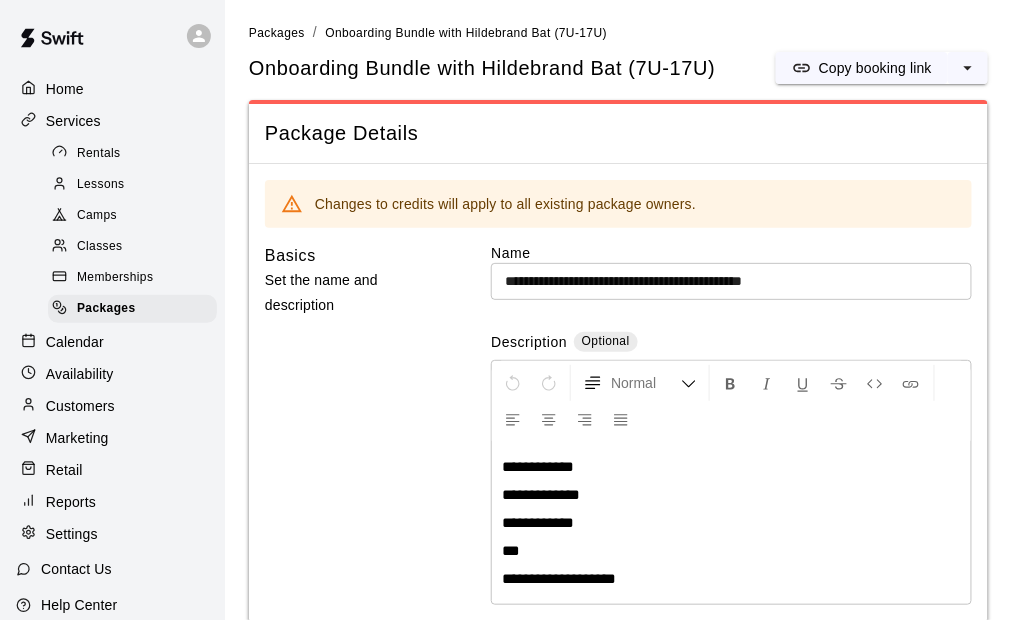 scroll, scrollTop: 0, scrollLeft: 0, axis: both 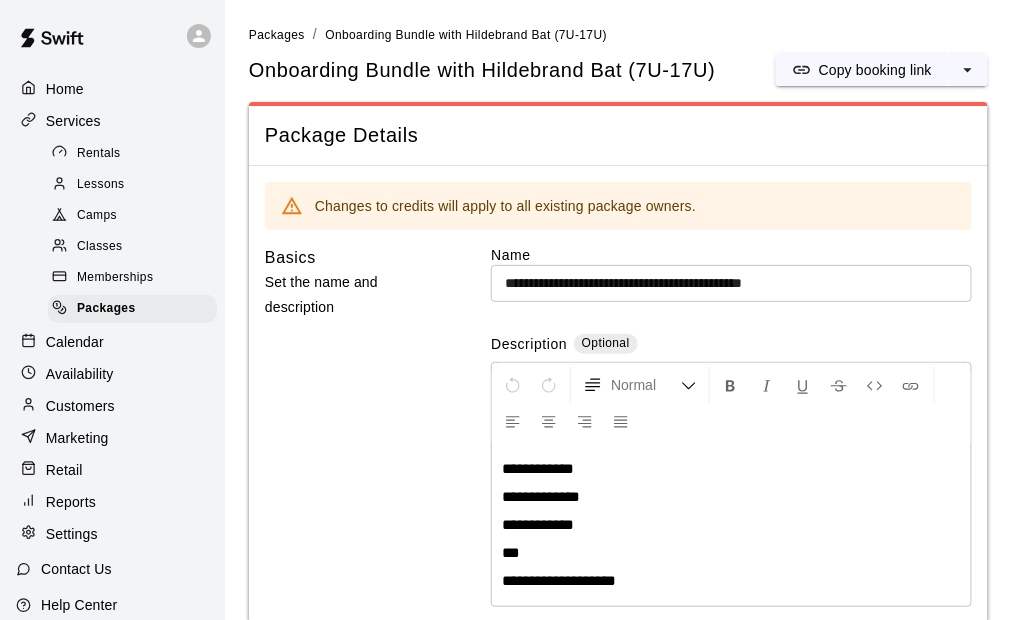 click on "Basics Set the name and description" at bounding box center [357, 445] 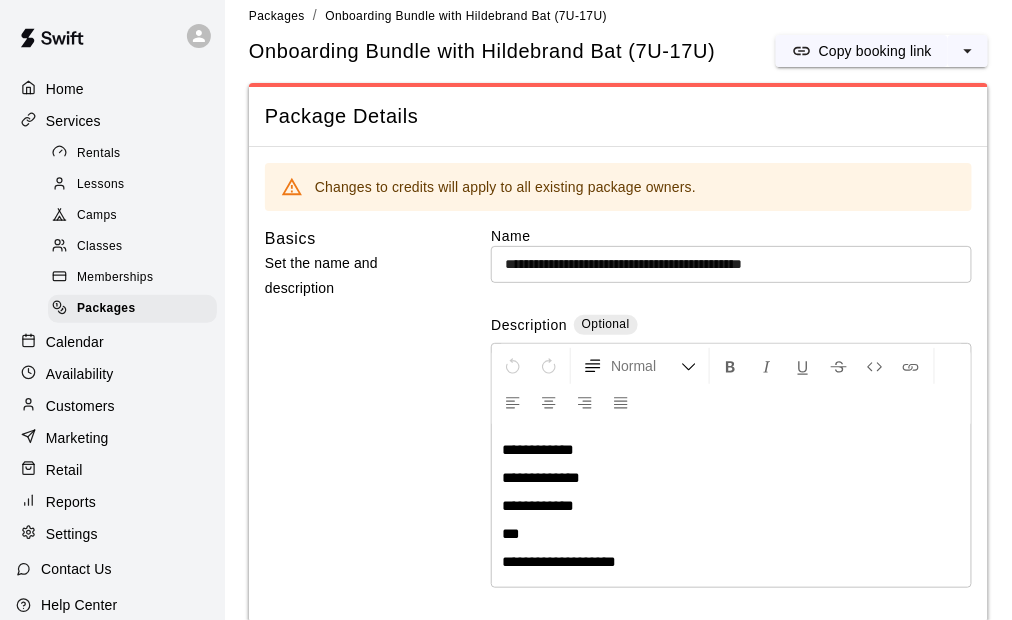 scroll, scrollTop: 0, scrollLeft: 0, axis: both 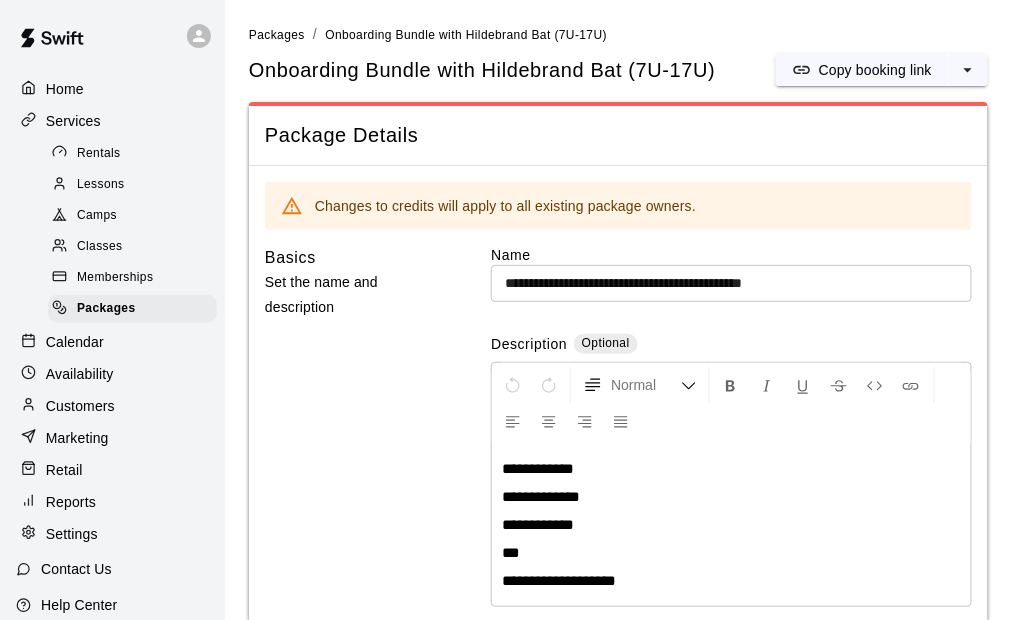 click on "Basics Set the name and description" at bounding box center [357, 445] 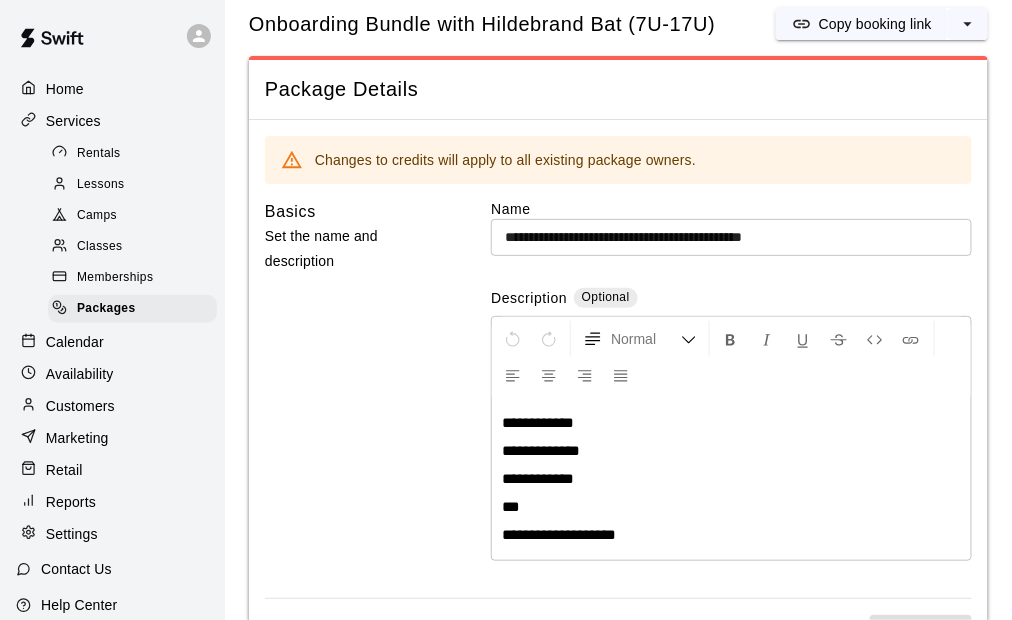 scroll, scrollTop: 59, scrollLeft: 0, axis: vertical 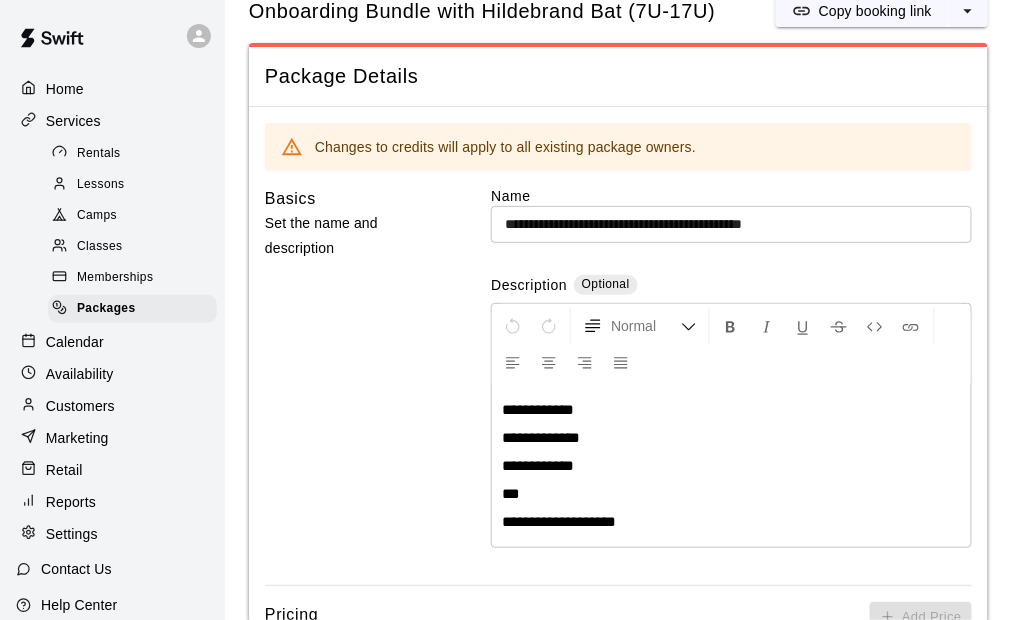 click on "Basics Set the name and description" at bounding box center [357, 386] 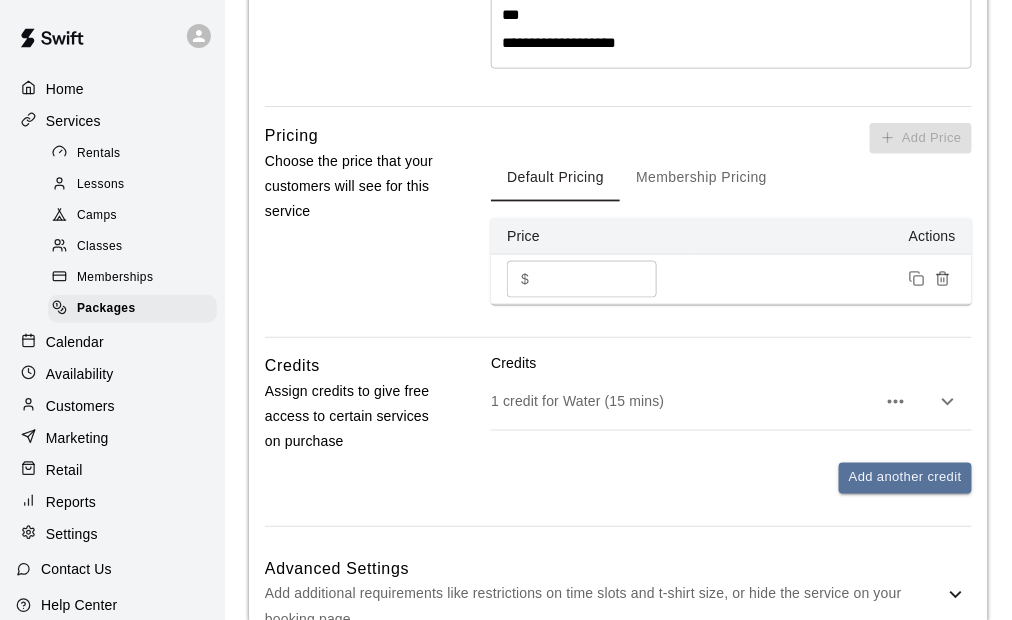 scroll, scrollTop: 559, scrollLeft: 0, axis: vertical 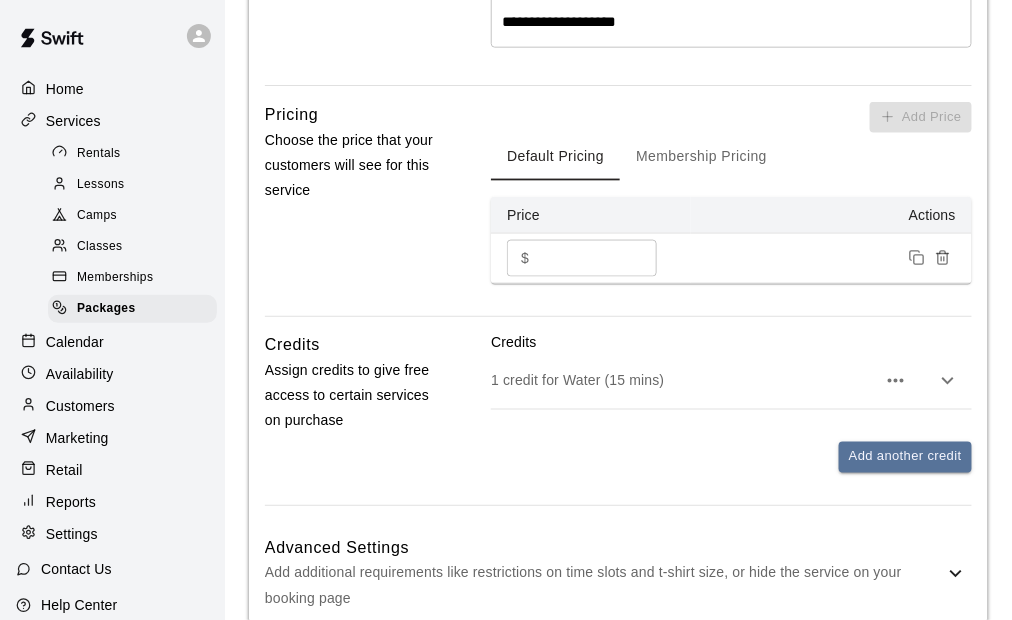 click on "Pricing Choose the price that your customers will see for this service" at bounding box center (357, 209) 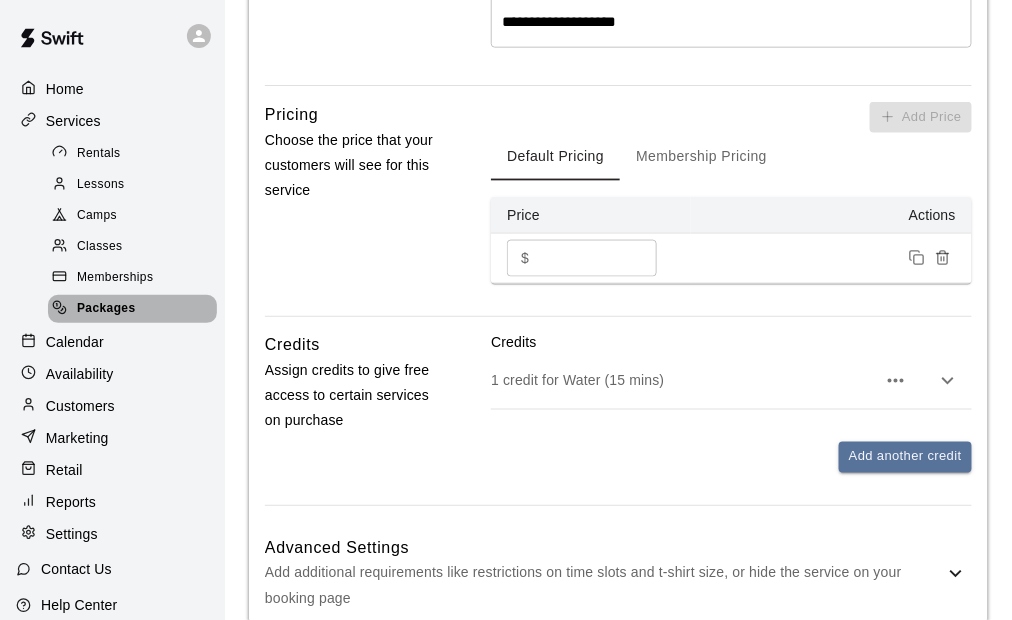 click on "Packages" at bounding box center [106, 309] 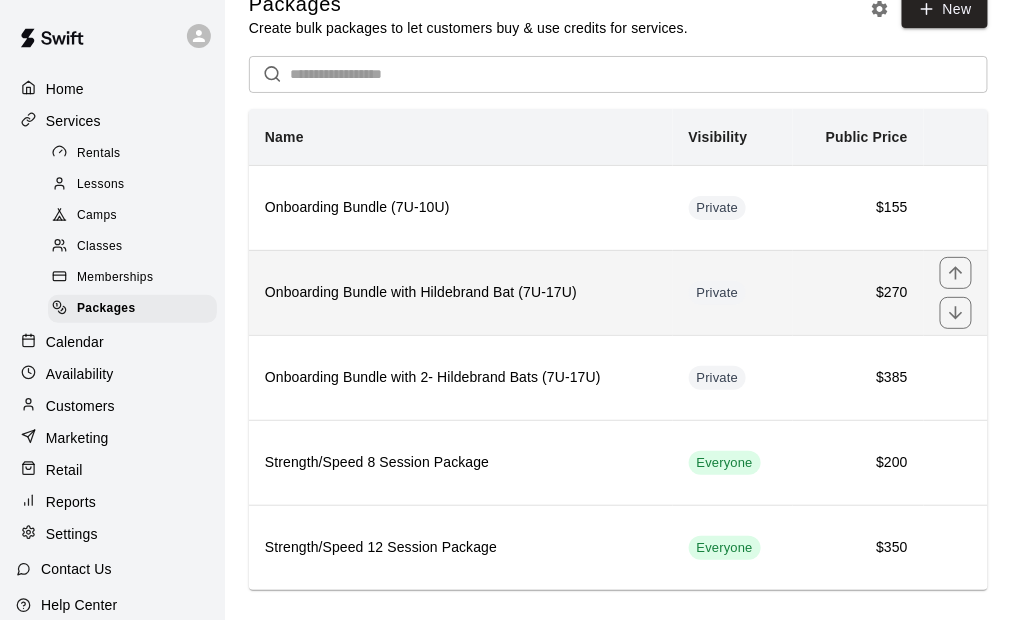 scroll, scrollTop: 51, scrollLeft: 0, axis: vertical 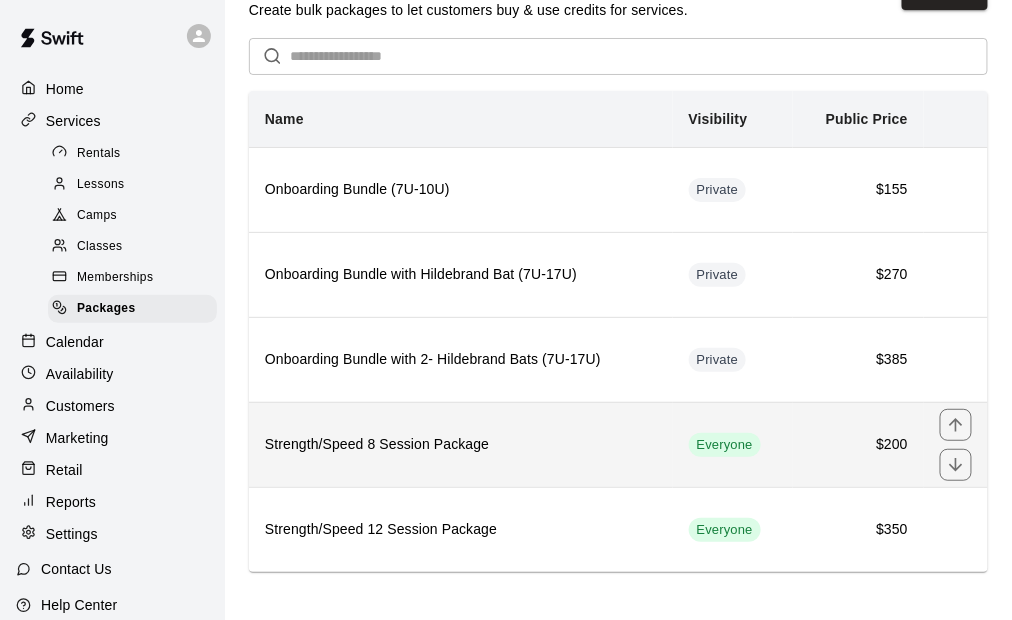 click on "Strength/Speed 8 Session Package" at bounding box center [461, 445] 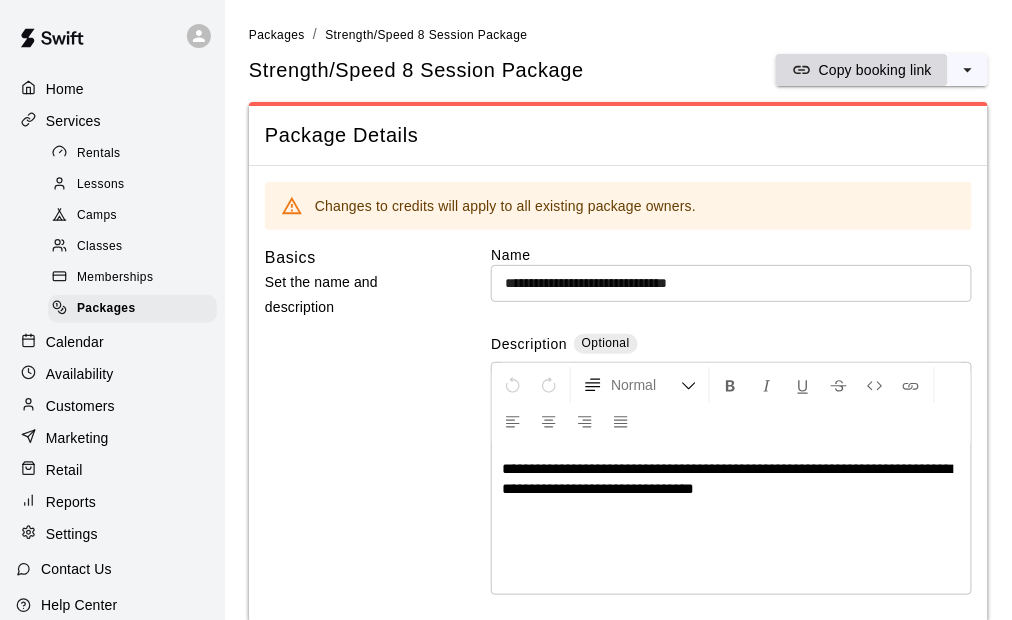 click on "Copy booking link" at bounding box center [875, 70] 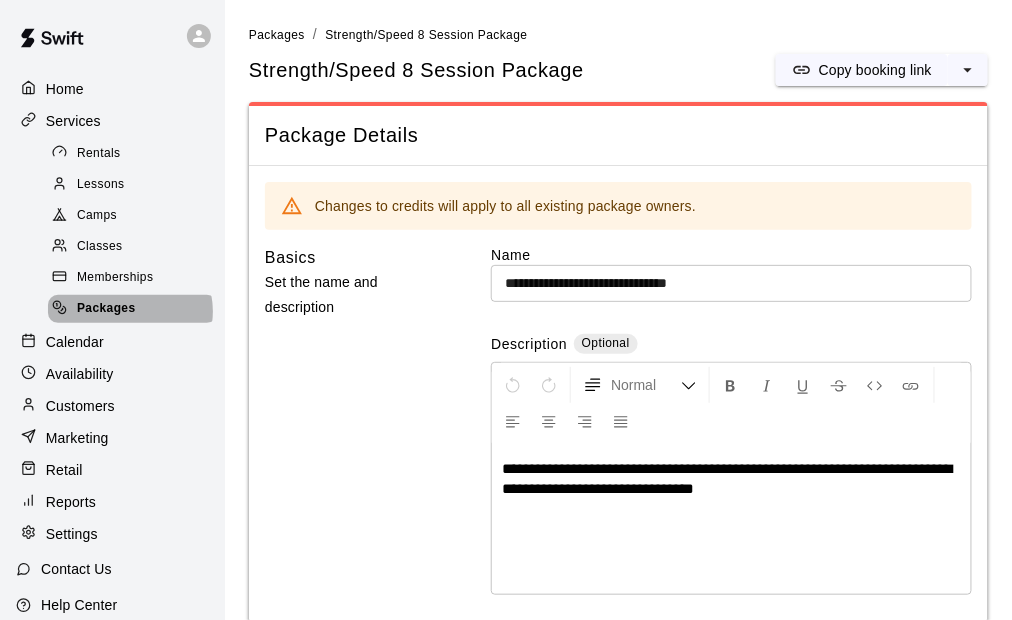 click on "Packages" at bounding box center [106, 309] 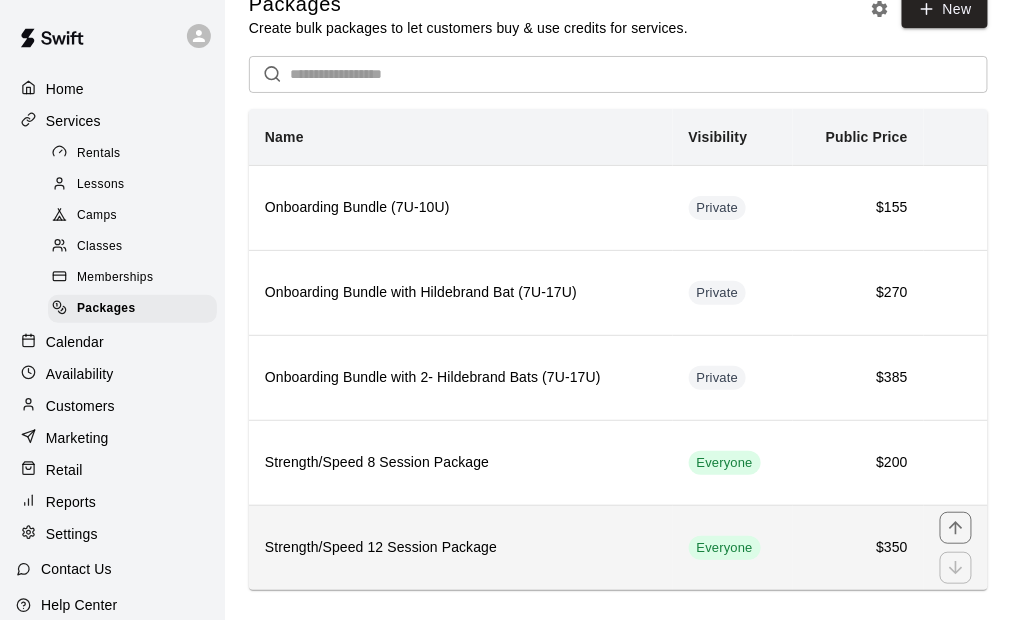 scroll, scrollTop: 51, scrollLeft: 0, axis: vertical 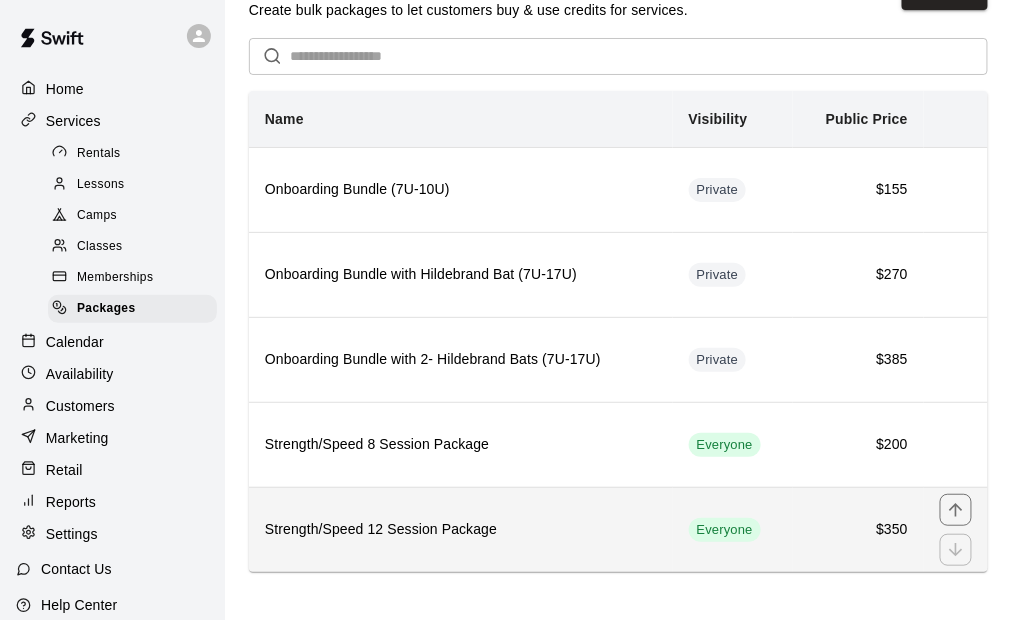 click on "$350" at bounding box center (858, 529) 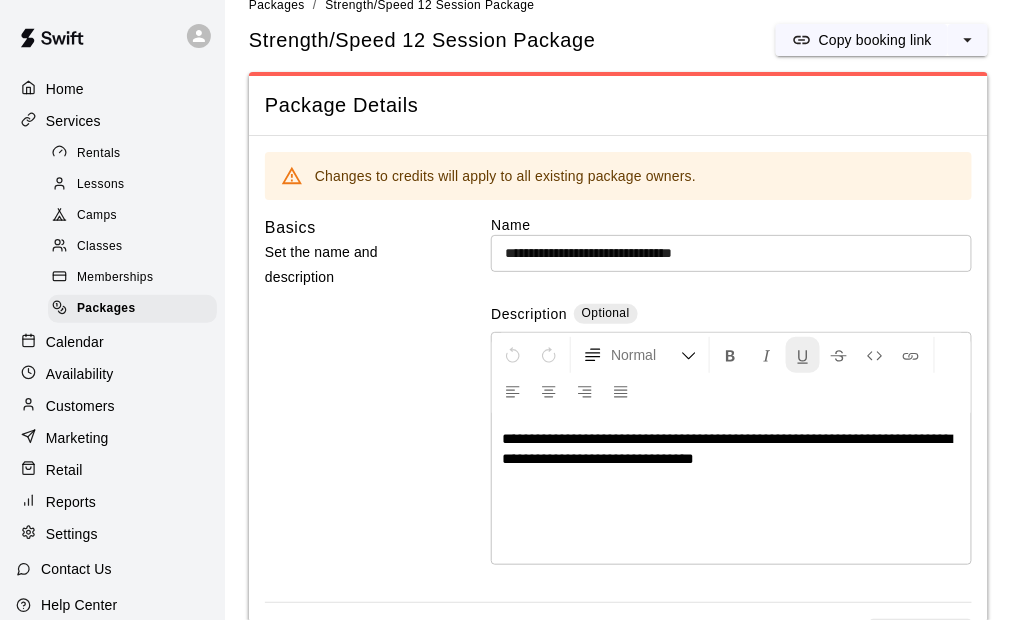 scroll, scrollTop: 0, scrollLeft: 0, axis: both 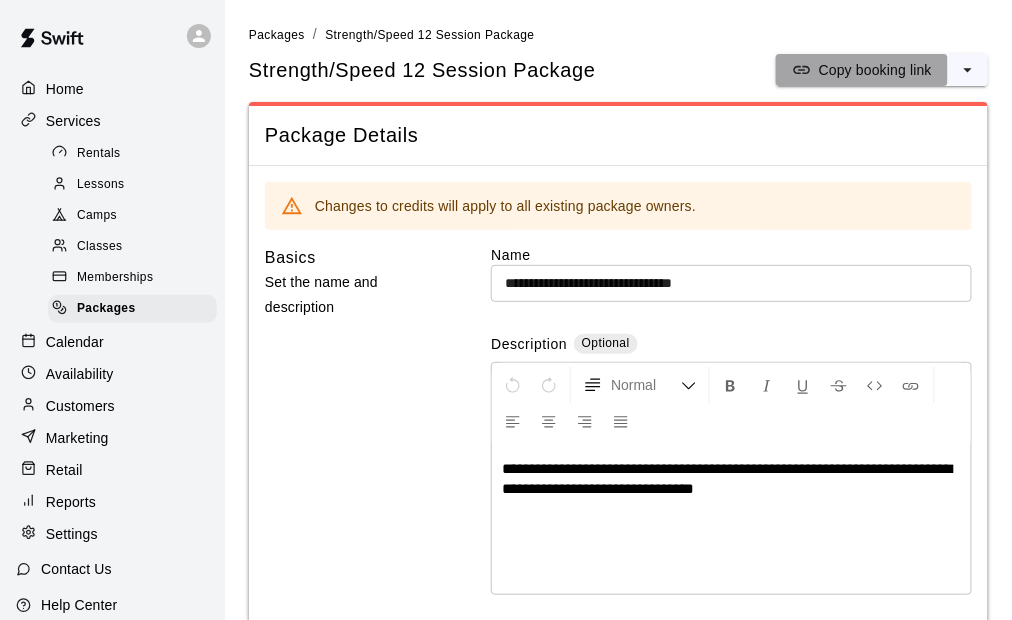 click on "Copy booking link" at bounding box center [875, 70] 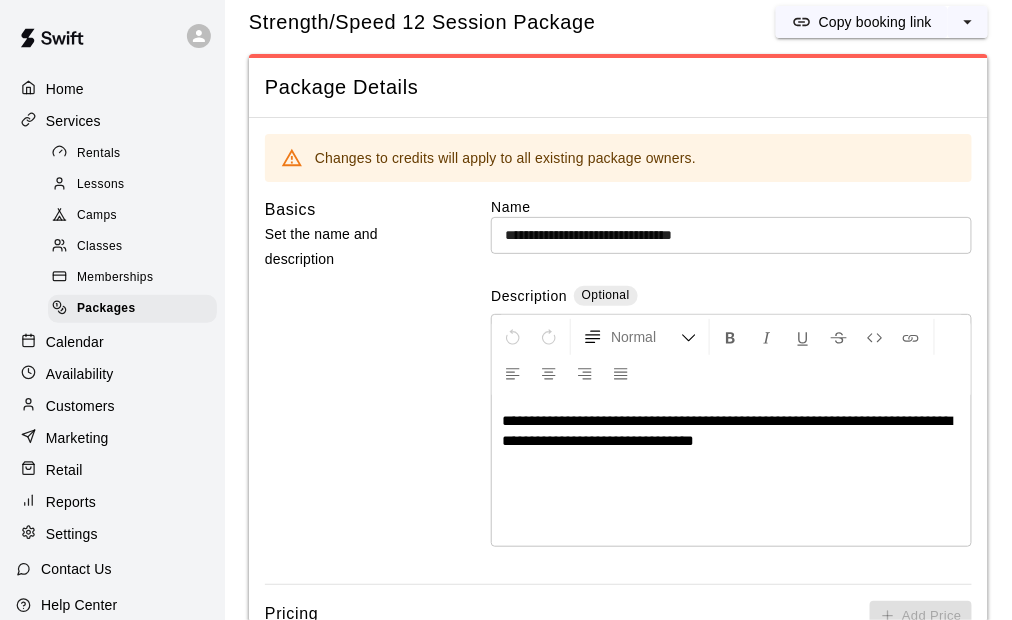 scroll, scrollTop: 0, scrollLeft: 0, axis: both 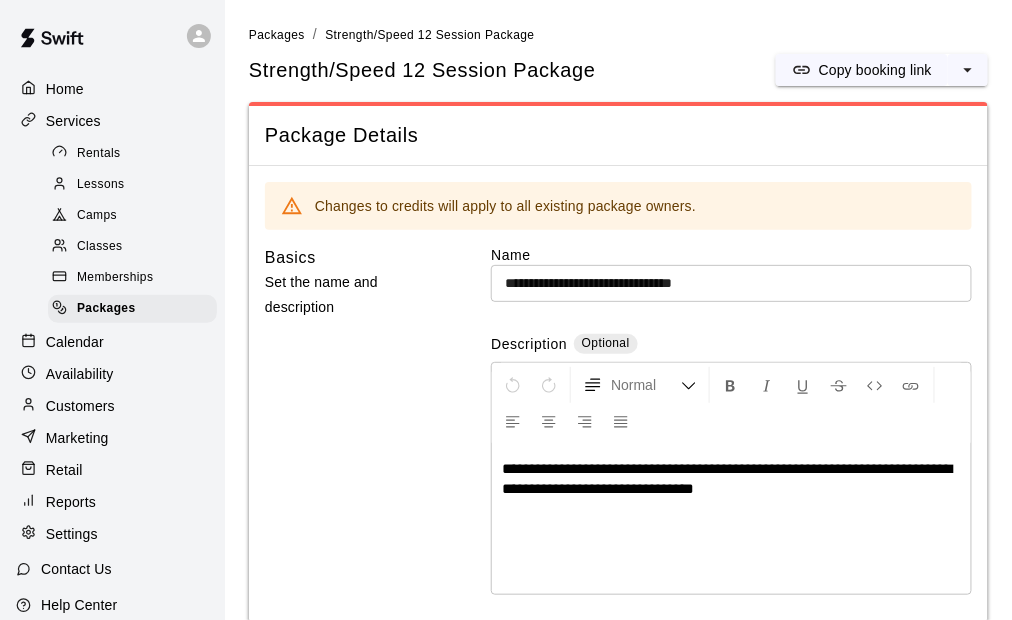 click on "**********" at bounding box center (731, 283) 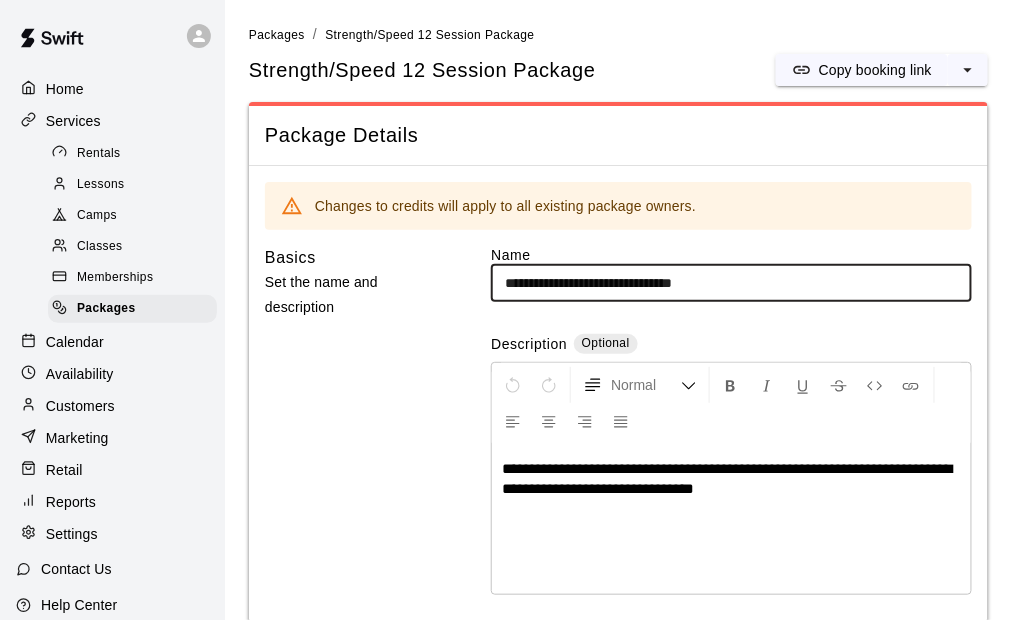 type on "**********" 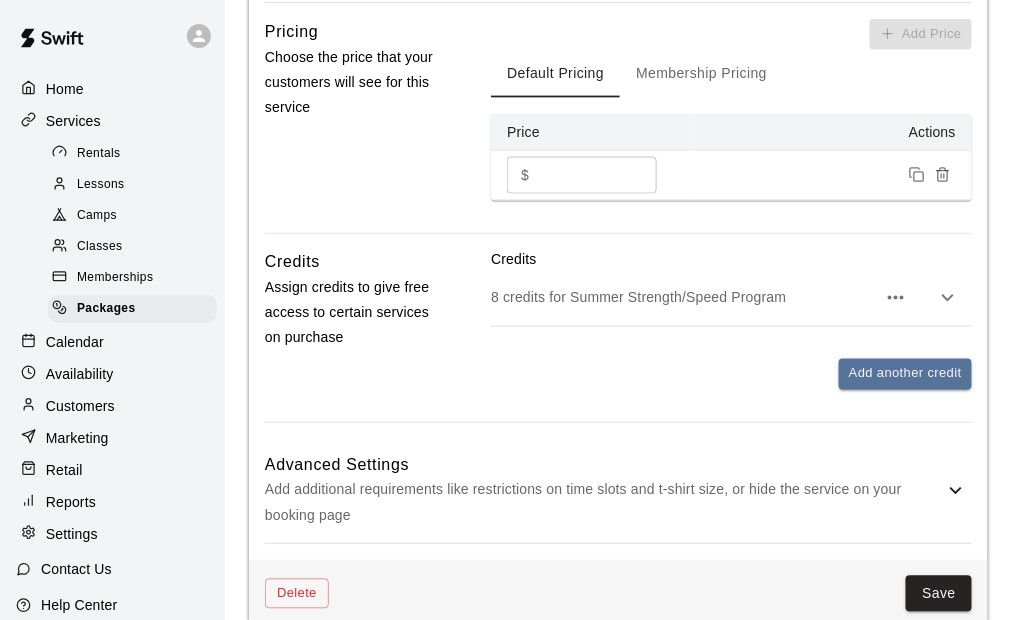 scroll, scrollTop: 657, scrollLeft: 0, axis: vertical 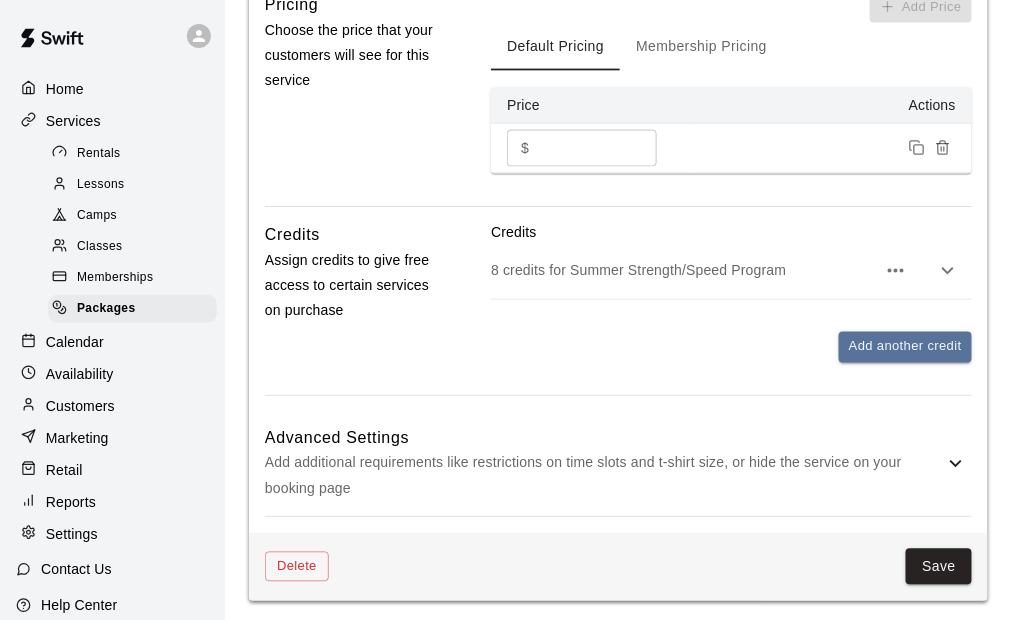 click 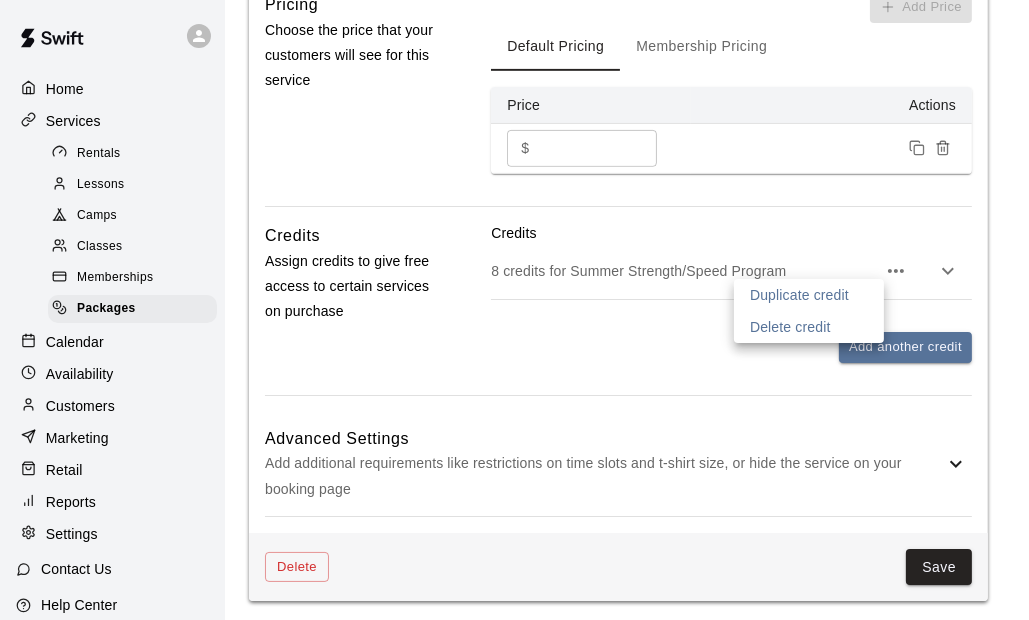 click at bounding box center [514, 310] 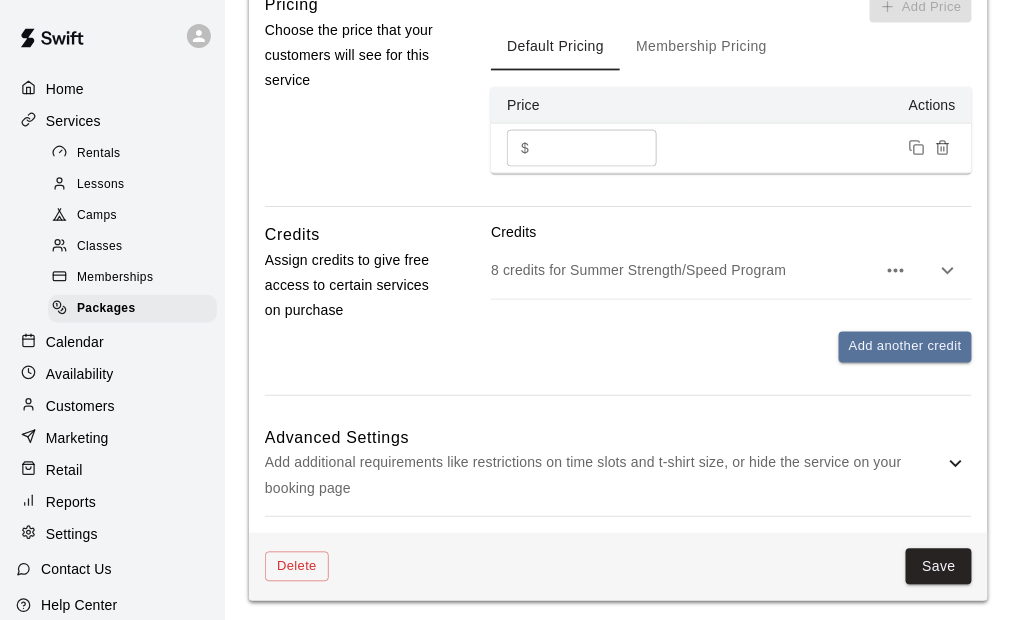 click 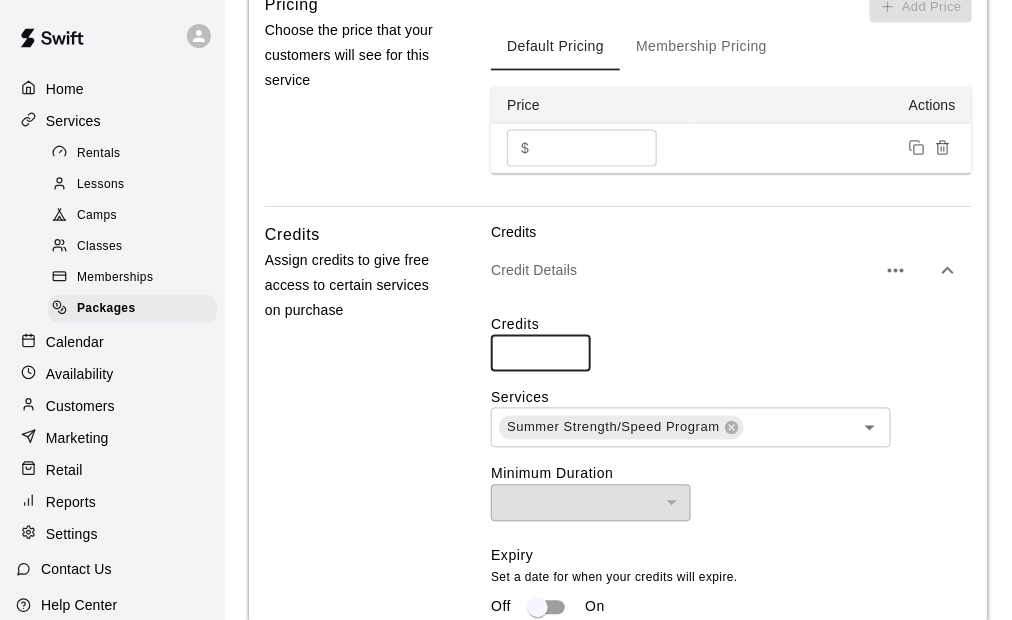 drag, startPoint x: 518, startPoint y: 354, endPoint x: 479, endPoint y: 375, distance: 44.294468 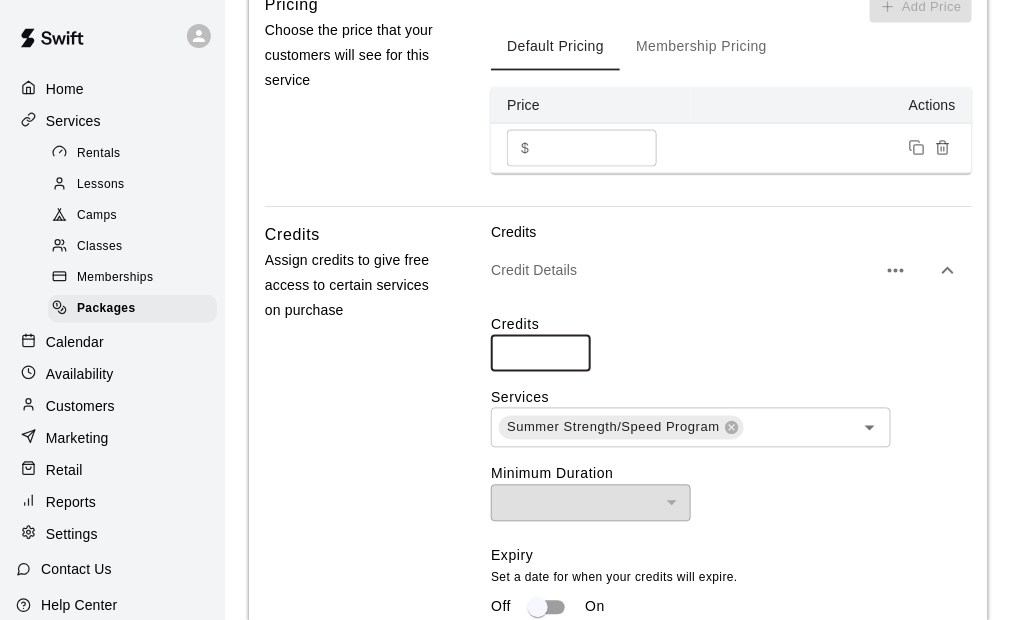 type on "**" 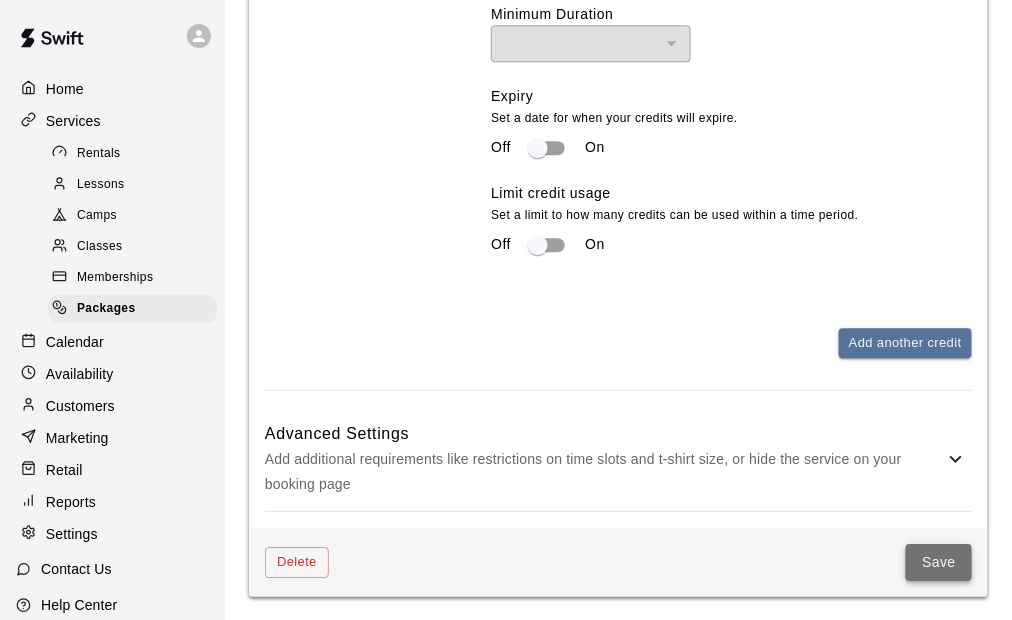 click on "Save" at bounding box center [939, 562] 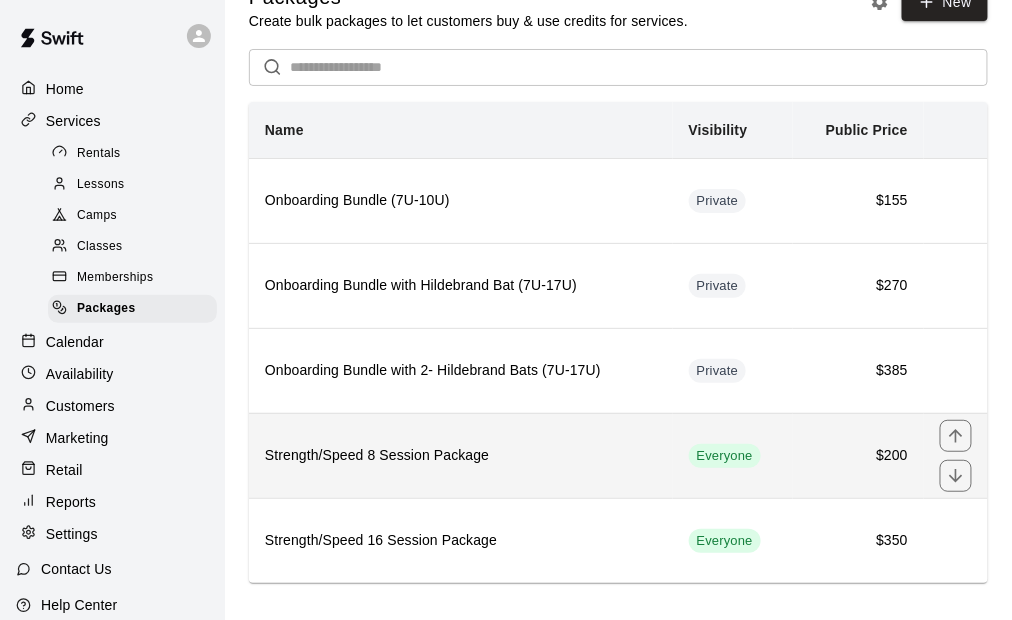 scroll, scrollTop: 51, scrollLeft: 0, axis: vertical 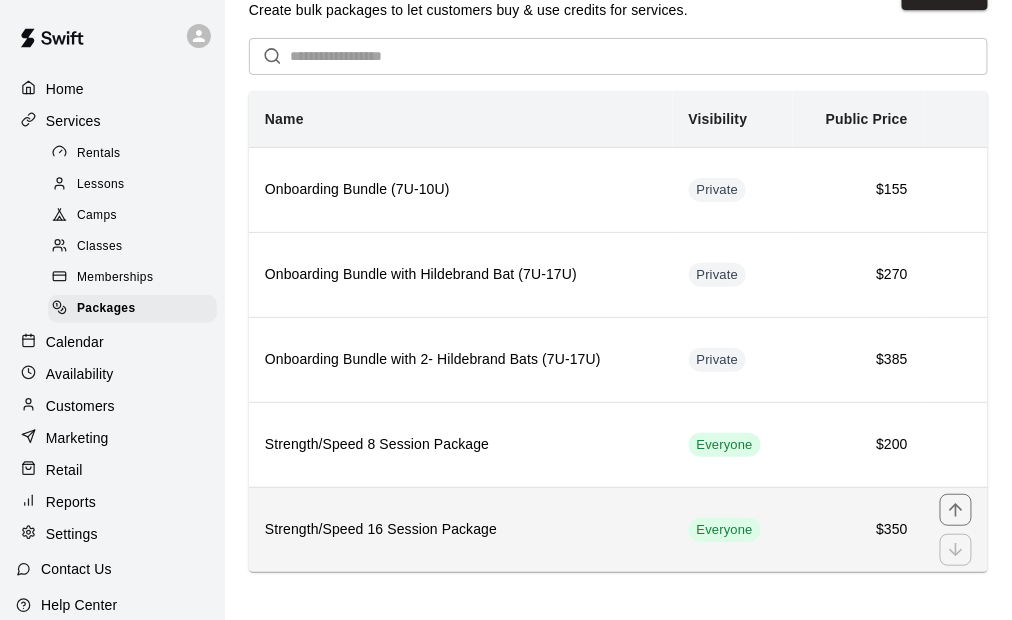 click on "Strength/Speed 16 Session Package" at bounding box center [461, 530] 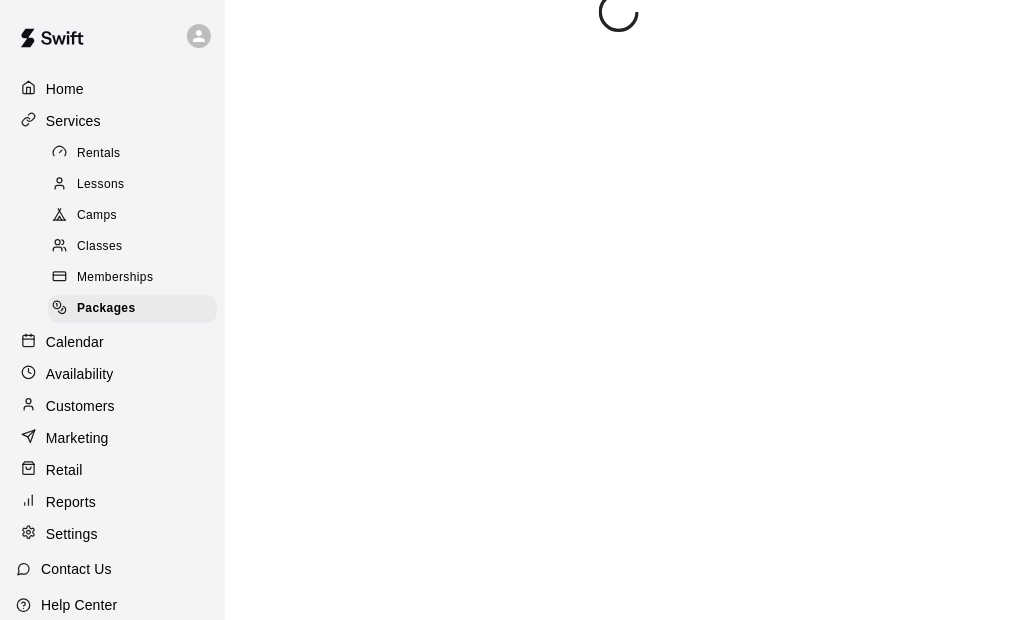 scroll, scrollTop: 0, scrollLeft: 0, axis: both 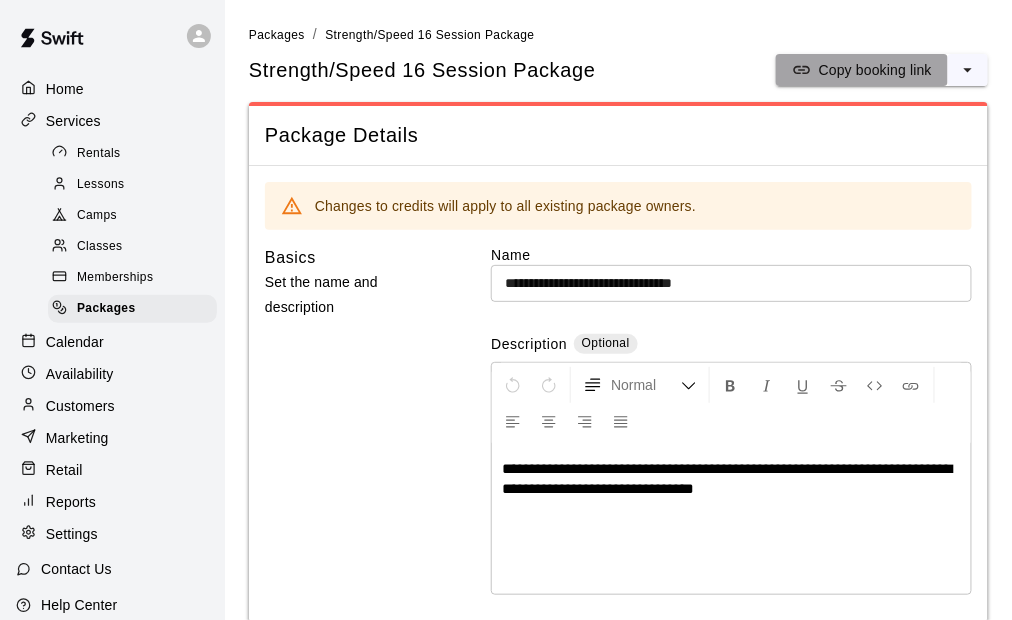 click on "Copy booking link" at bounding box center [875, 70] 